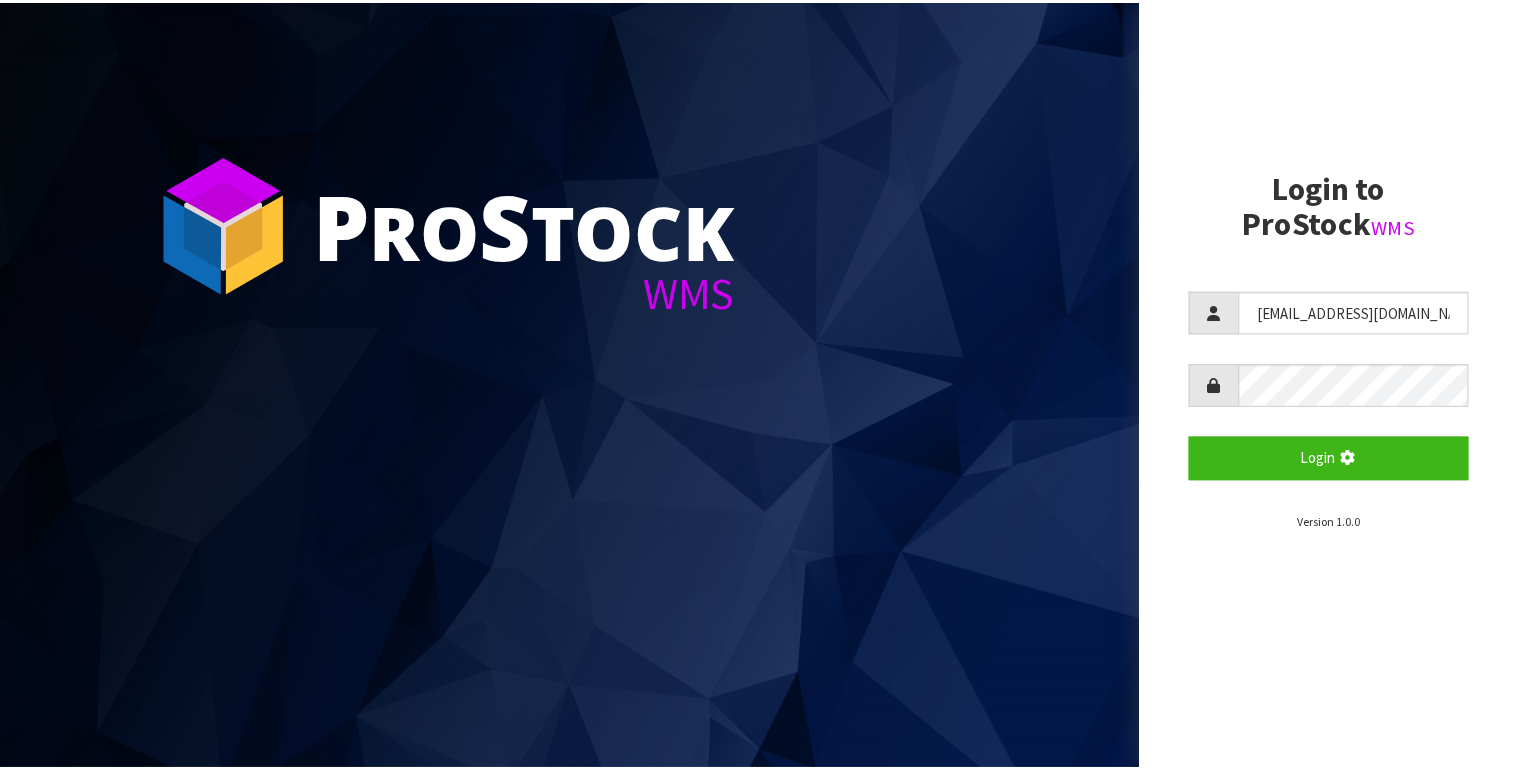 scroll, scrollTop: 0, scrollLeft: 0, axis: both 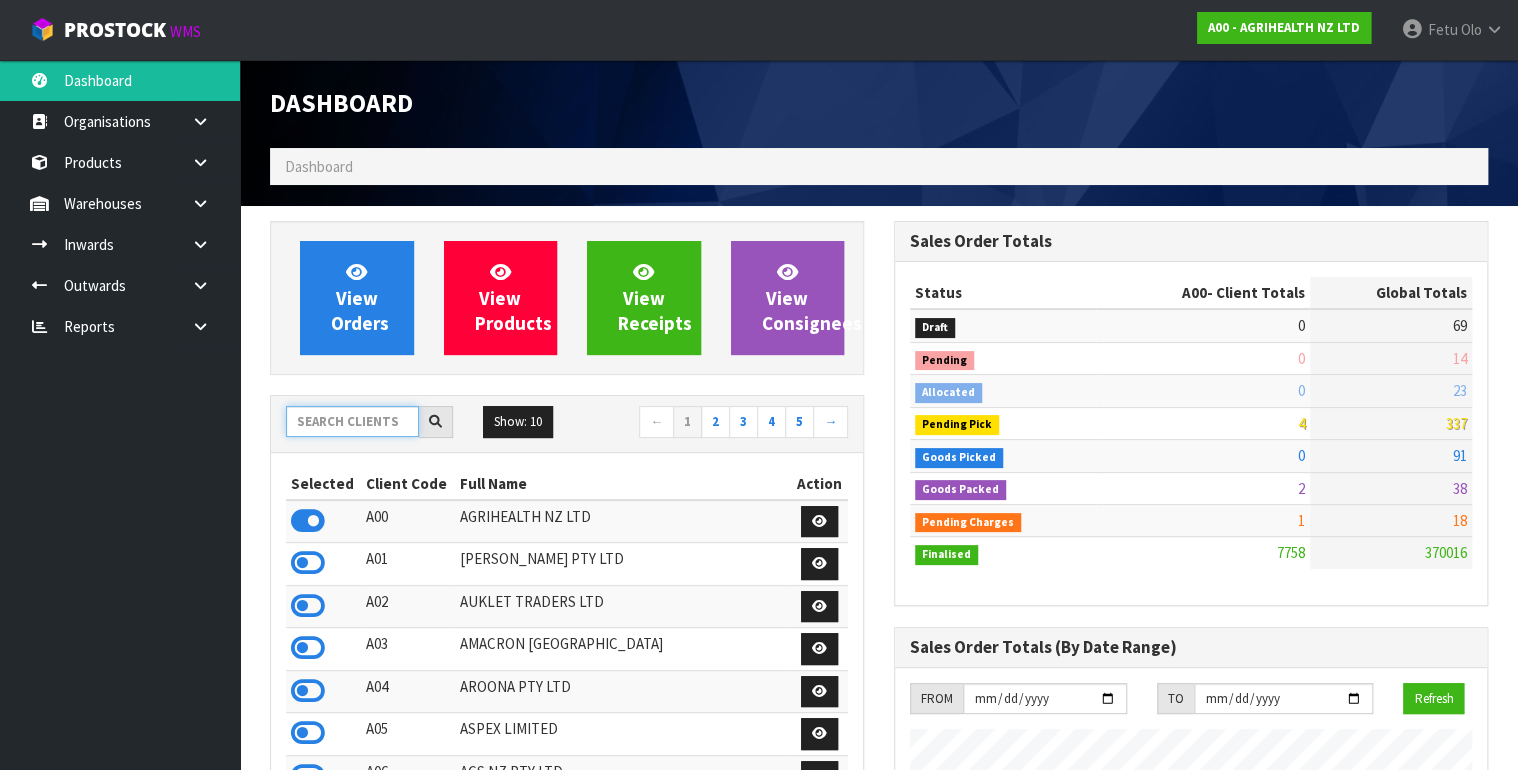 click at bounding box center [352, 421] 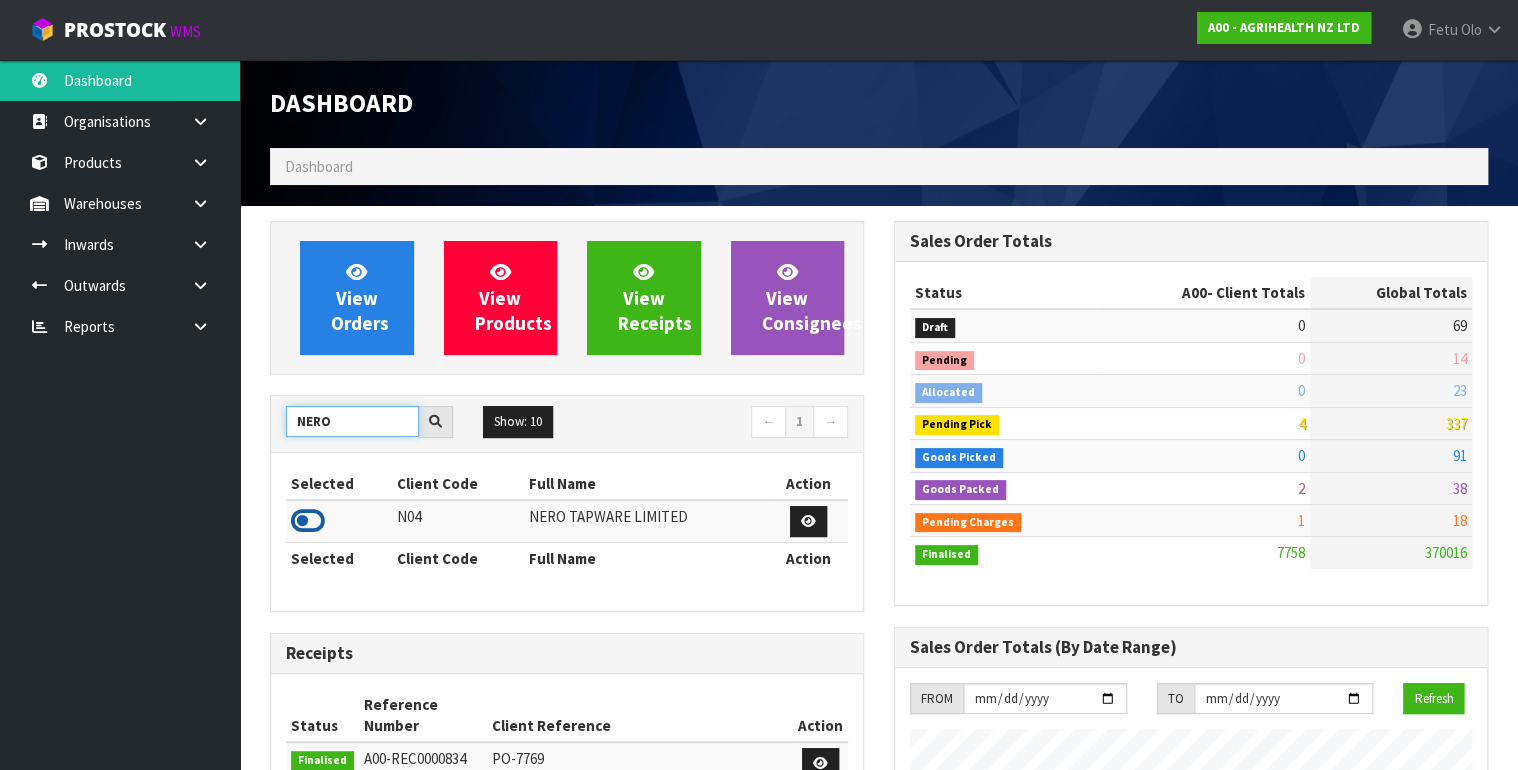 type on "NERO" 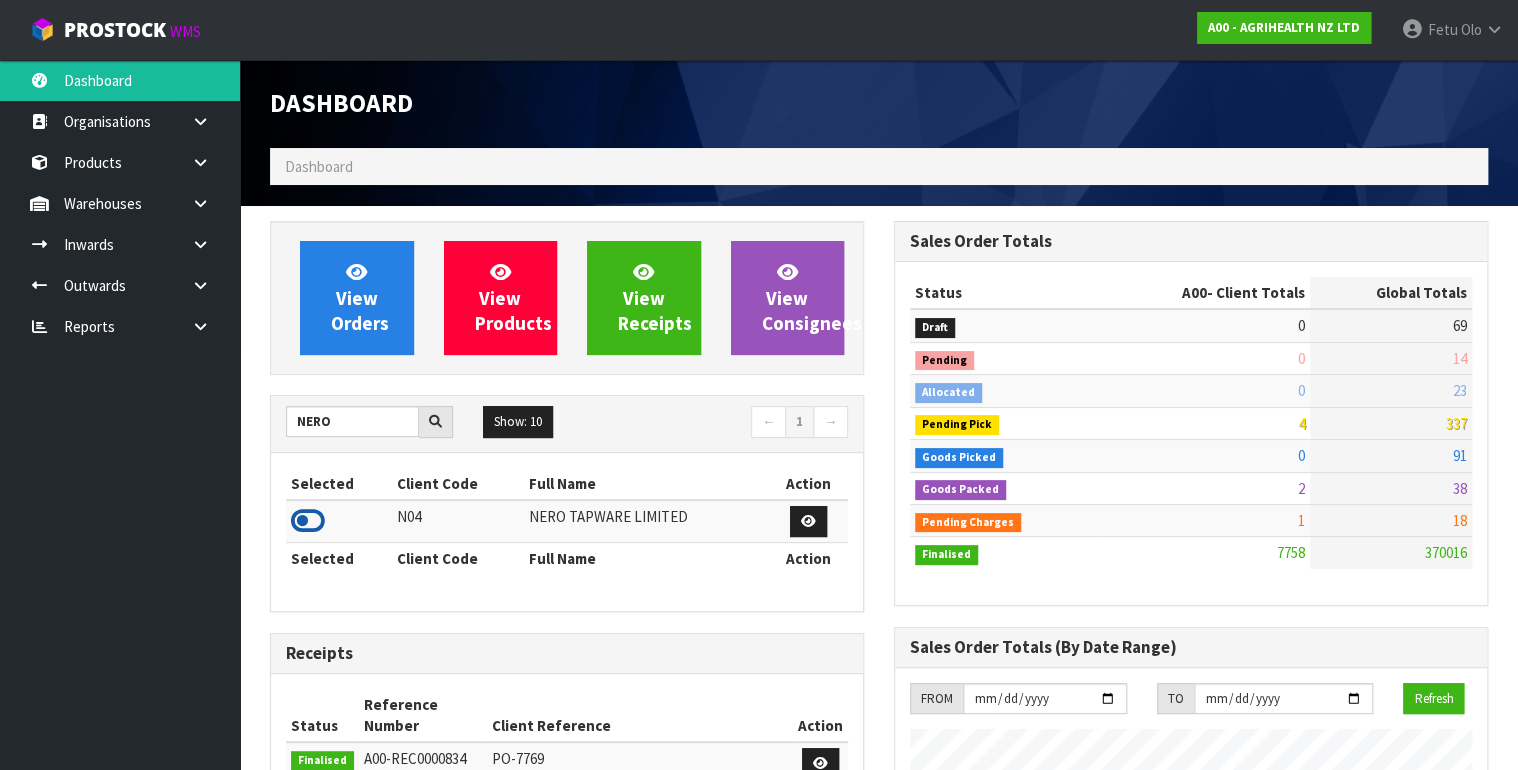 click at bounding box center [308, 521] 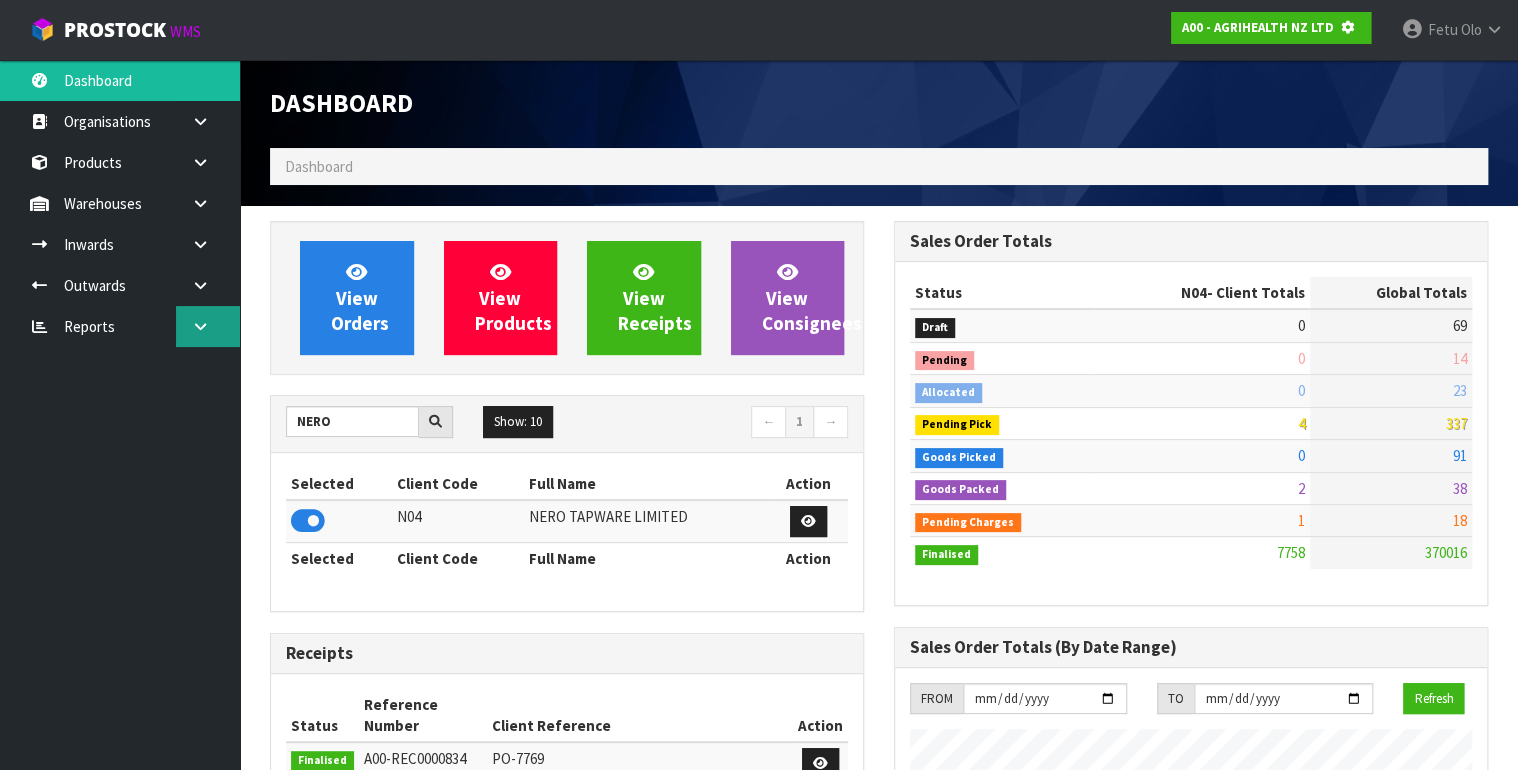 scroll, scrollTop: 1242, scrollLeft: 624, axis: both 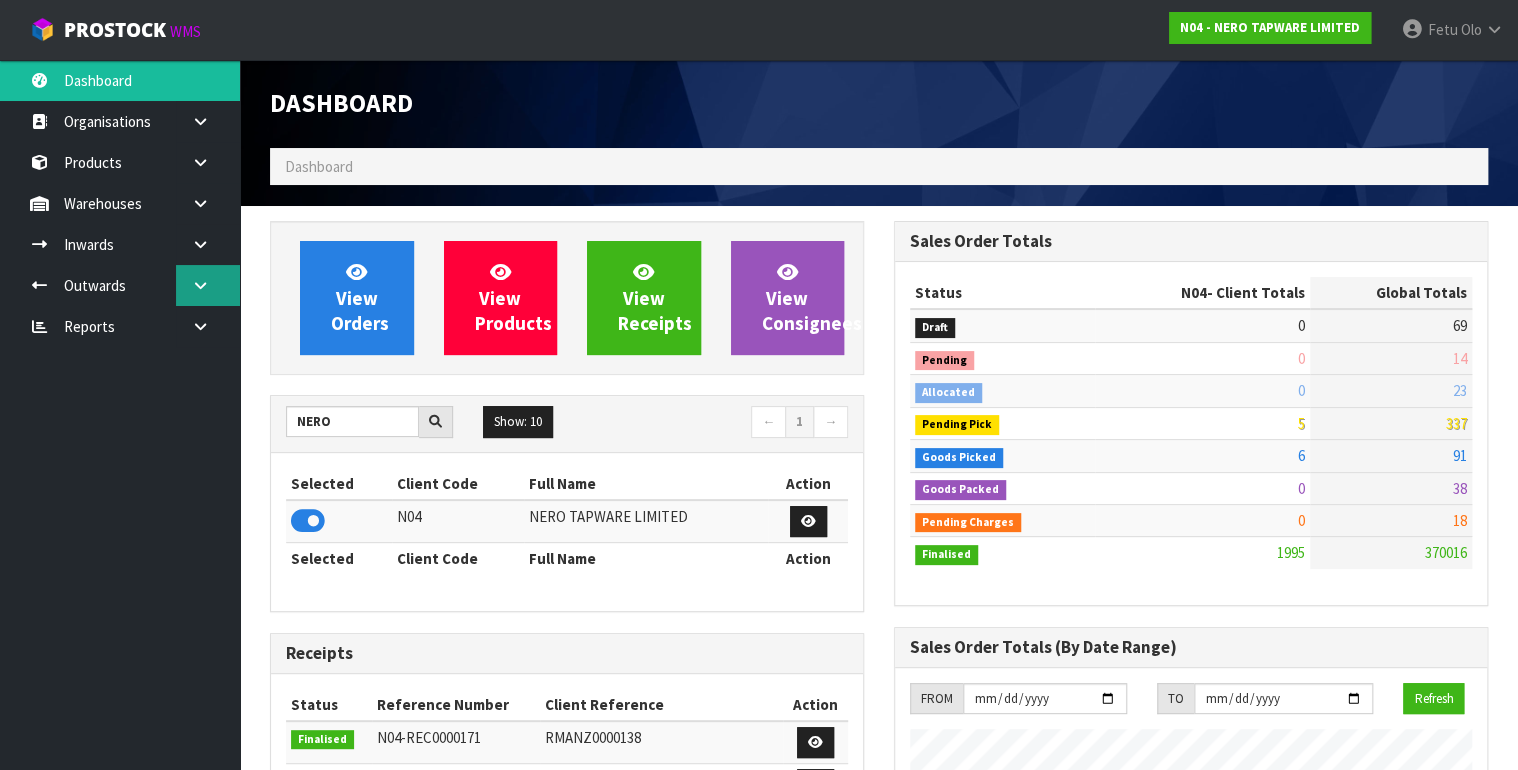 click at bounding box center [200, 285] 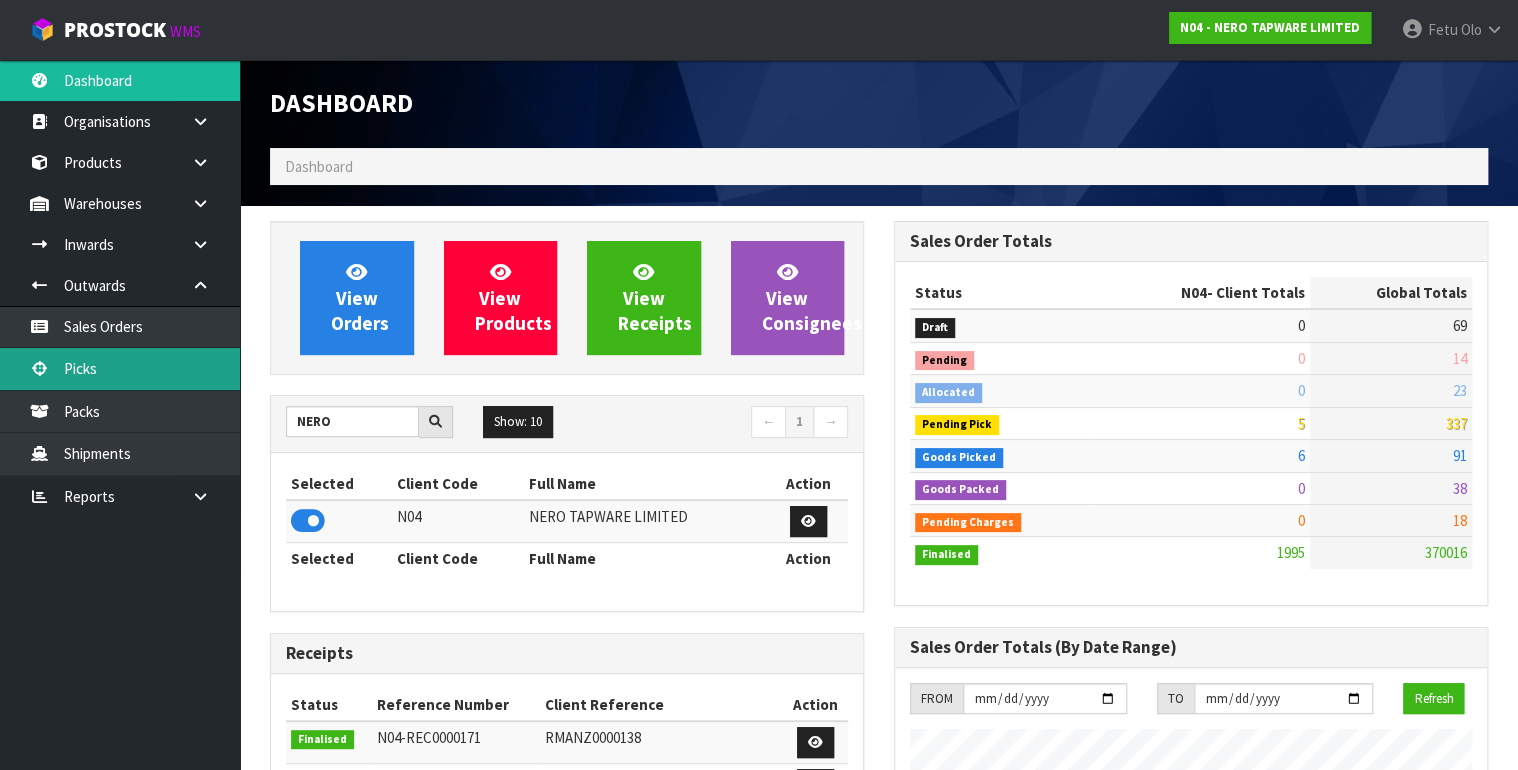 click on "Picks" at bounding box center [120, 368] 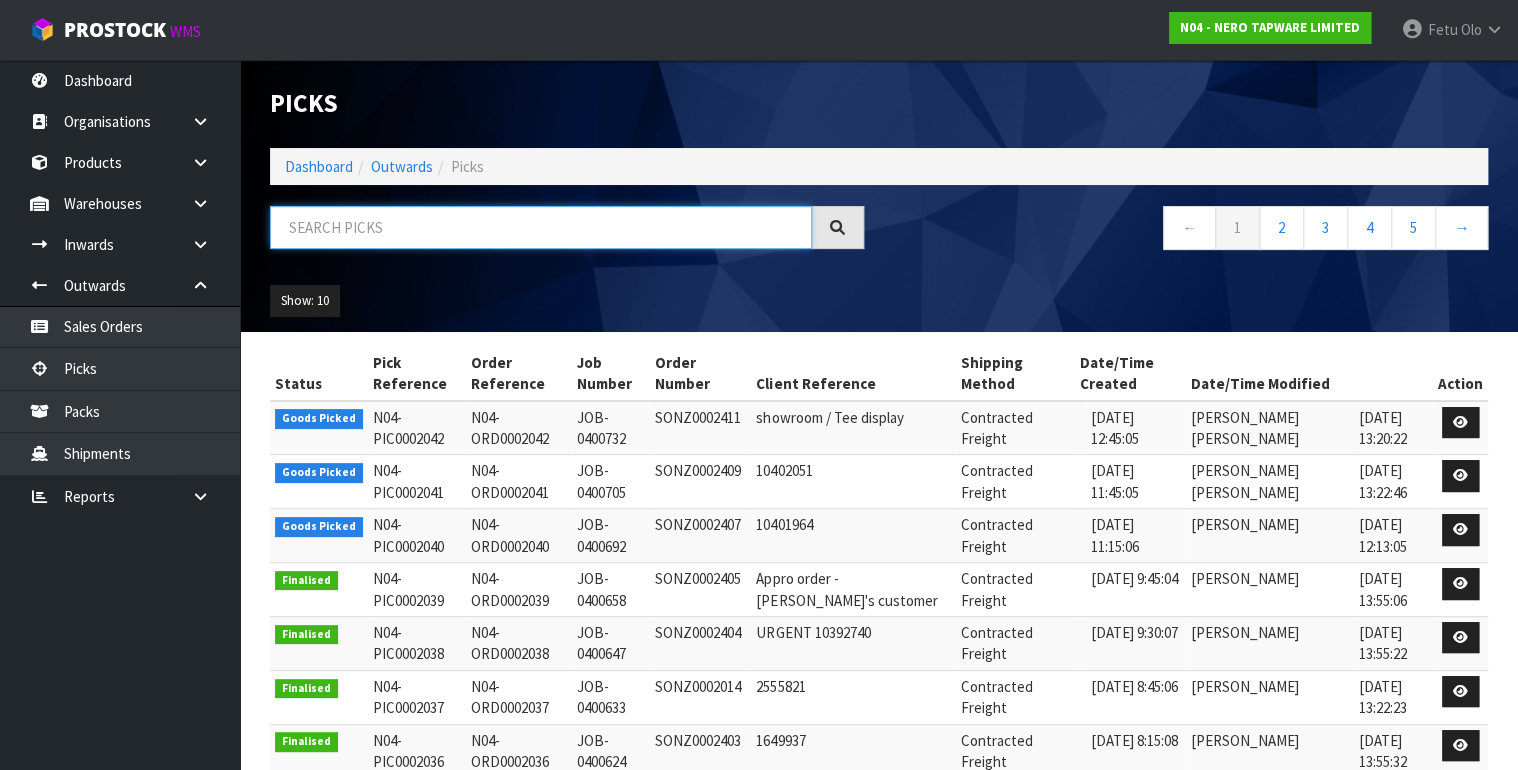 click at bounding box center [541, 227] 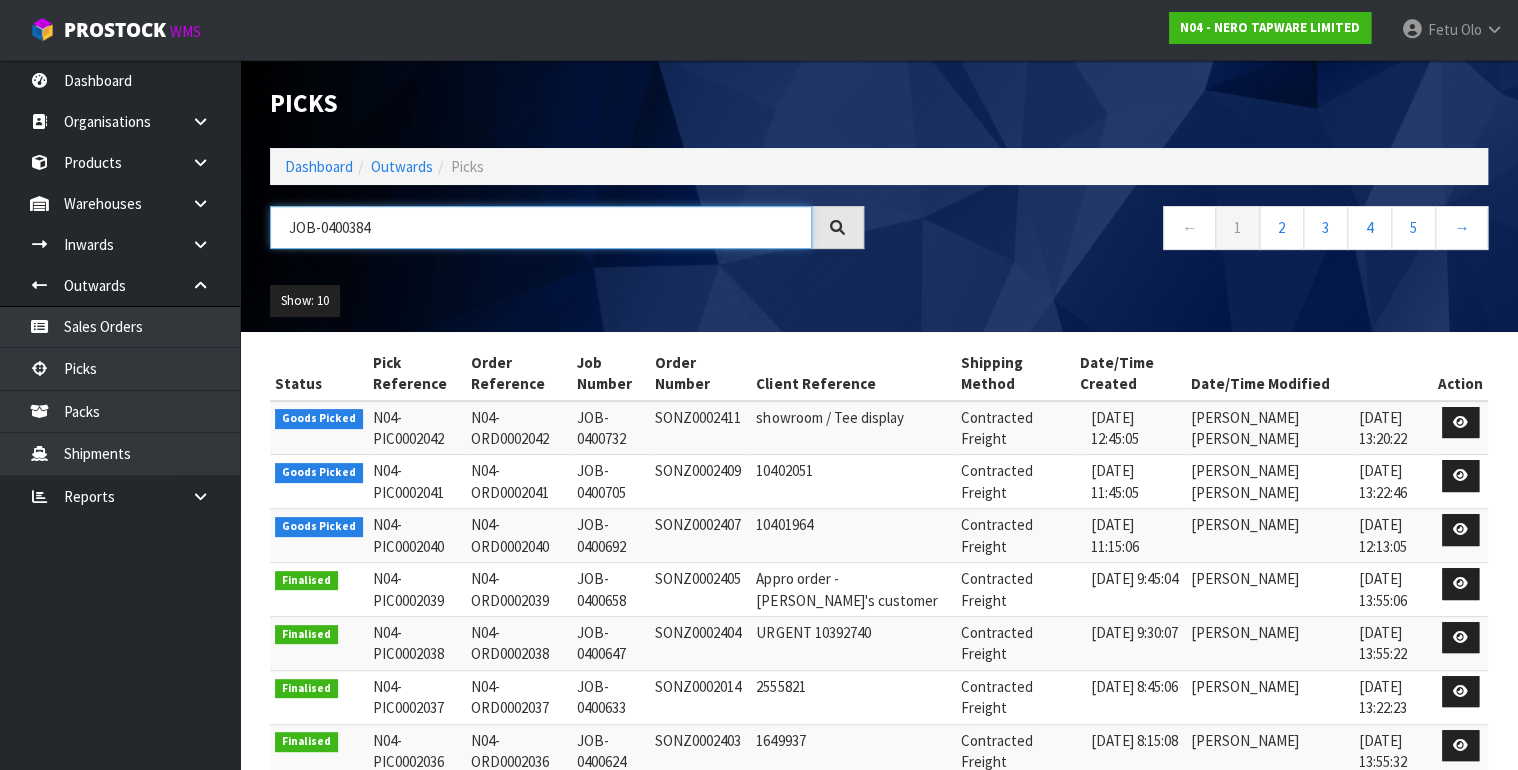 type on "JOB-0400384" 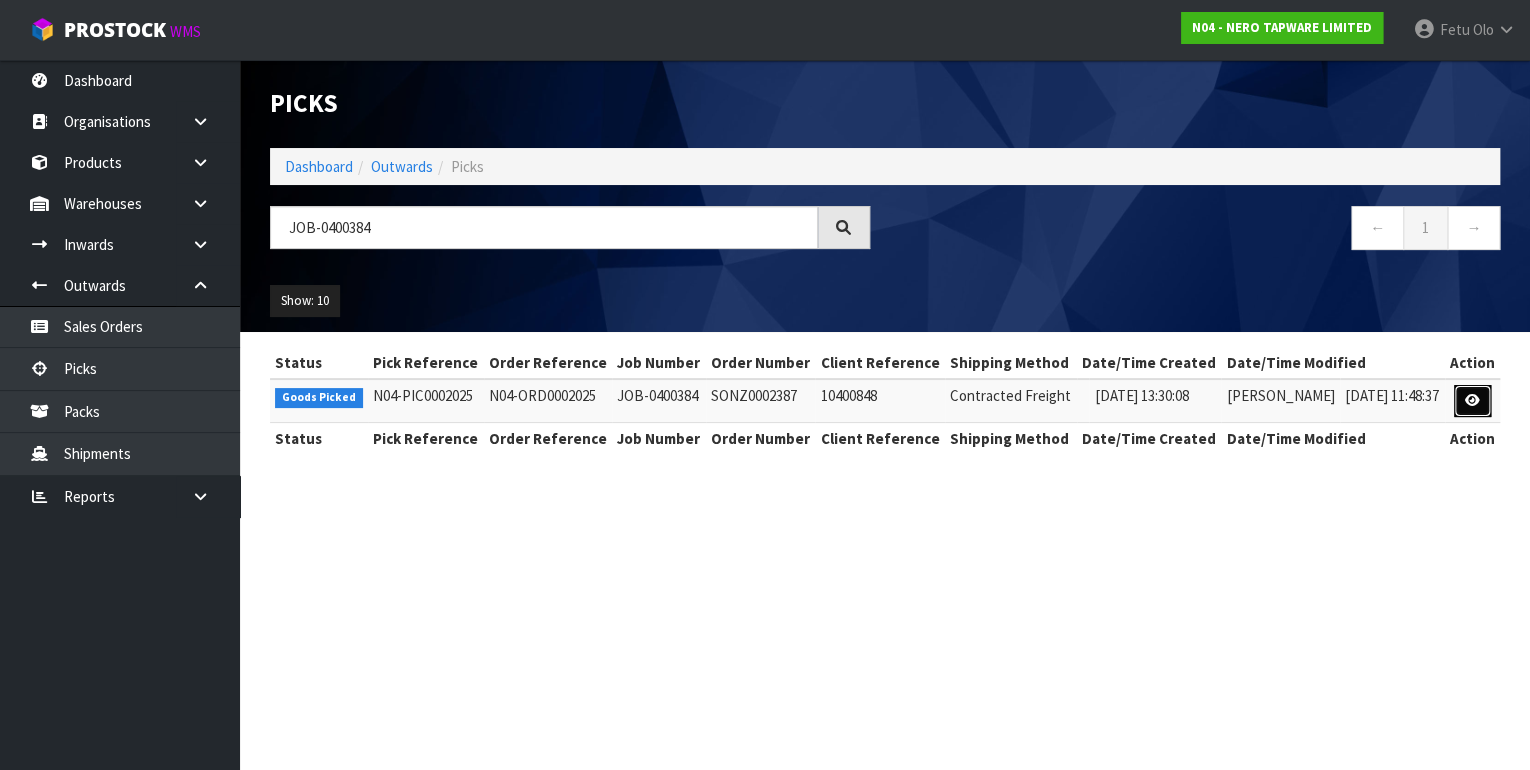 click at bounding box center (1472, 401) 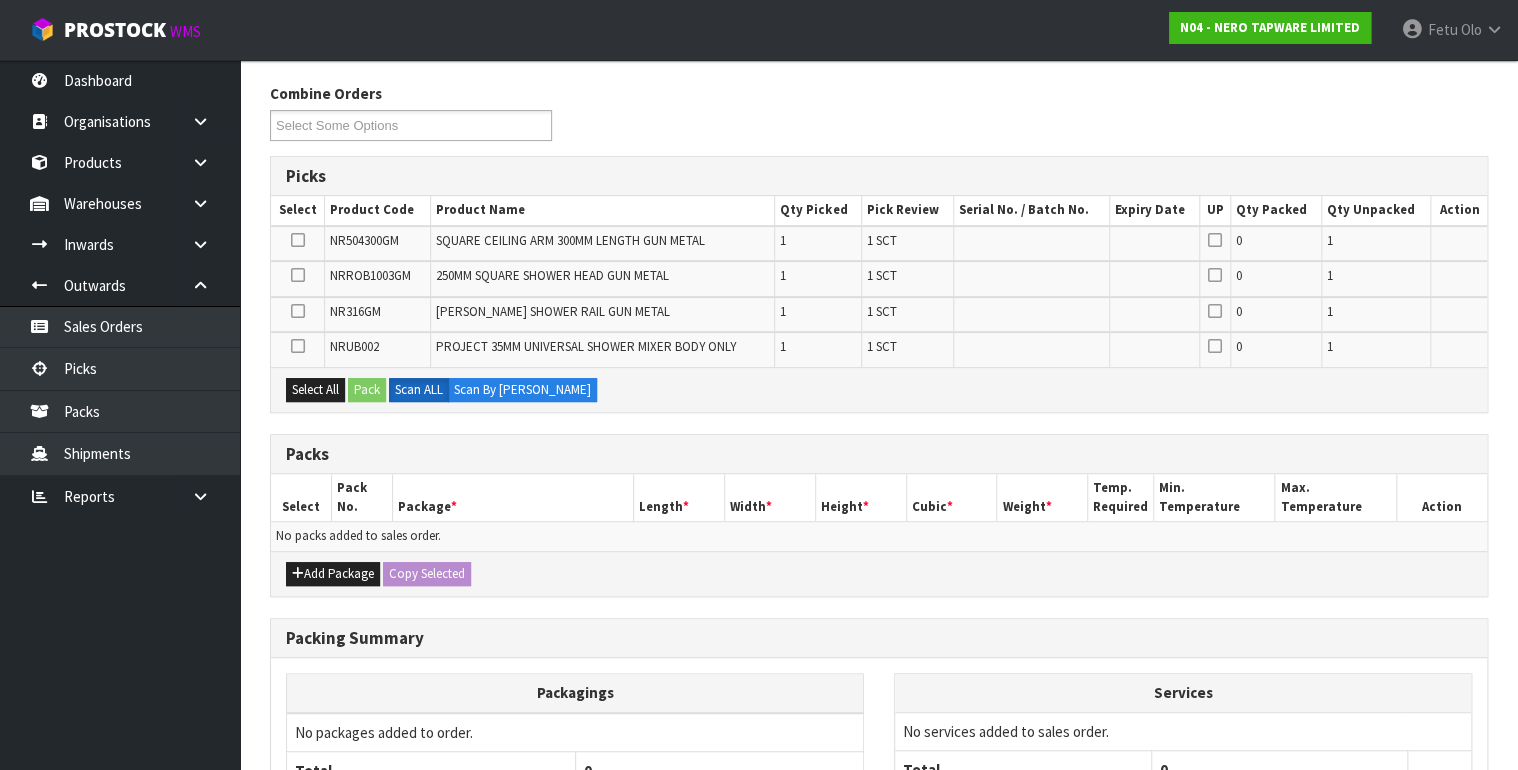 scroll, scrollTop: 240, scrollLeft: 0, axis: vertical 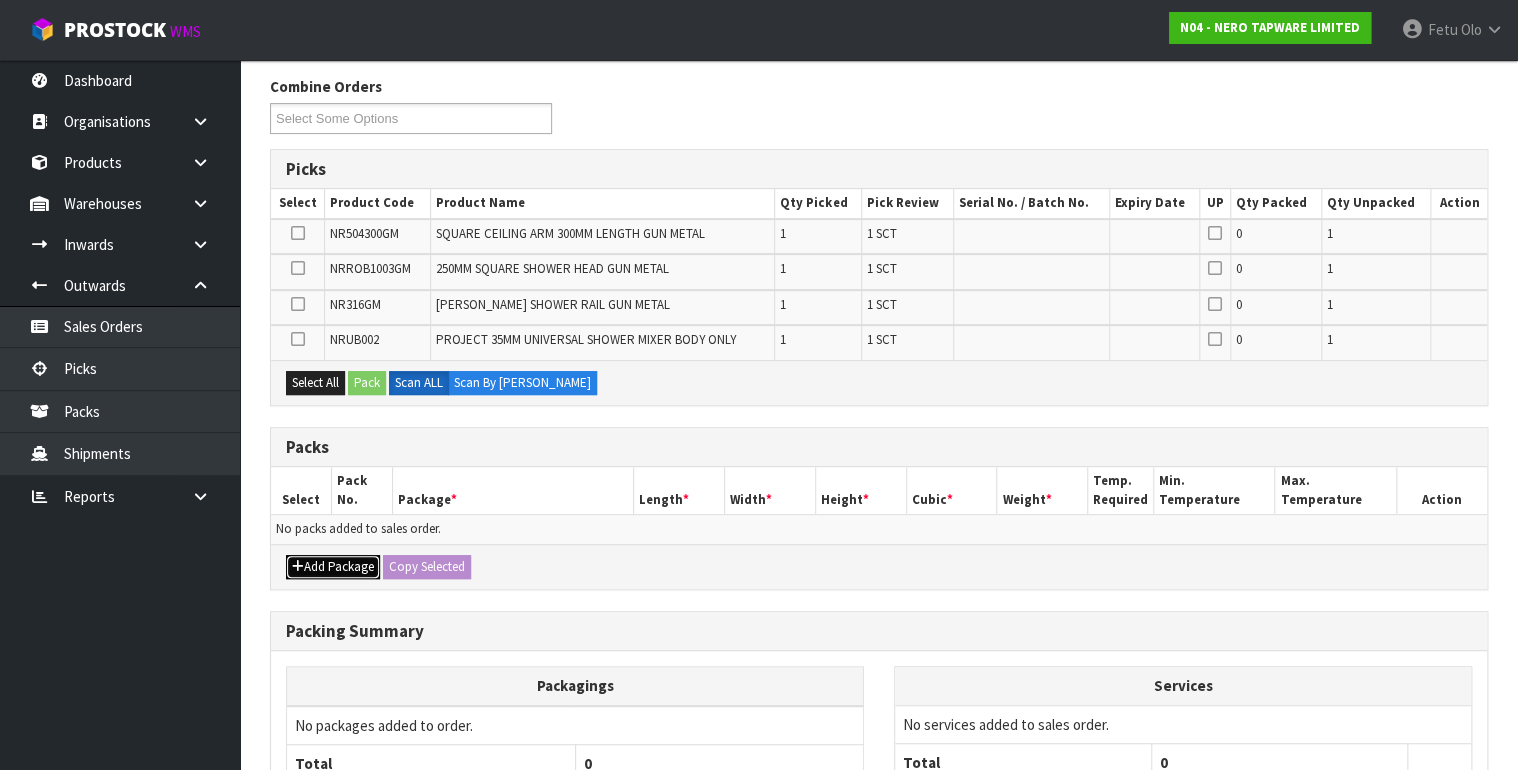click at bounding box center [298, 566] 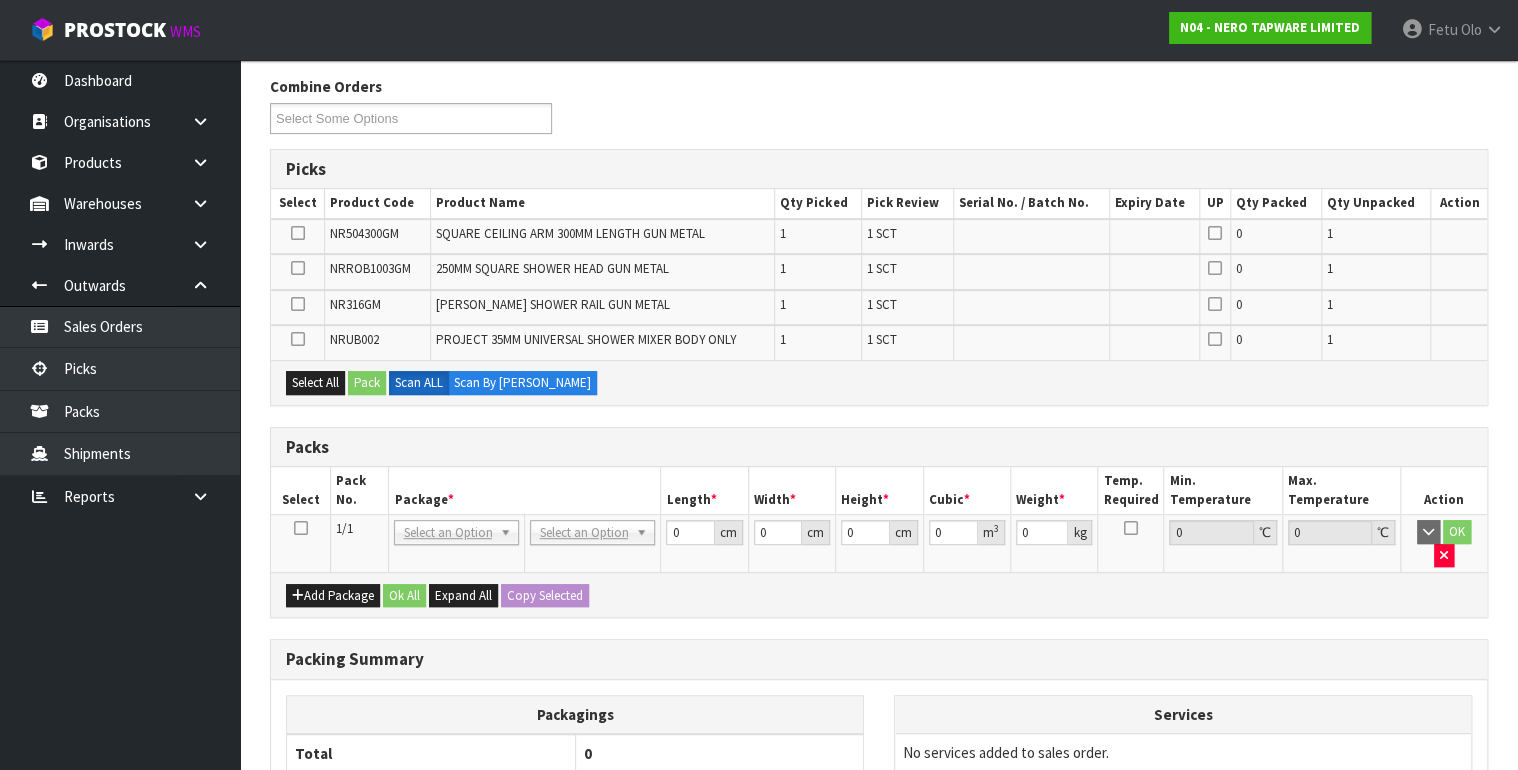 click at bounding box center (300, 528) 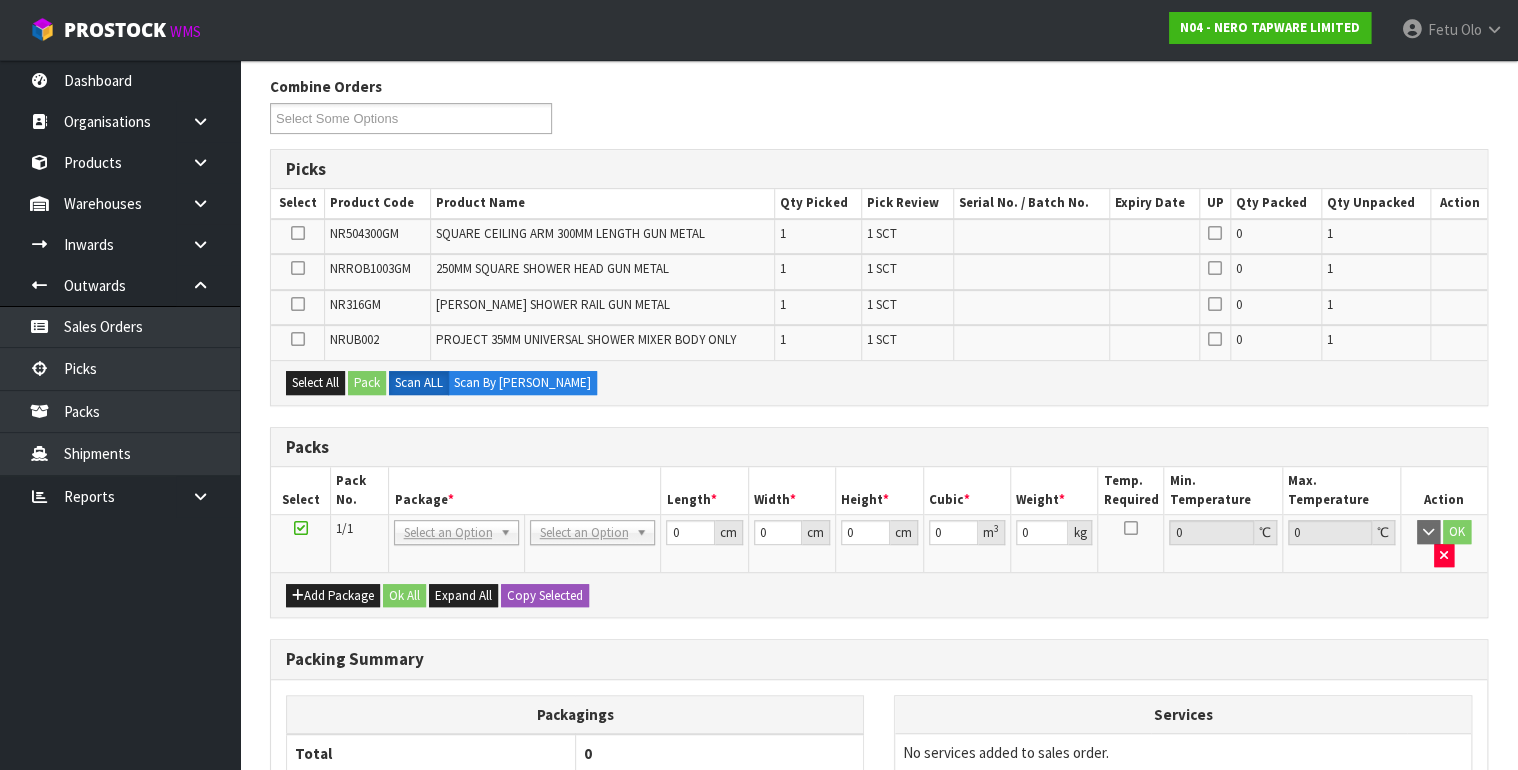 click on "Dashboard
Organisations
Clients
Consignees
Carriers
Products
Categories
Serial Numbers
Kitsets
Packagings
Warehouses
Locations
Inventories
Adjustments
Transfers
Stocktakes
Supplies" at bounding box center [120, 415] 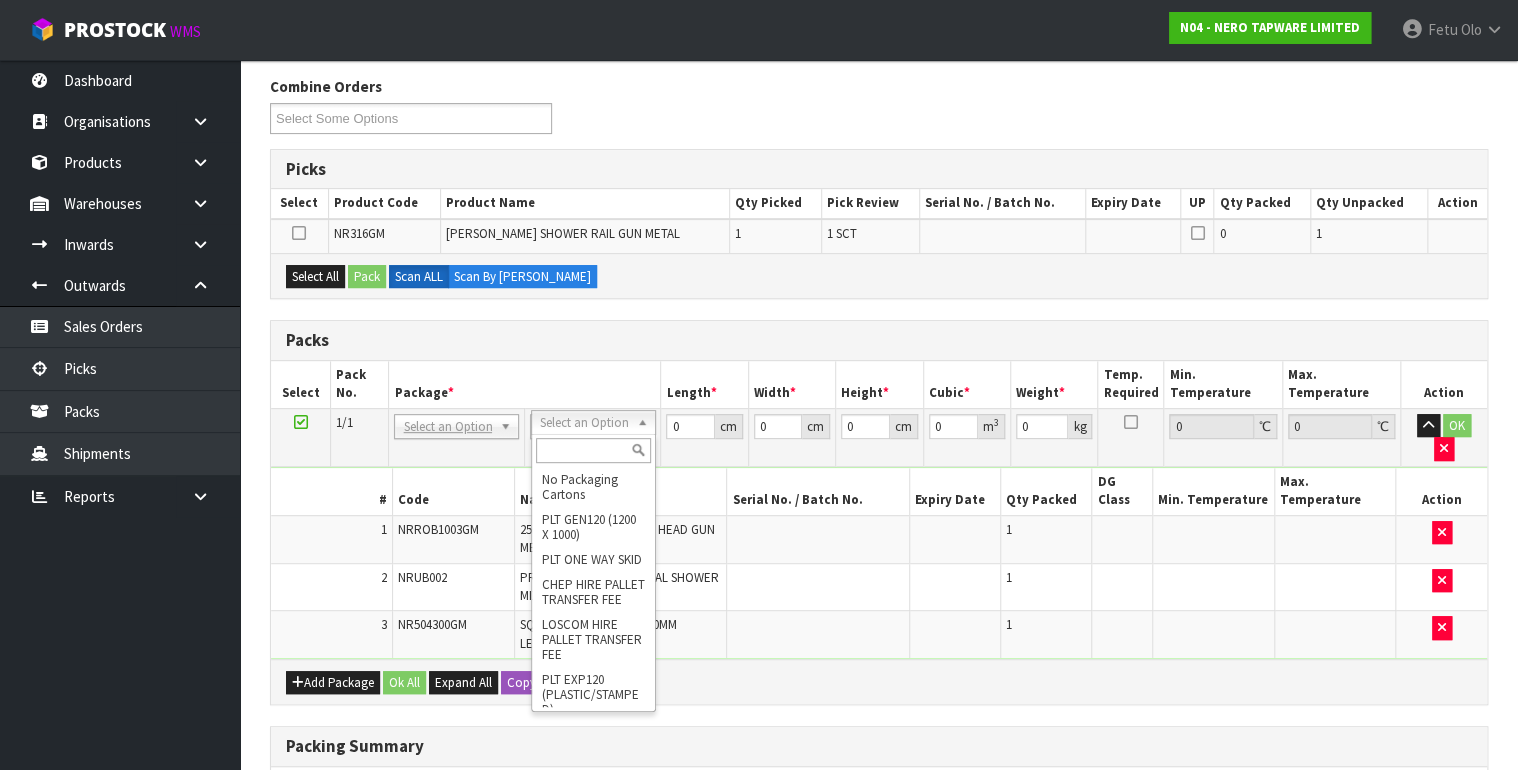 click on "250MM SQUARE SHOWER HEAD GUN METAL" at bounding box center [617, 538] 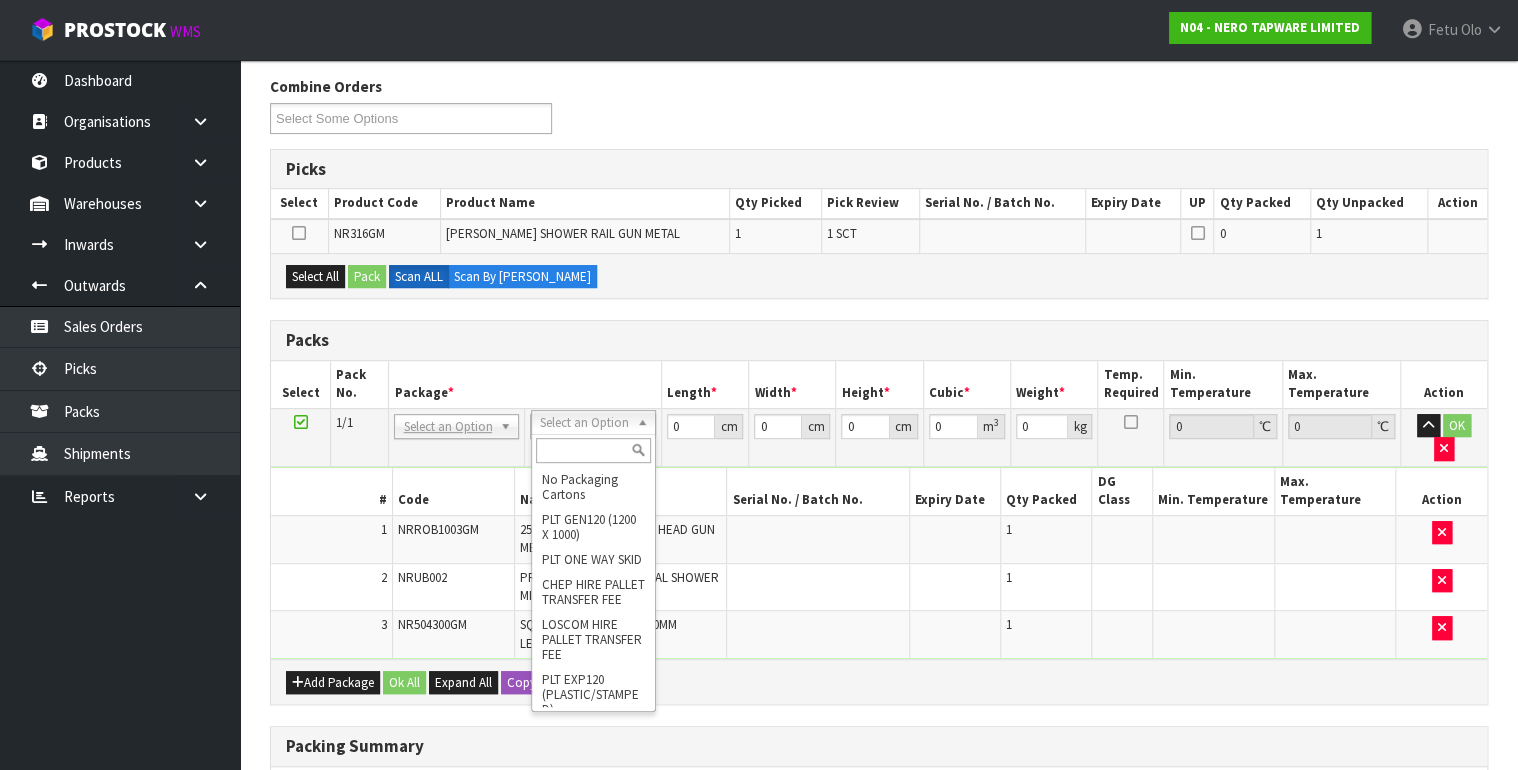 click at bounding box center (593, 450) 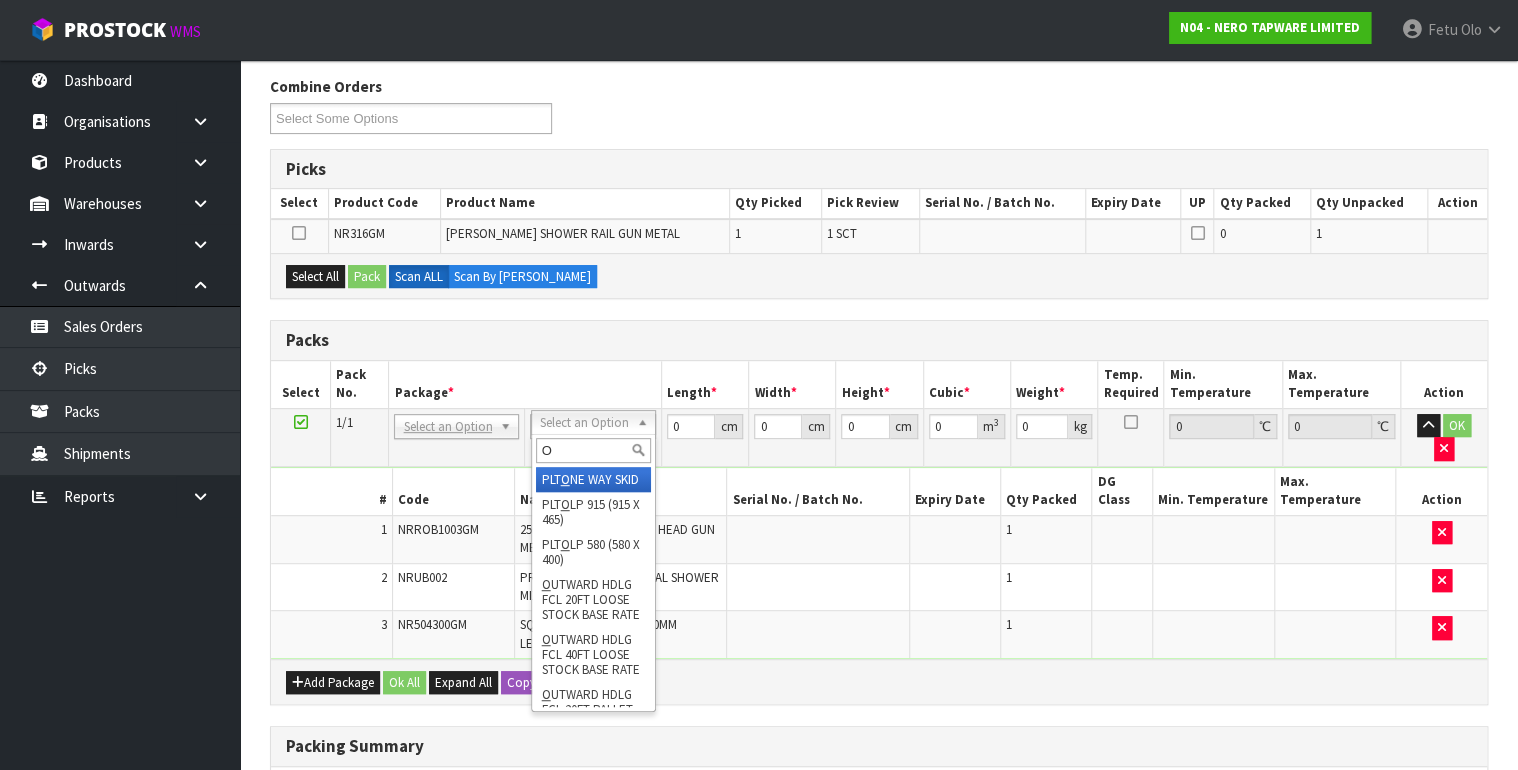 type on "OC" 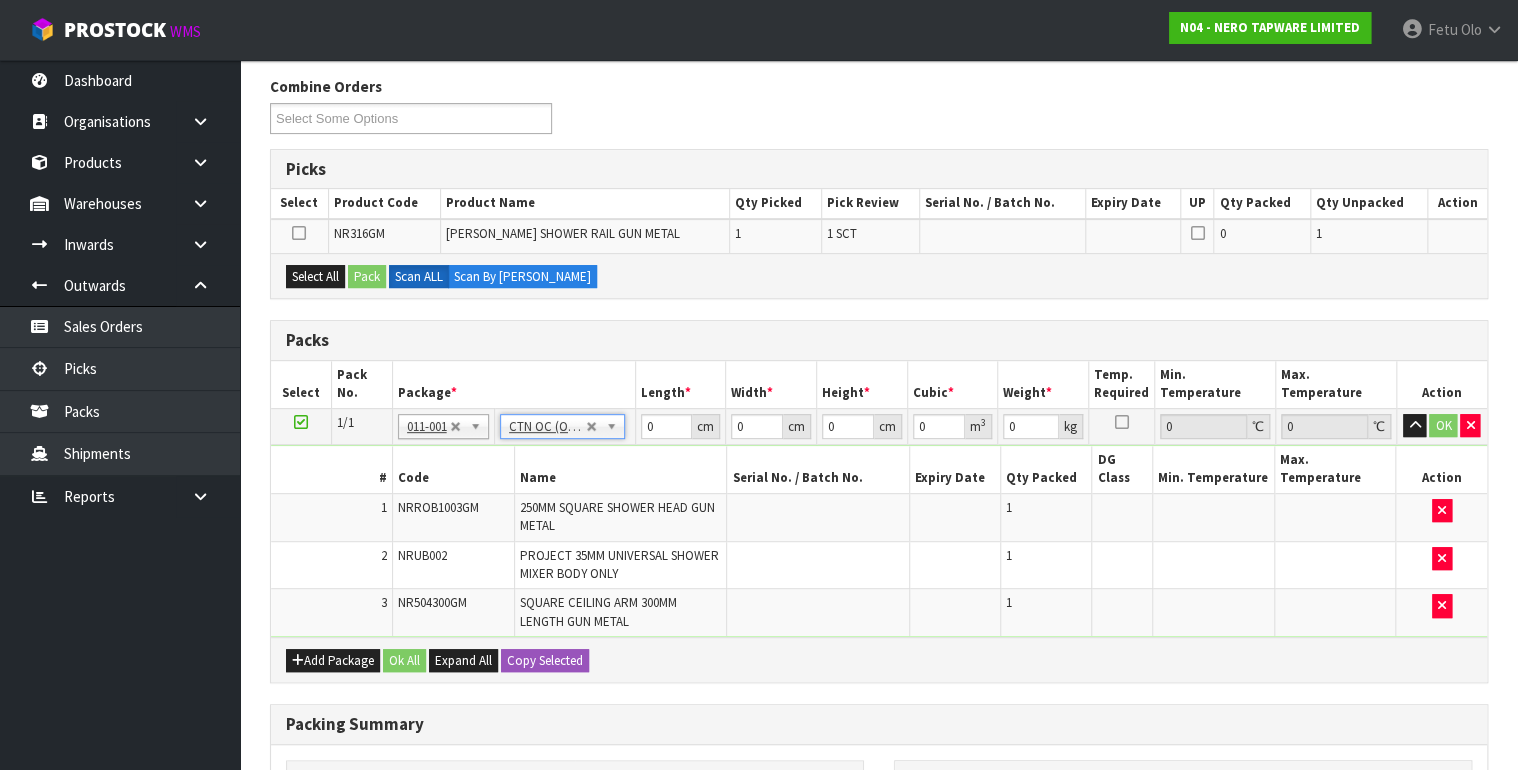 type on "2.46" 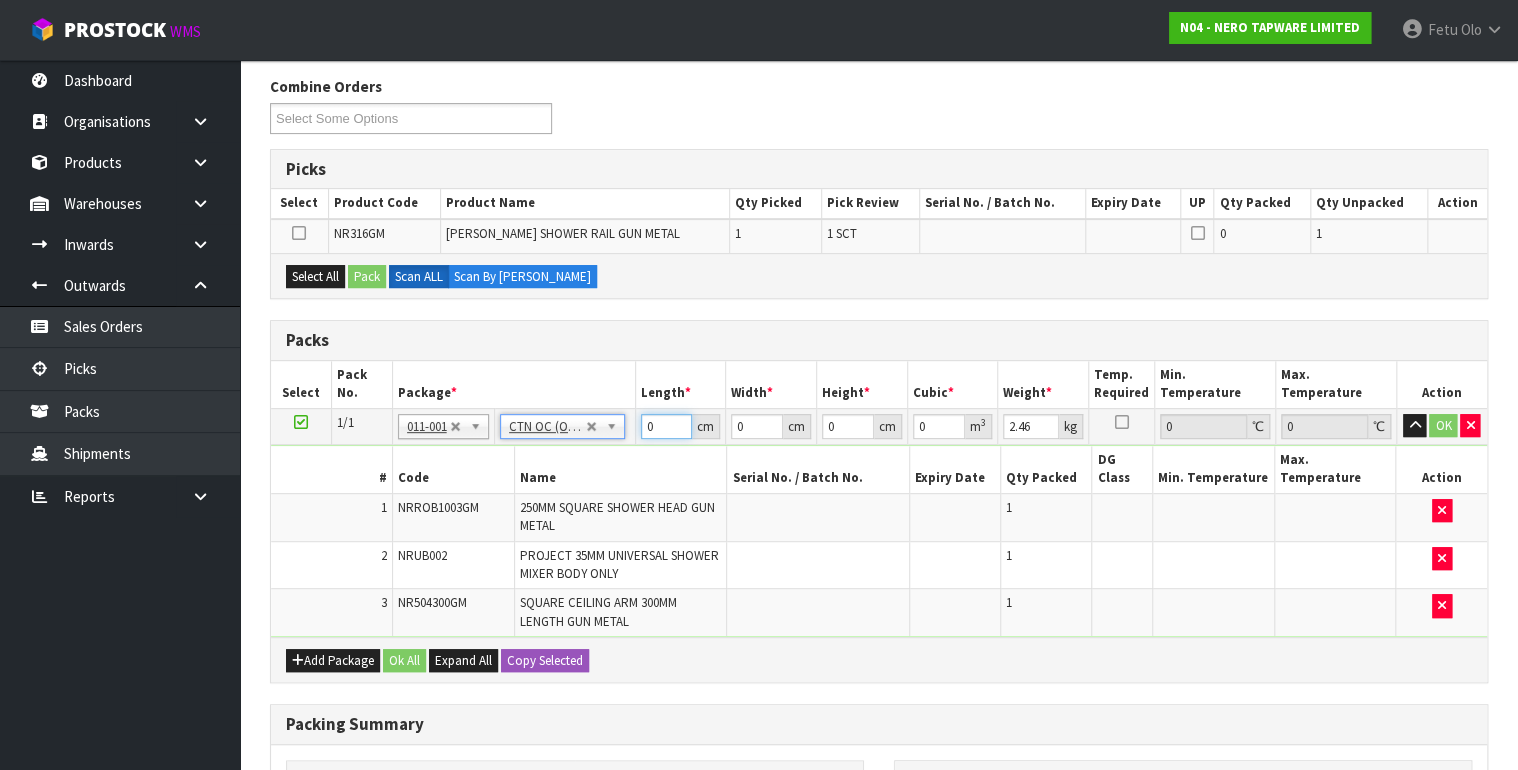 click on "1/1
NONE 007-001 007-002 007-004 007-009 007-013 007-014 007-015 007-017 007-018 007-019 007-021 007-022 007-023 007-024 010-016 010-017 010-018 010-019 011-001 011-002 011-003 011-004 011-005 011-006 011-007 011-008 011-009 011-010 011-011 011-012 011-013 011-014 011-015 011-016 011-017 011-018 011-019 011-020 011-021 011-022 011-023 011-025 011-026 011-027 011-028 011-029 011-030 011-031 011-032 011-033 011-034 011-035 011-036 011-037 011-038 011-039 011-040 011-041 011-042 011-043 011-044 011-045 011-046 011-047 011-048 011-049 011-050 011-051 011-052 011-053 011-054 011-055 011-056 011-057 011-058 011-059 011-060 011-061 011-062 011-063 011-064 011-065 011-066 011-067 011-068 011-070 011-072 011-073 011-074 011-075 011-076 011-077 011-078 011-079 011-080 011-081 011-082 011-083
011-001
No Packaging Cartons PLT GEN120 (1200 X 1000) PLT ONE WAY SKID CHEP HIRE PALLET TRANSFER FEE LOSCOM HIRE PALLET TRANSFER FEE" at bounding box center (879, 522) 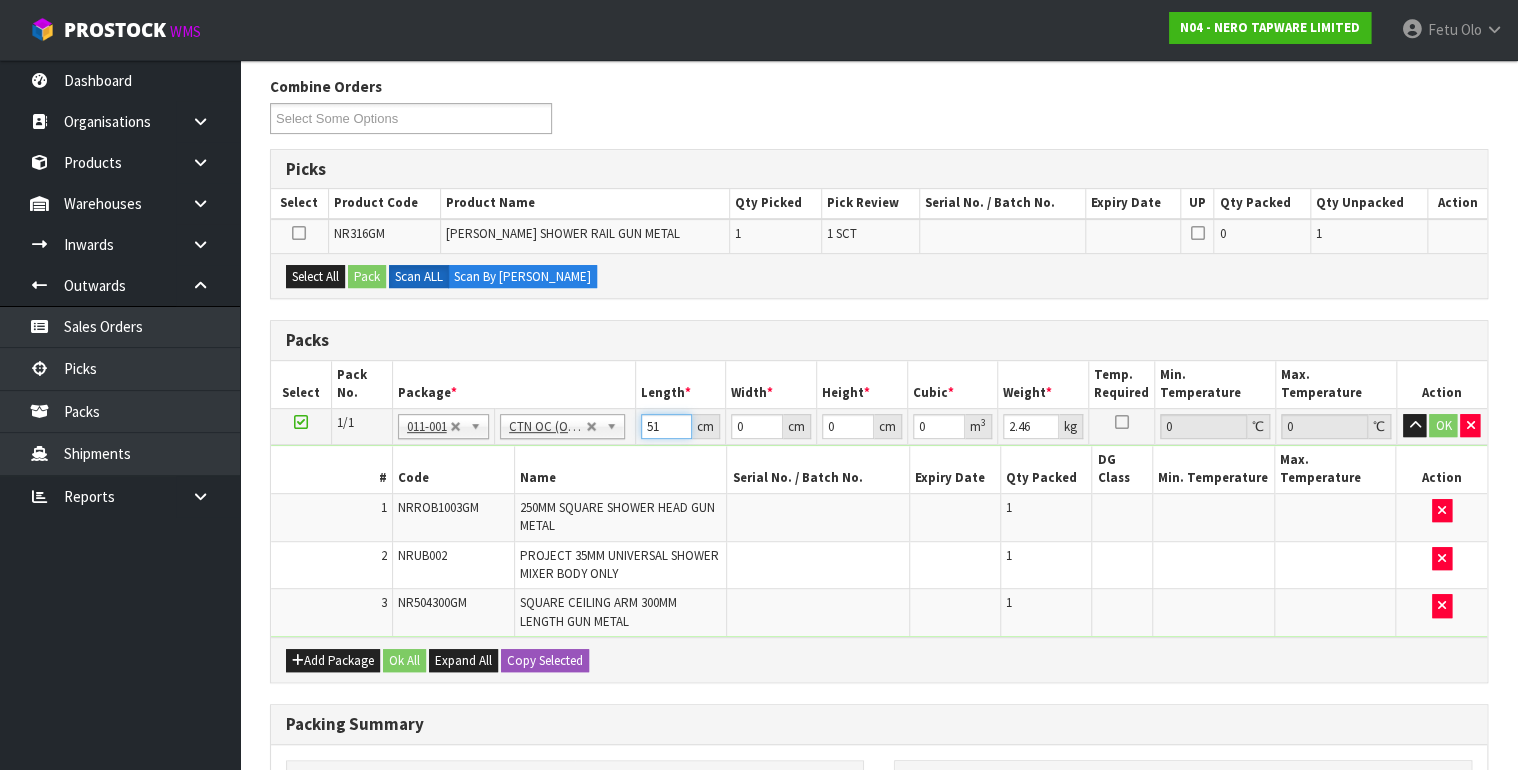 type on "51" 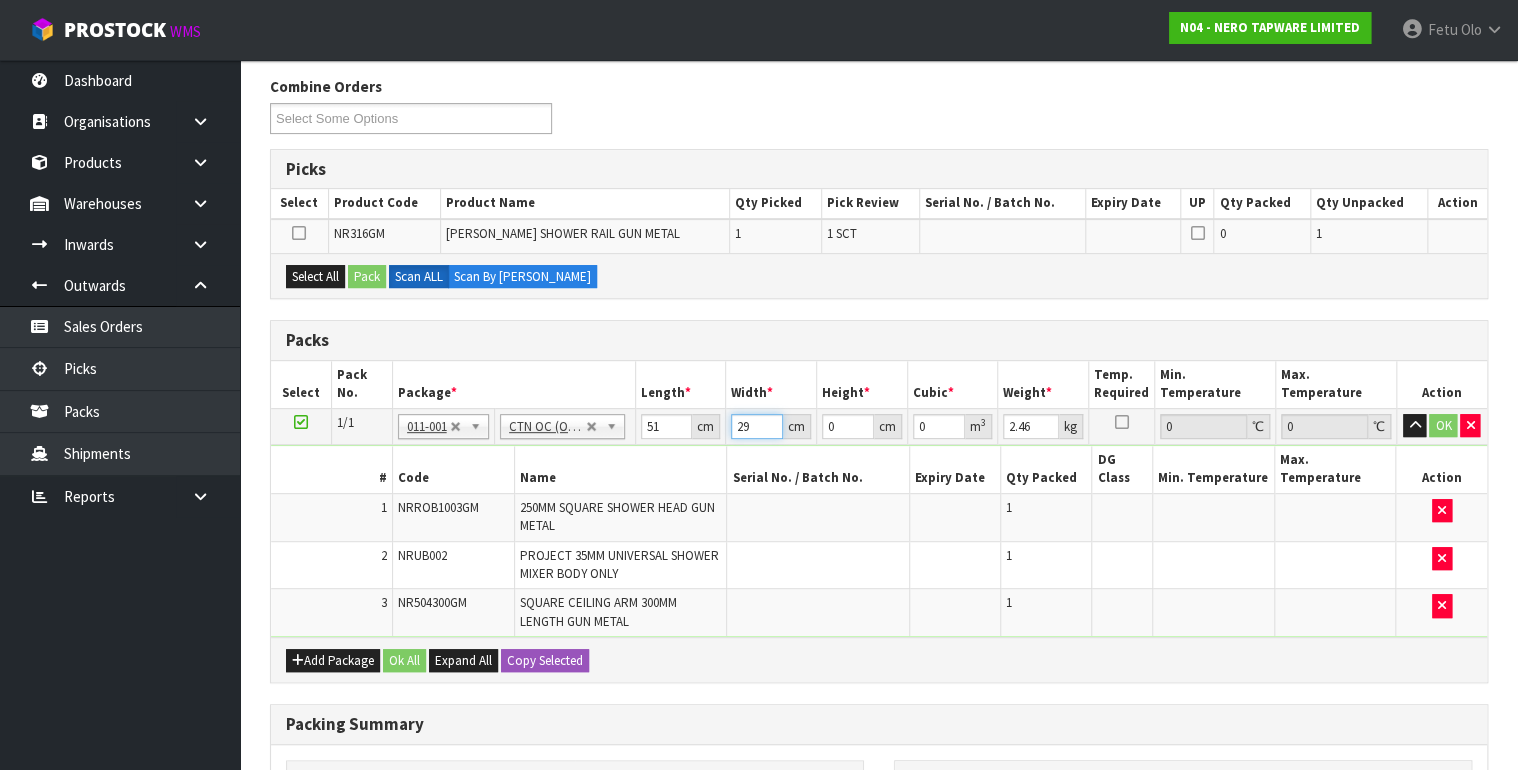 type on "29" 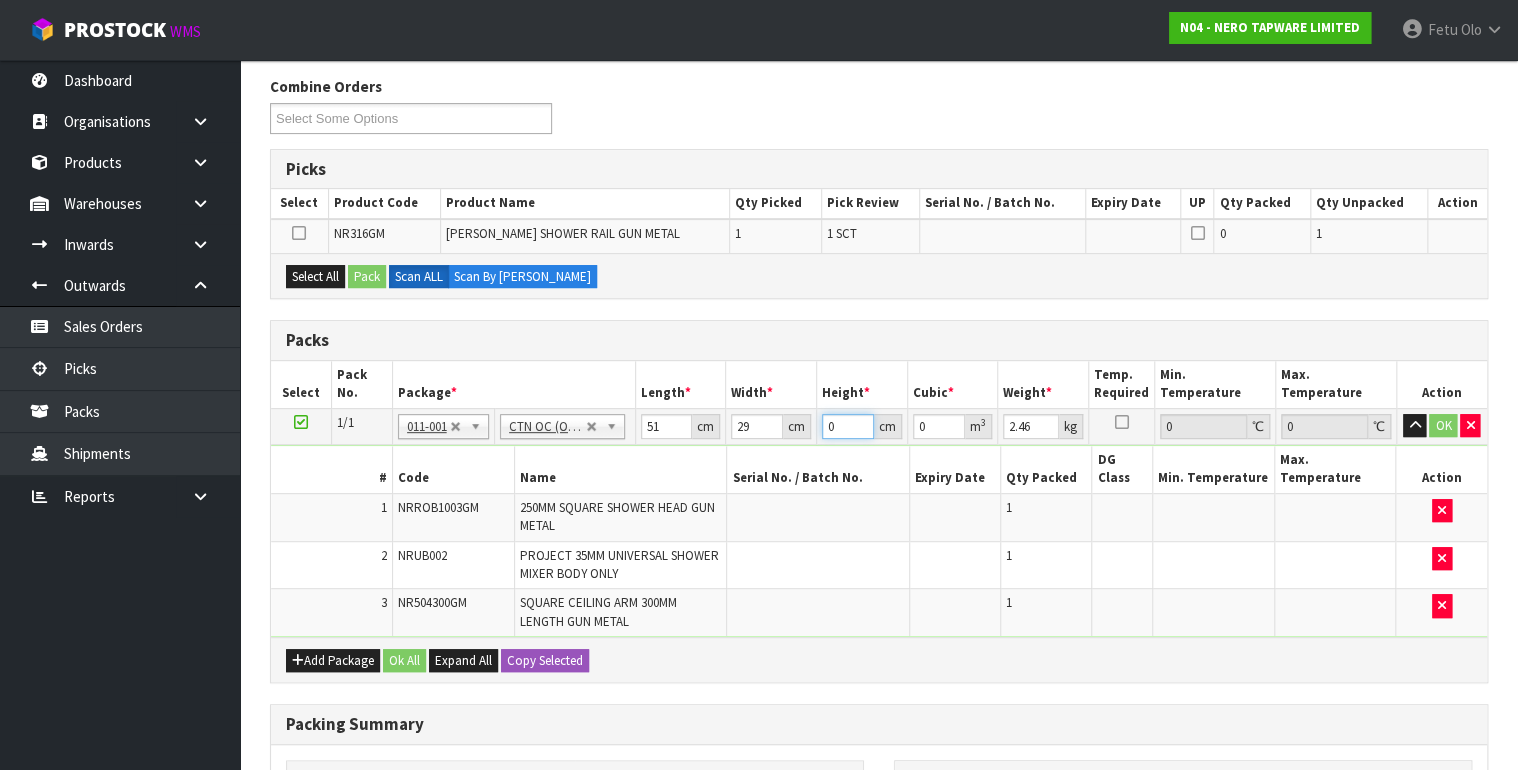 type on "1" 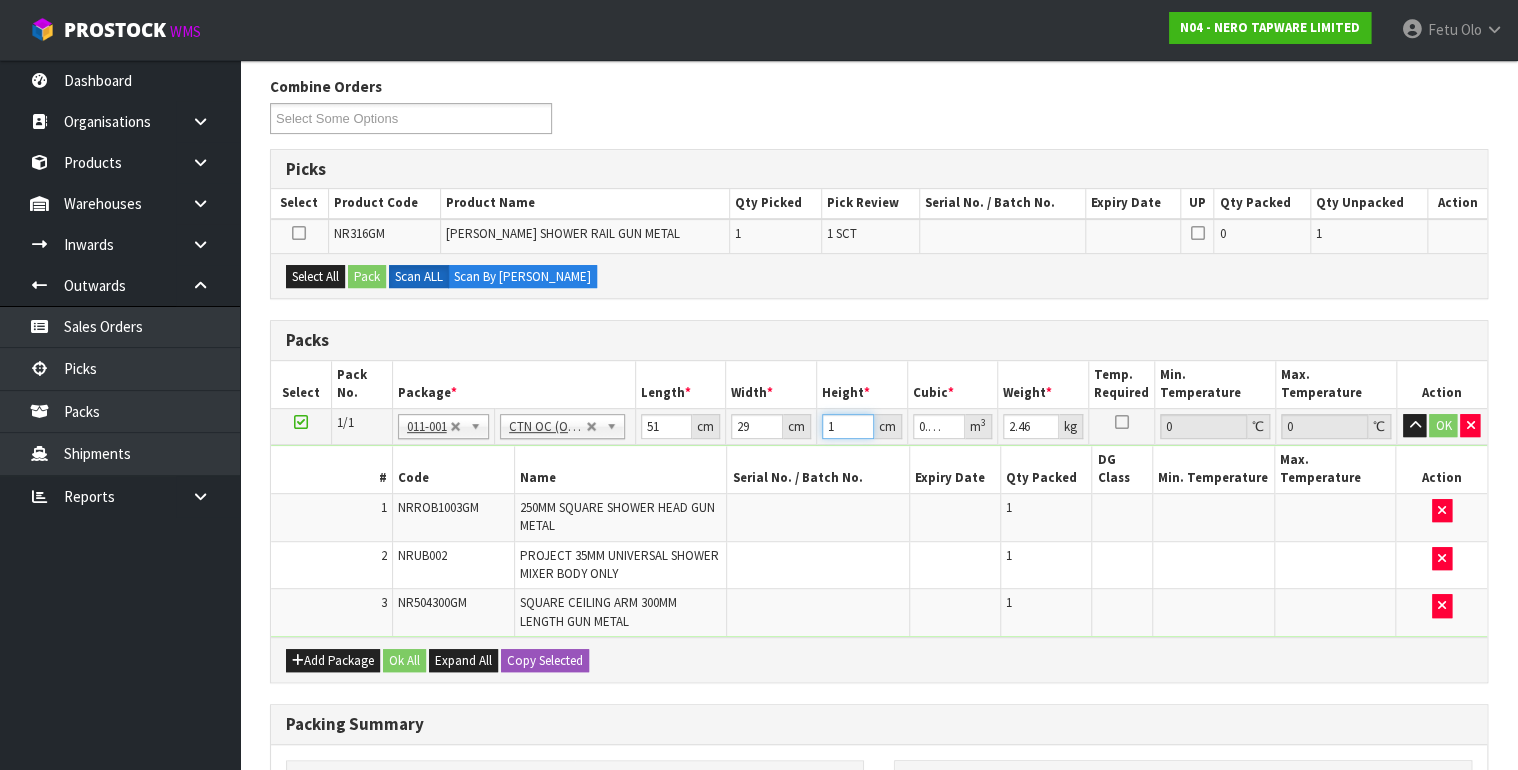 type on "13" 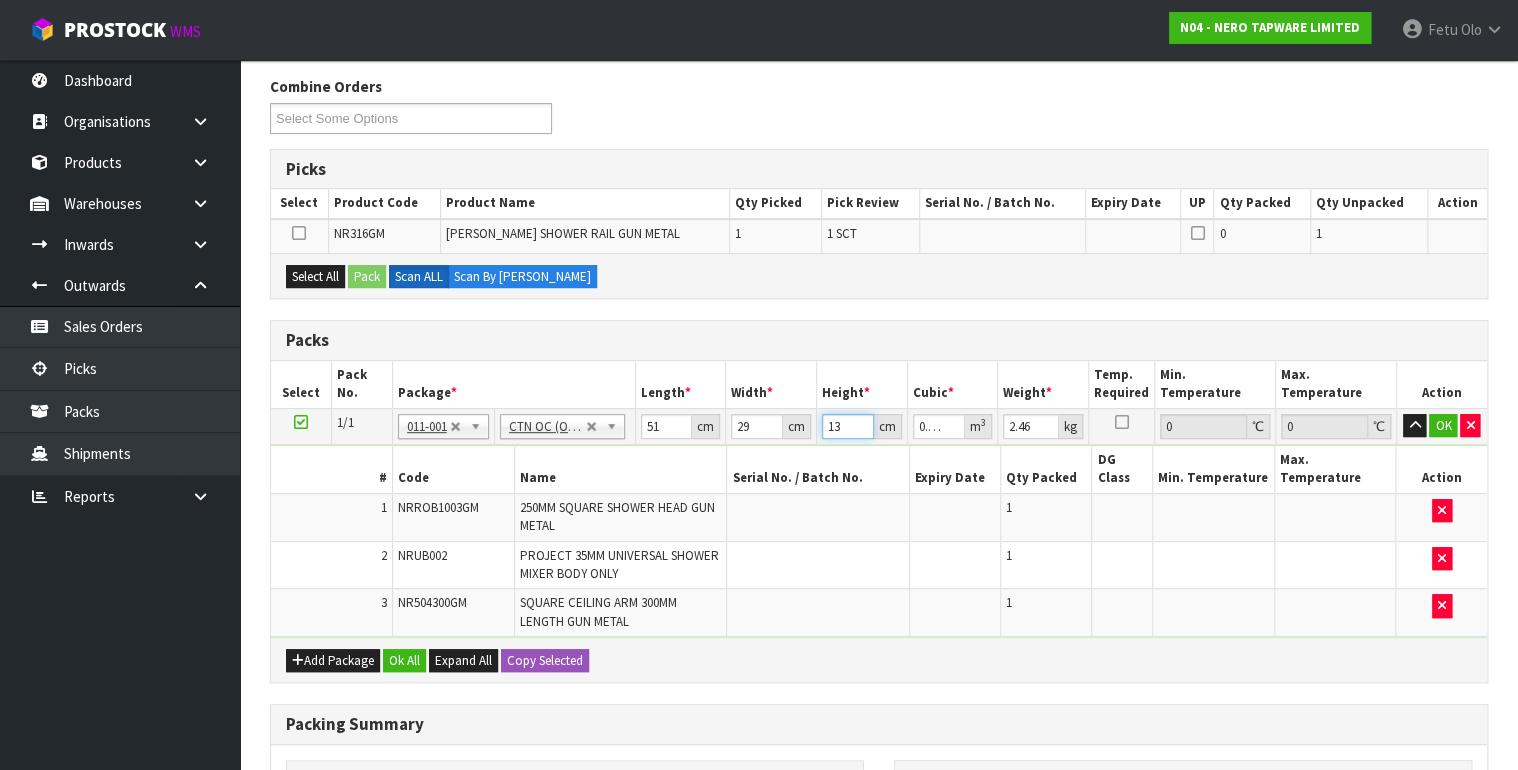 type on "13" 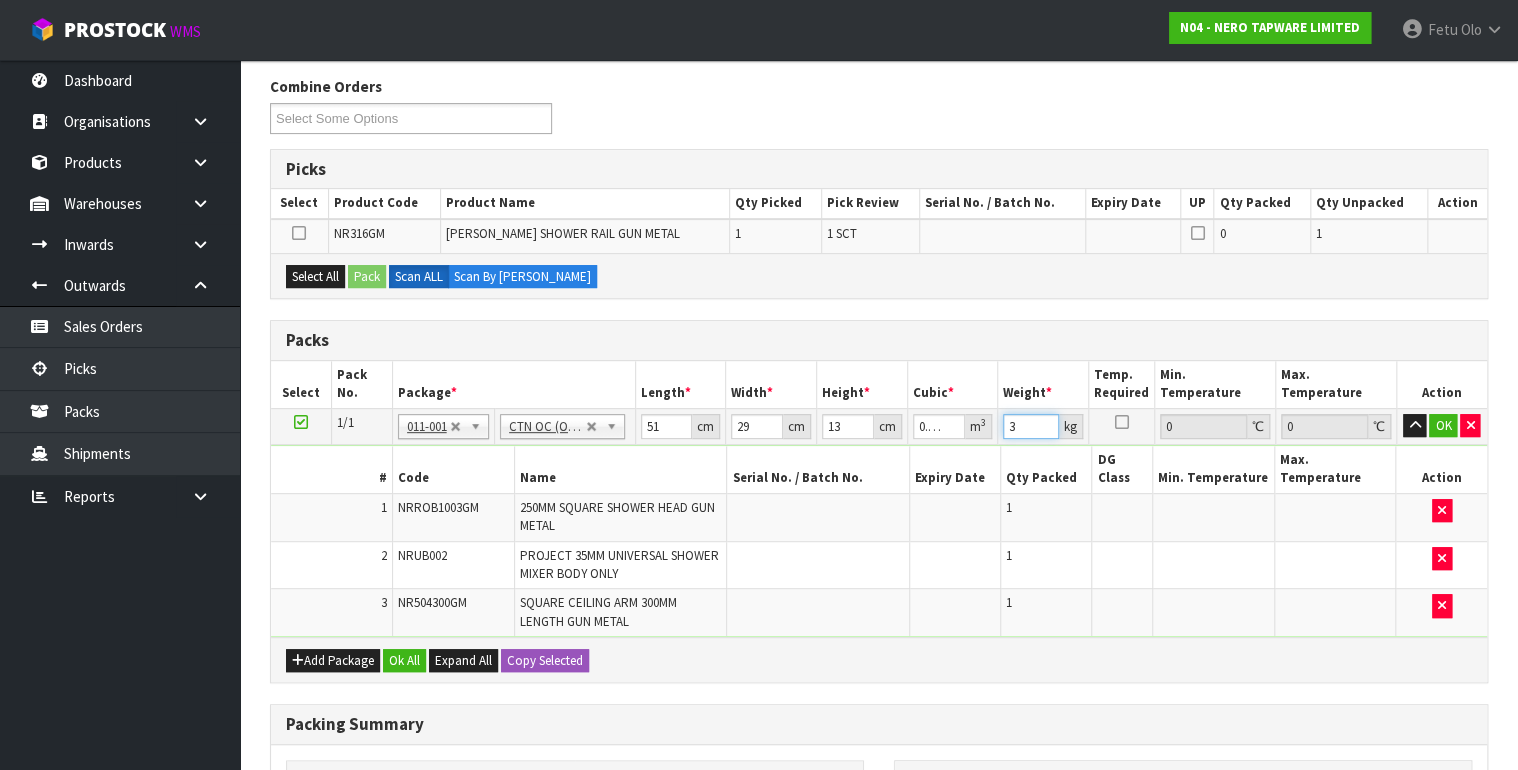 type on "3" 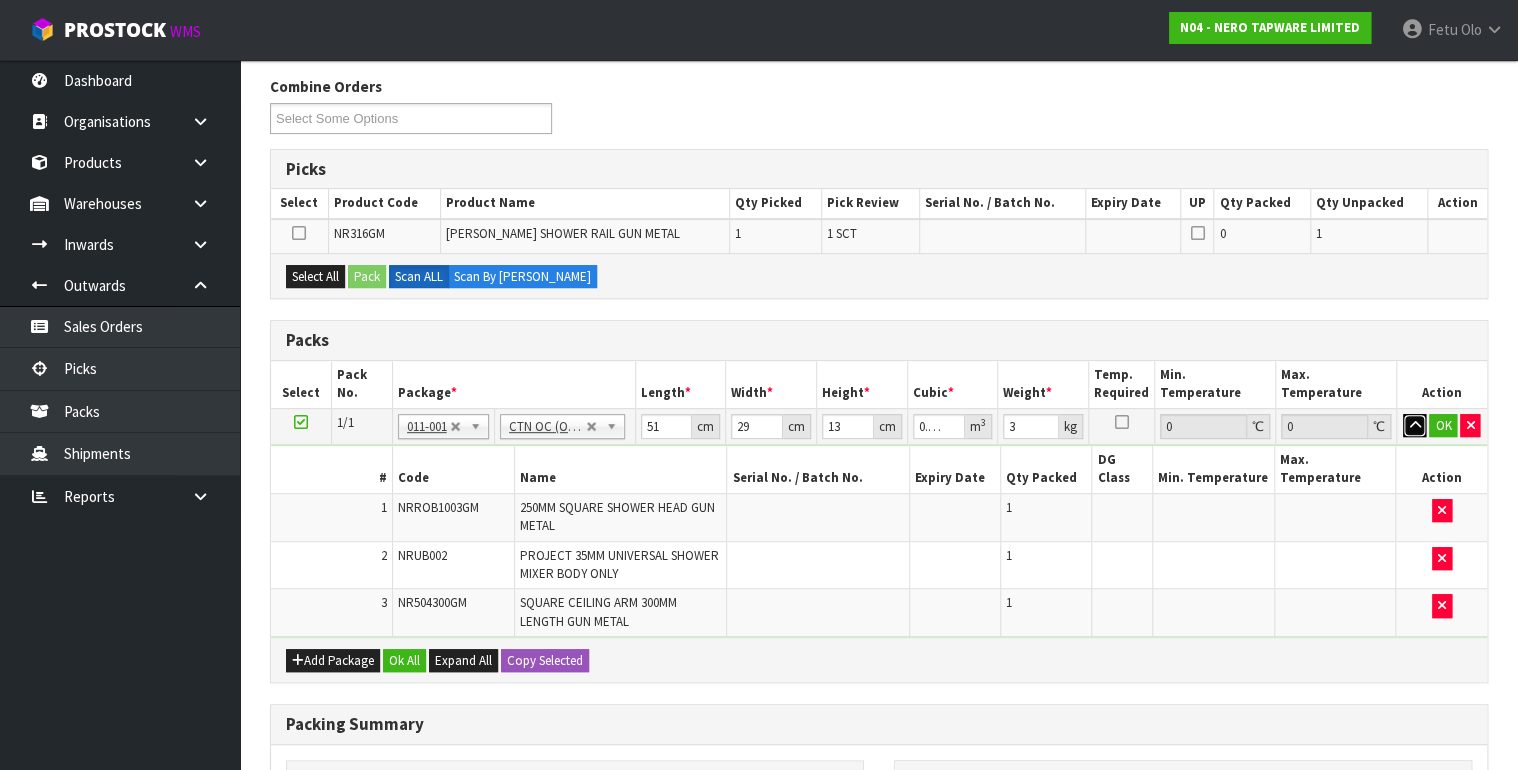 type 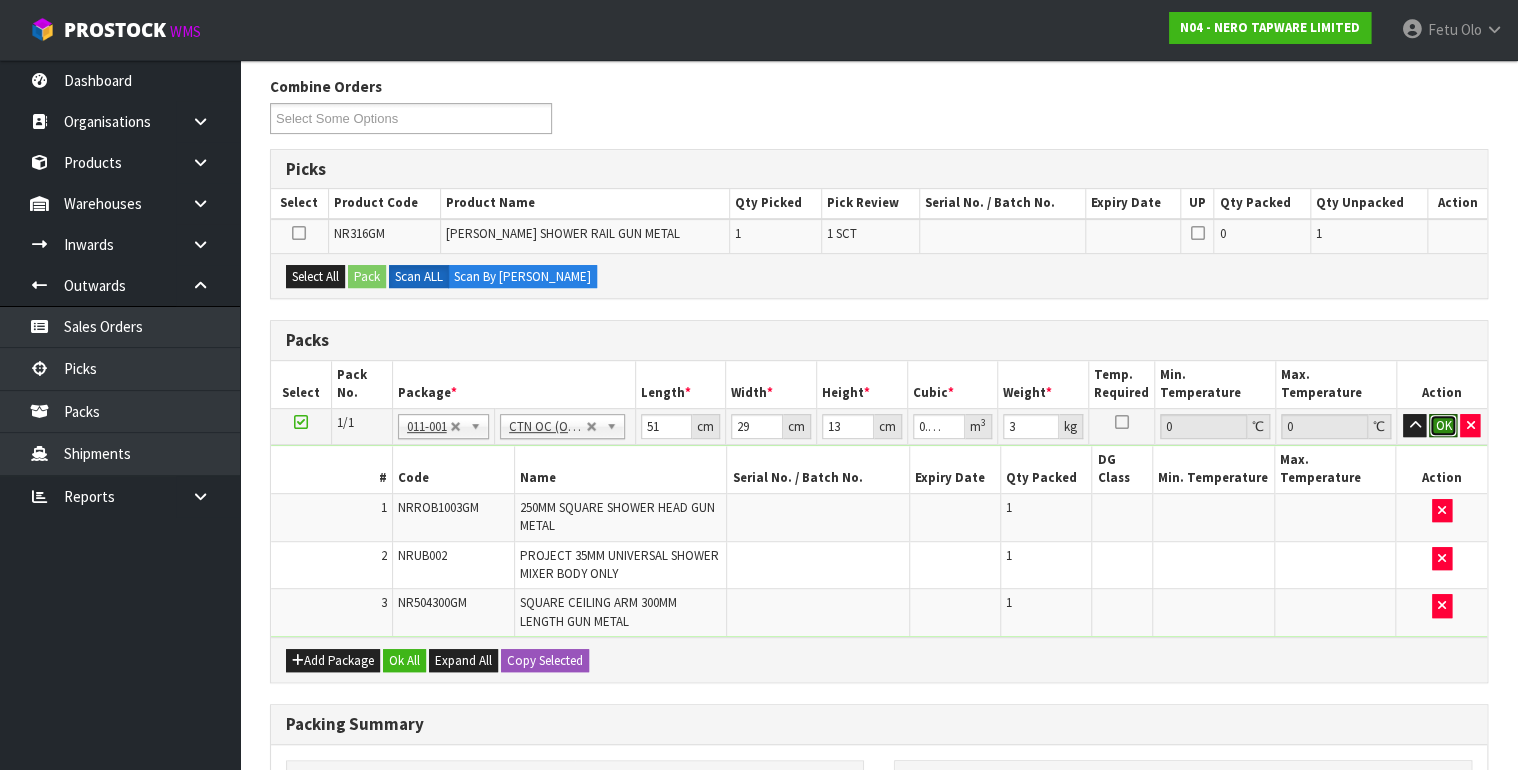 type 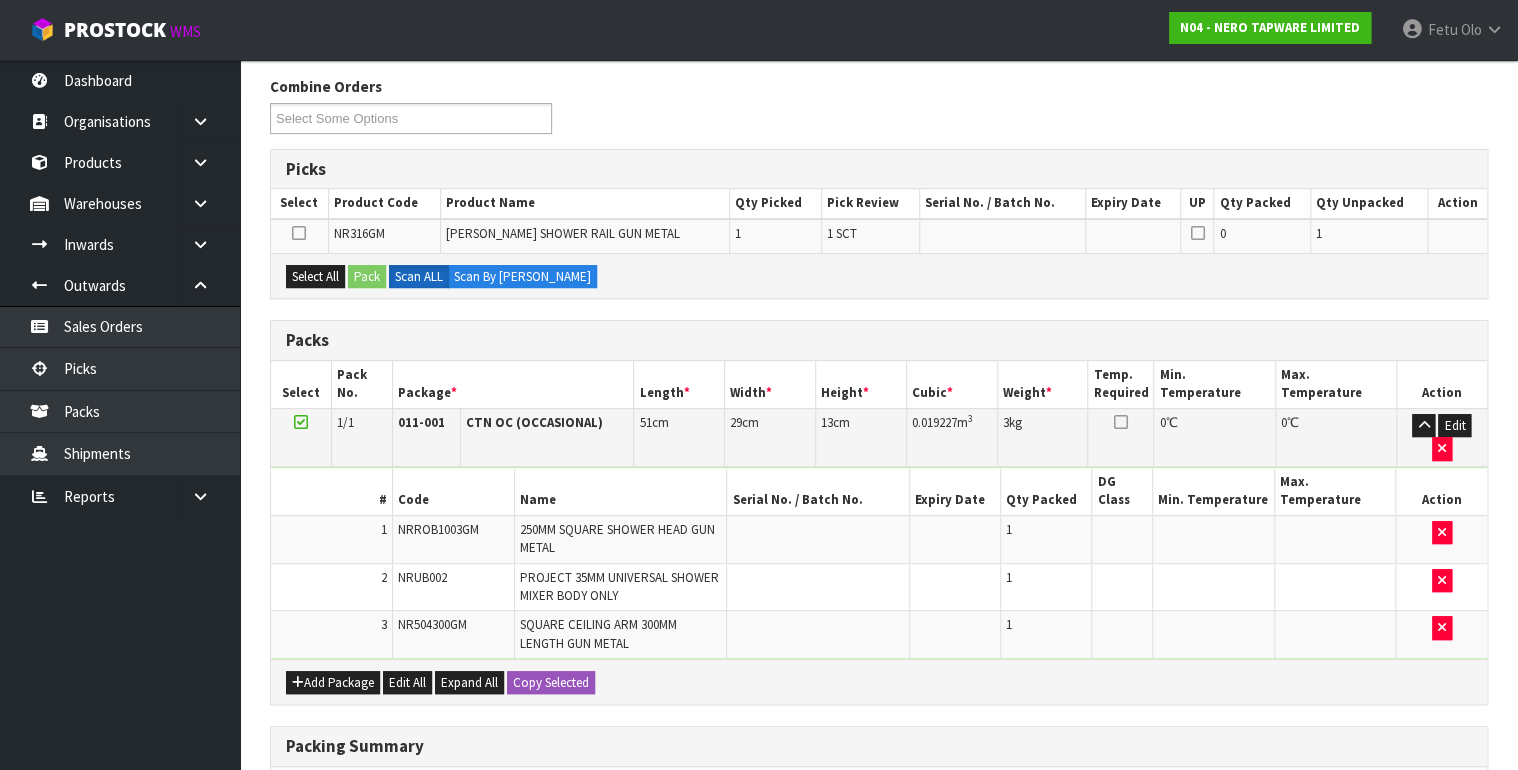 click at bounding box center (301, 422) 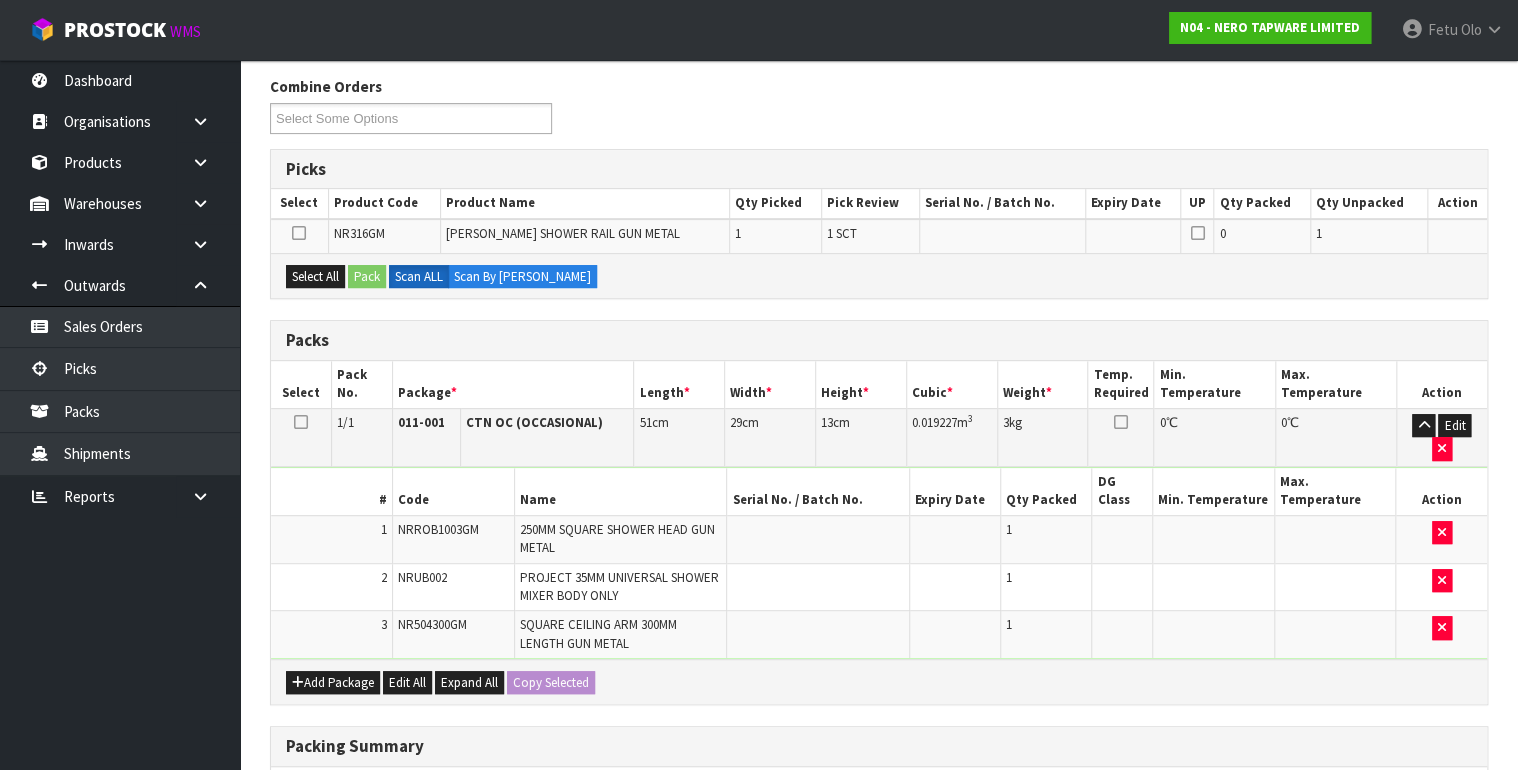 click on "Package  *" at bounding box center (513, 384) 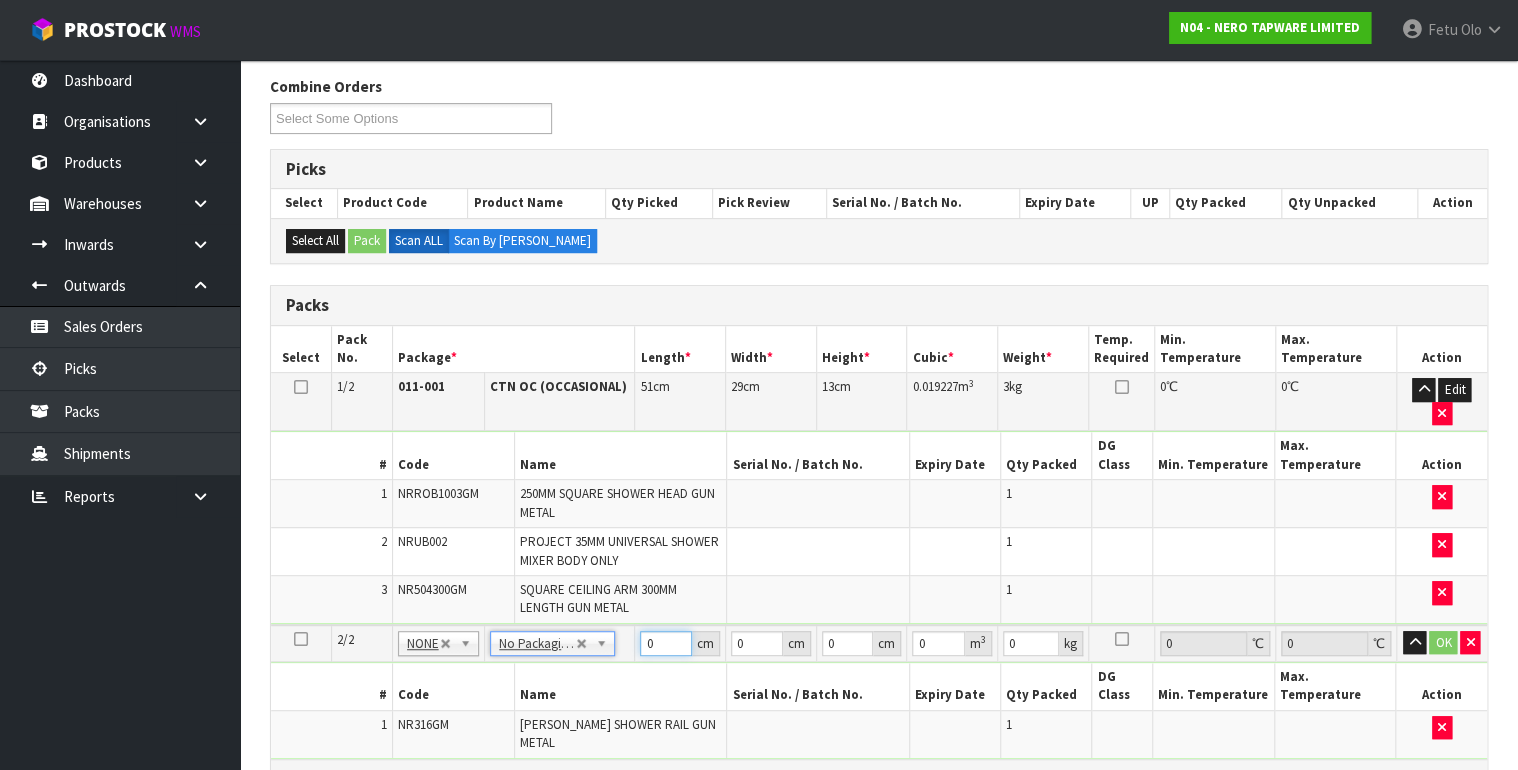 drag, startPoint x: 678, startPoint y: 626, endPoint x: 593, endPoint y: 637, distance: 85.70881 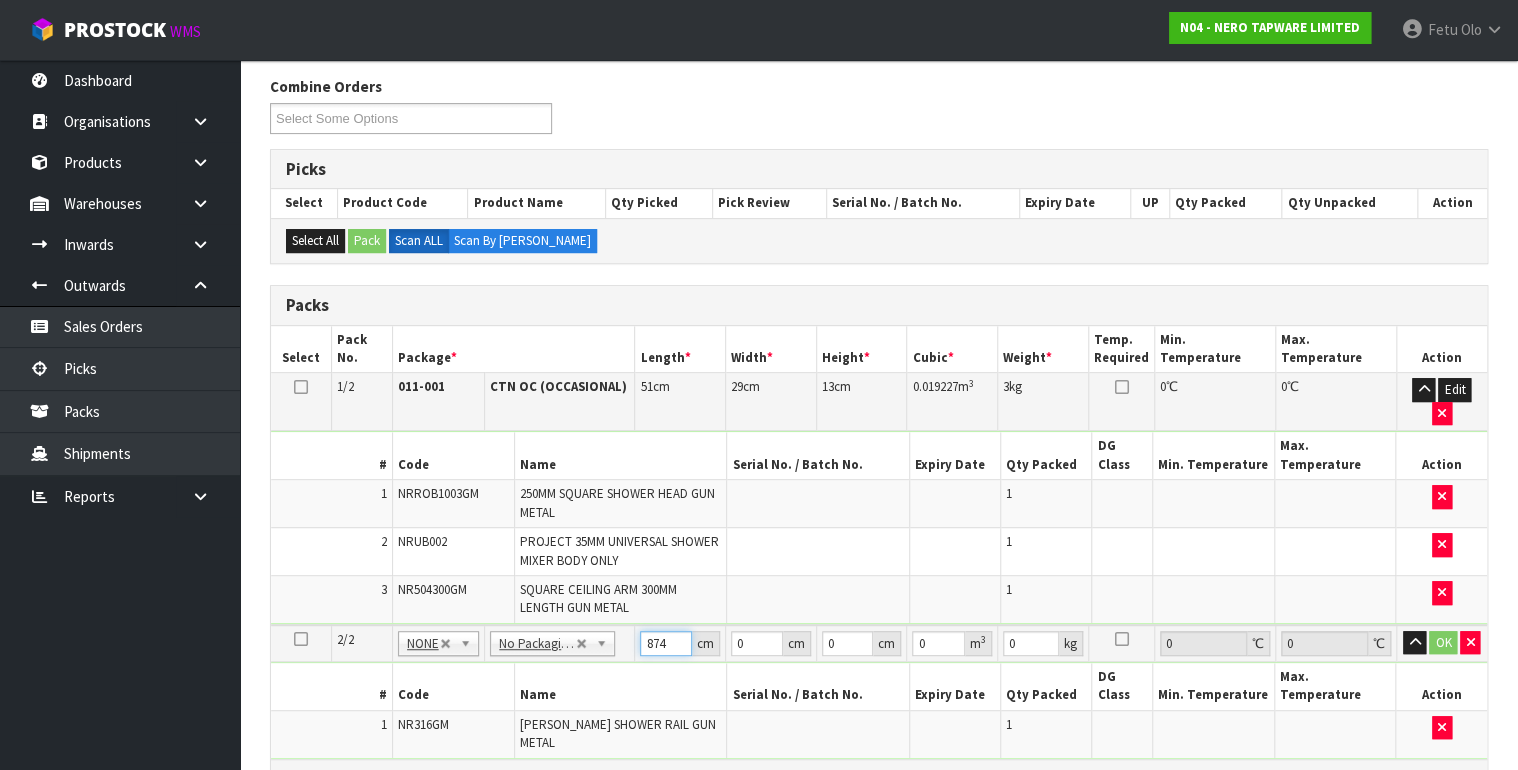 type on "874" 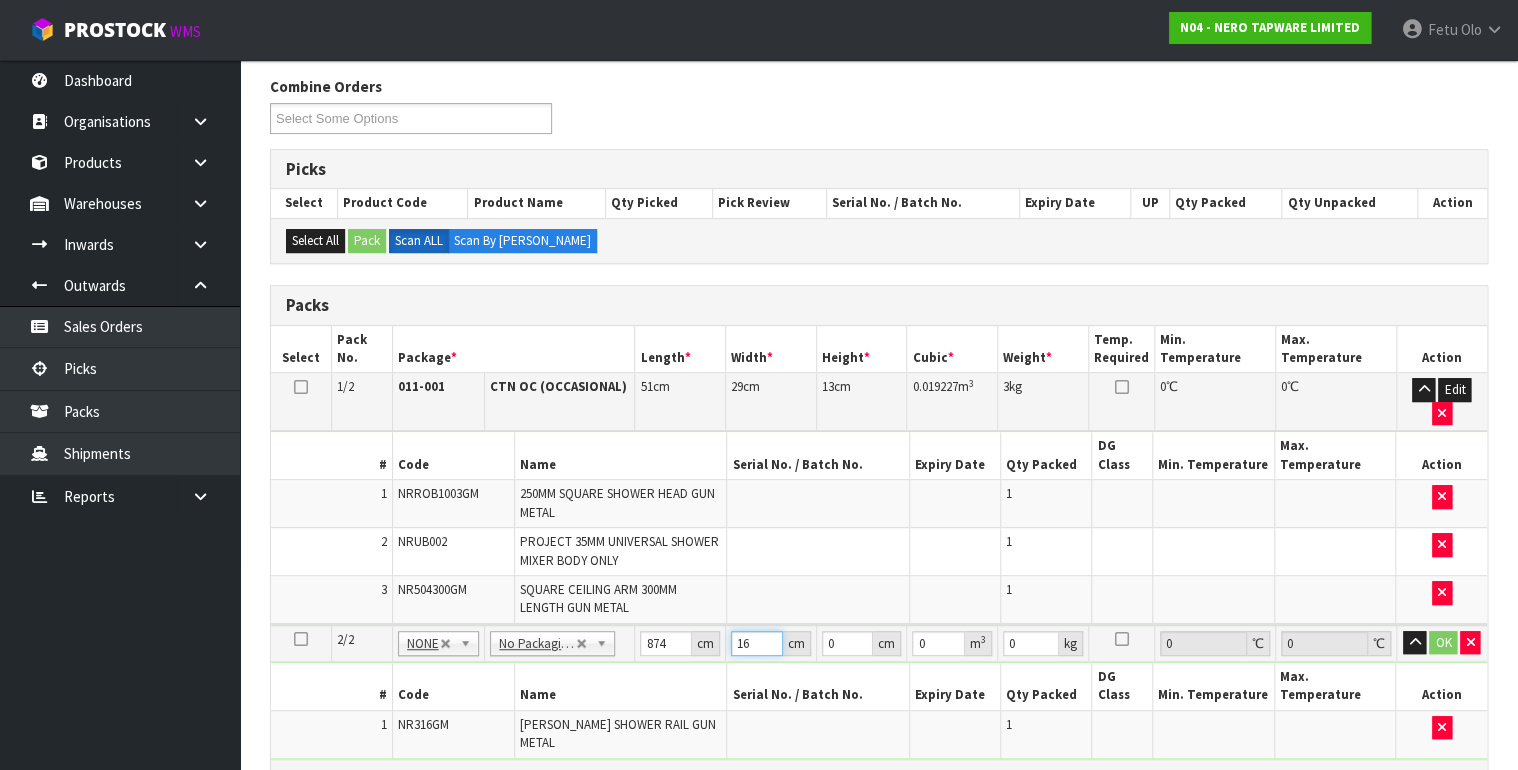 type on "16" 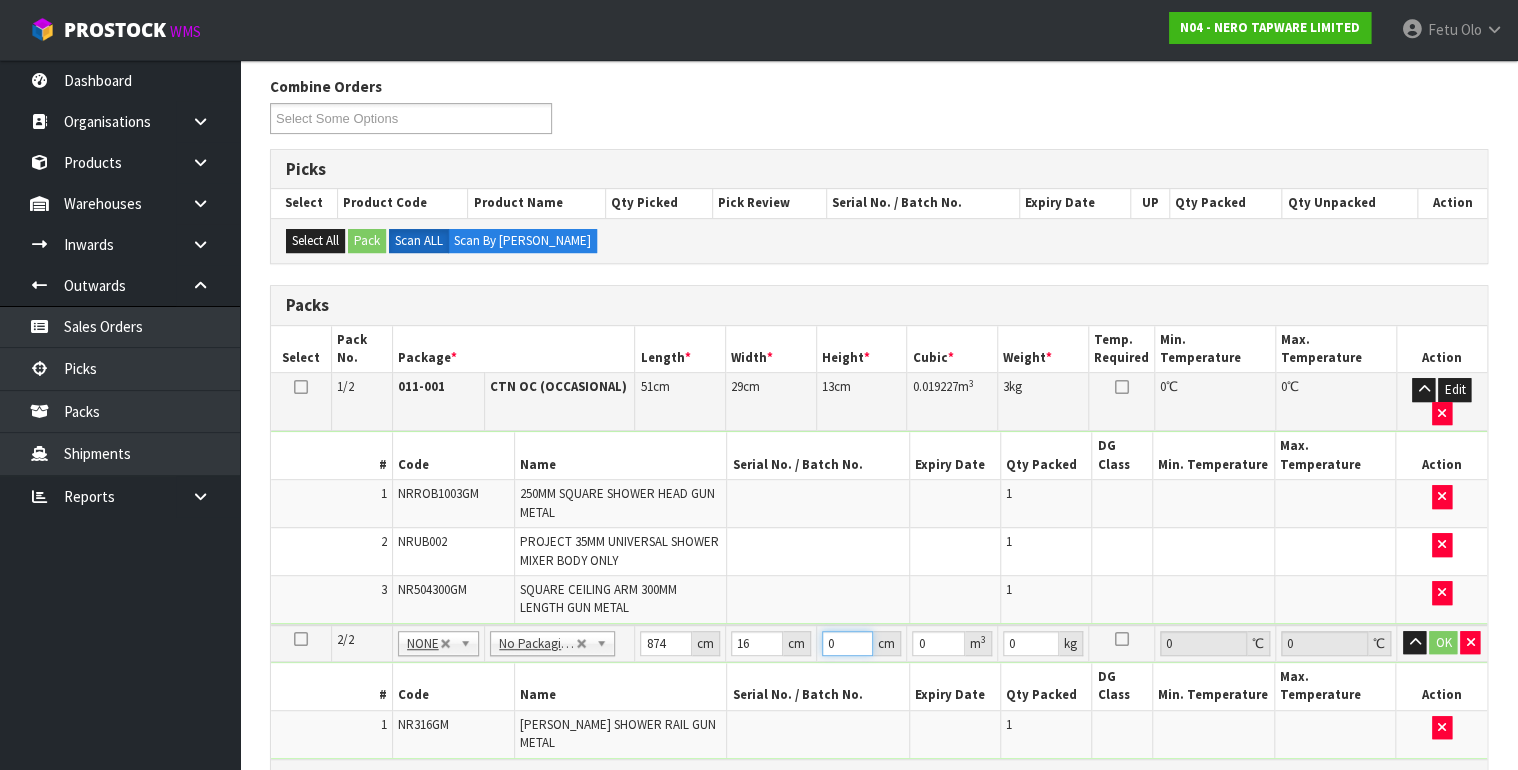 type on "1" 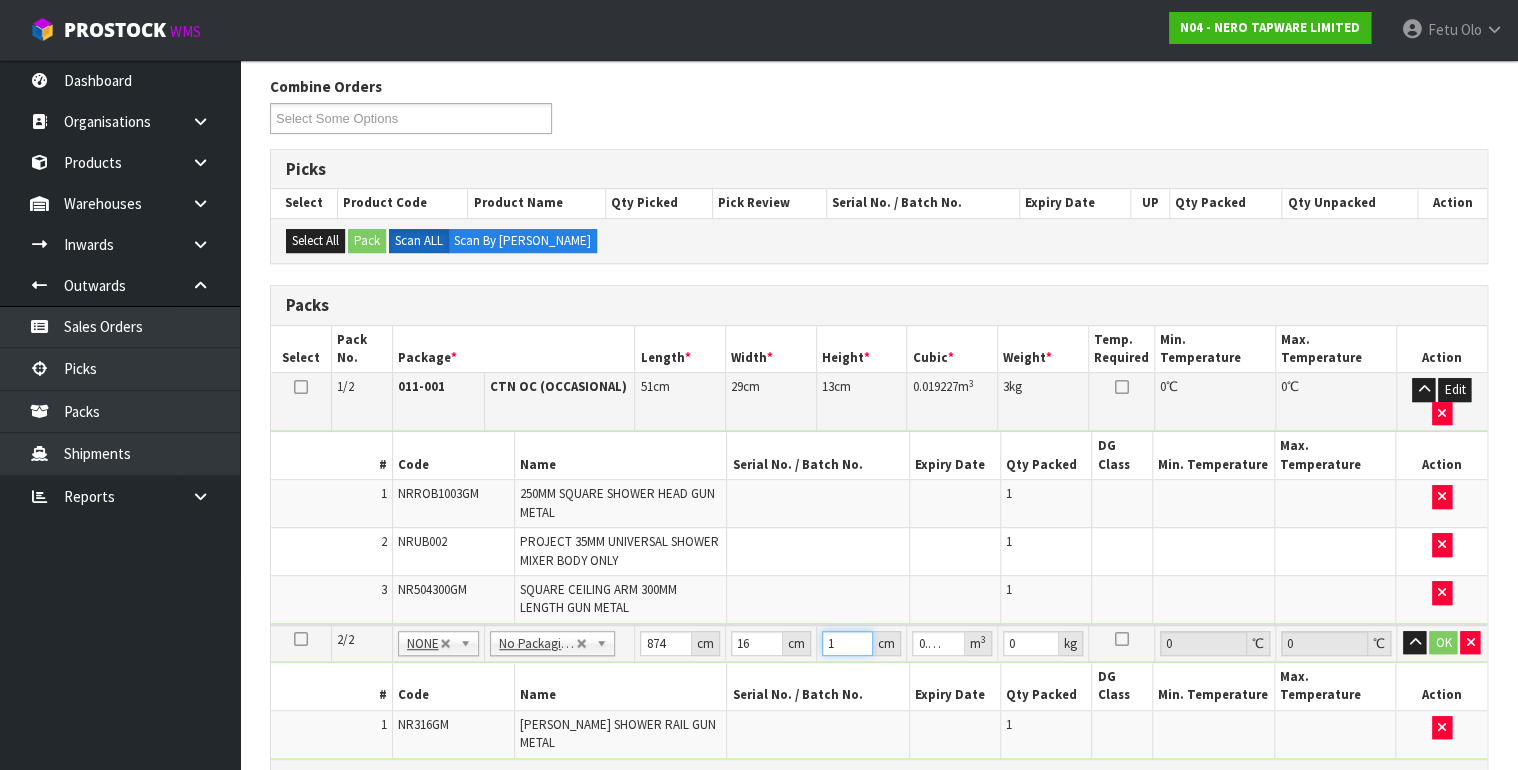 type on "11" 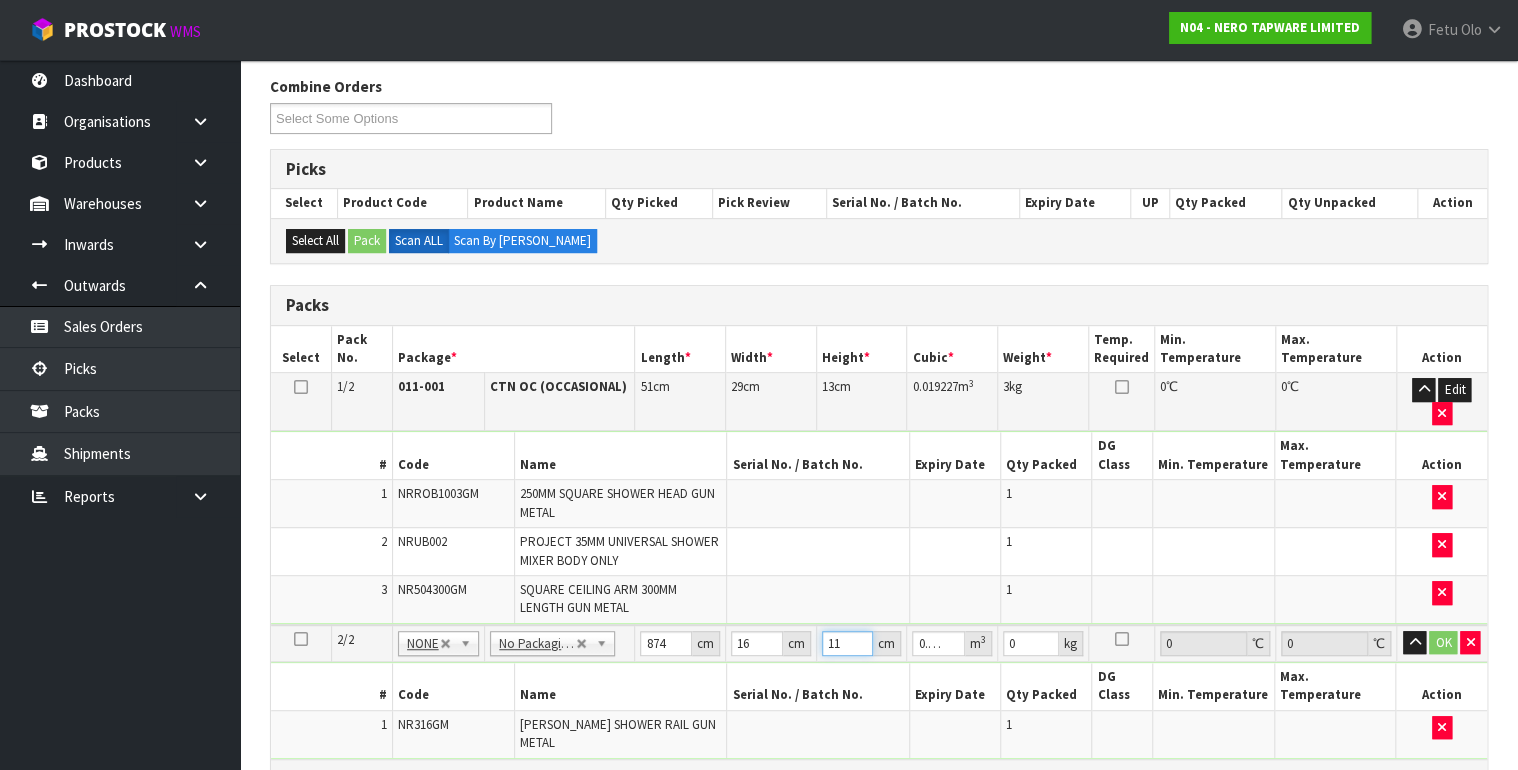 type on "11" 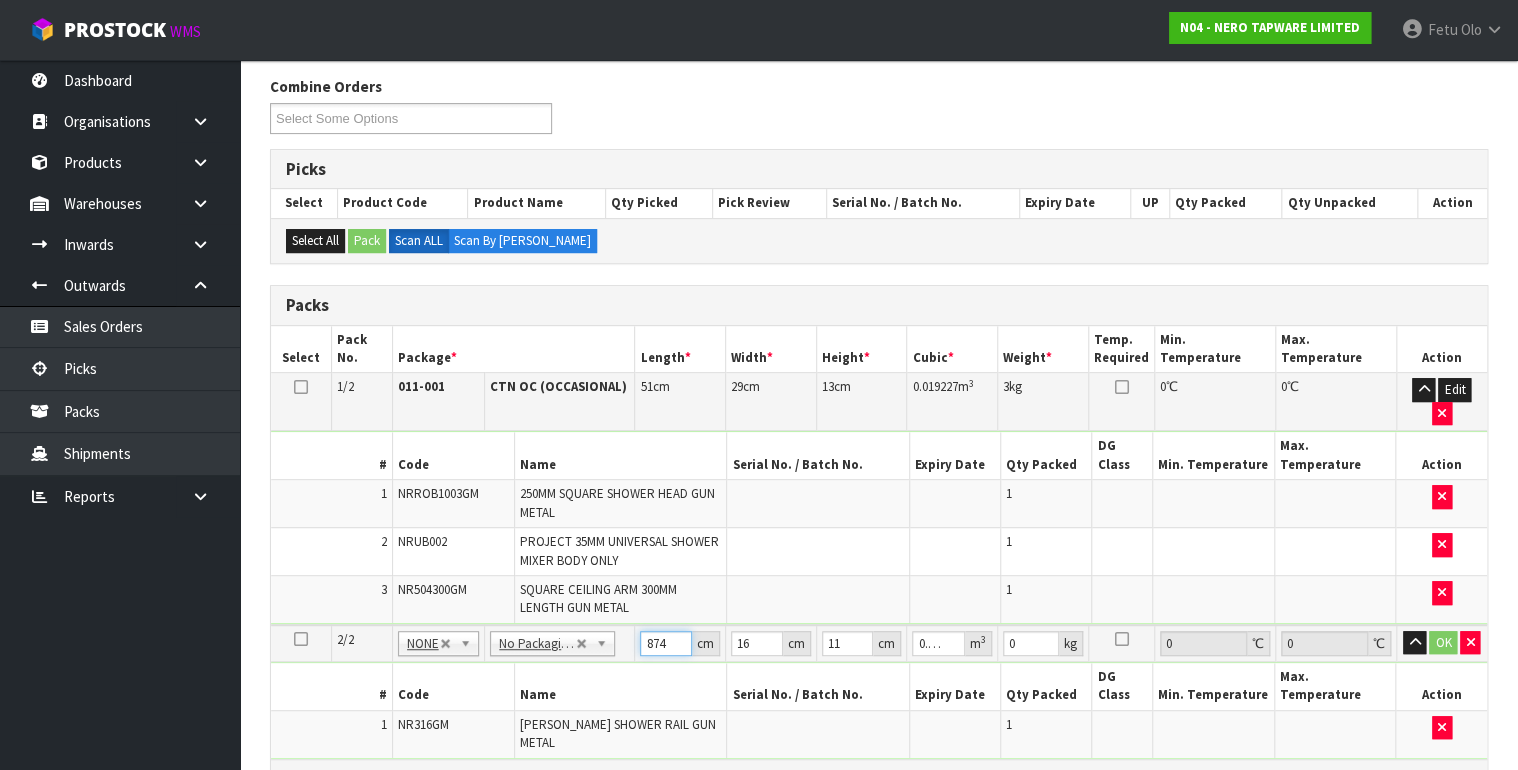 click on "874" at bounding box center [666, 643] 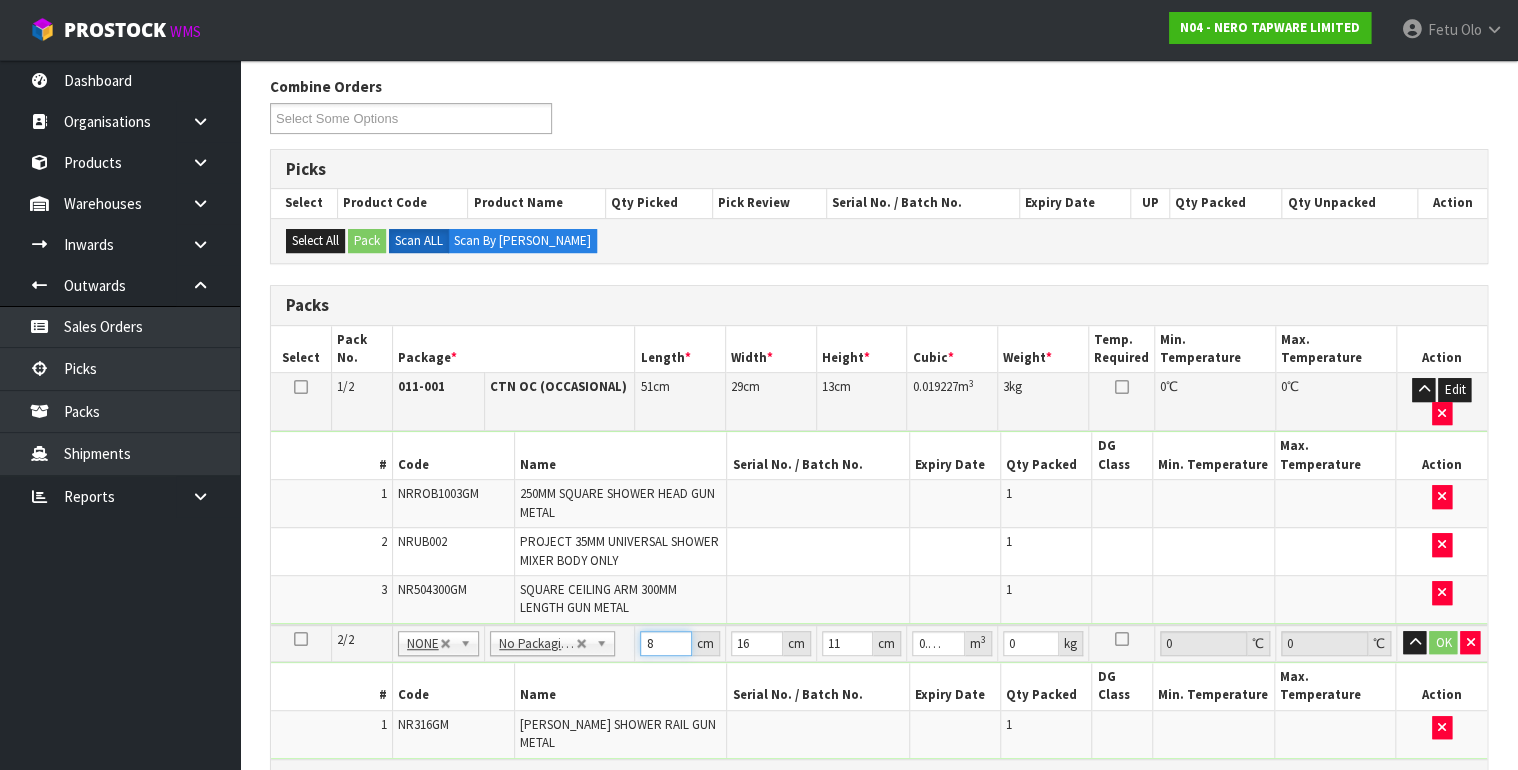 type on "84" 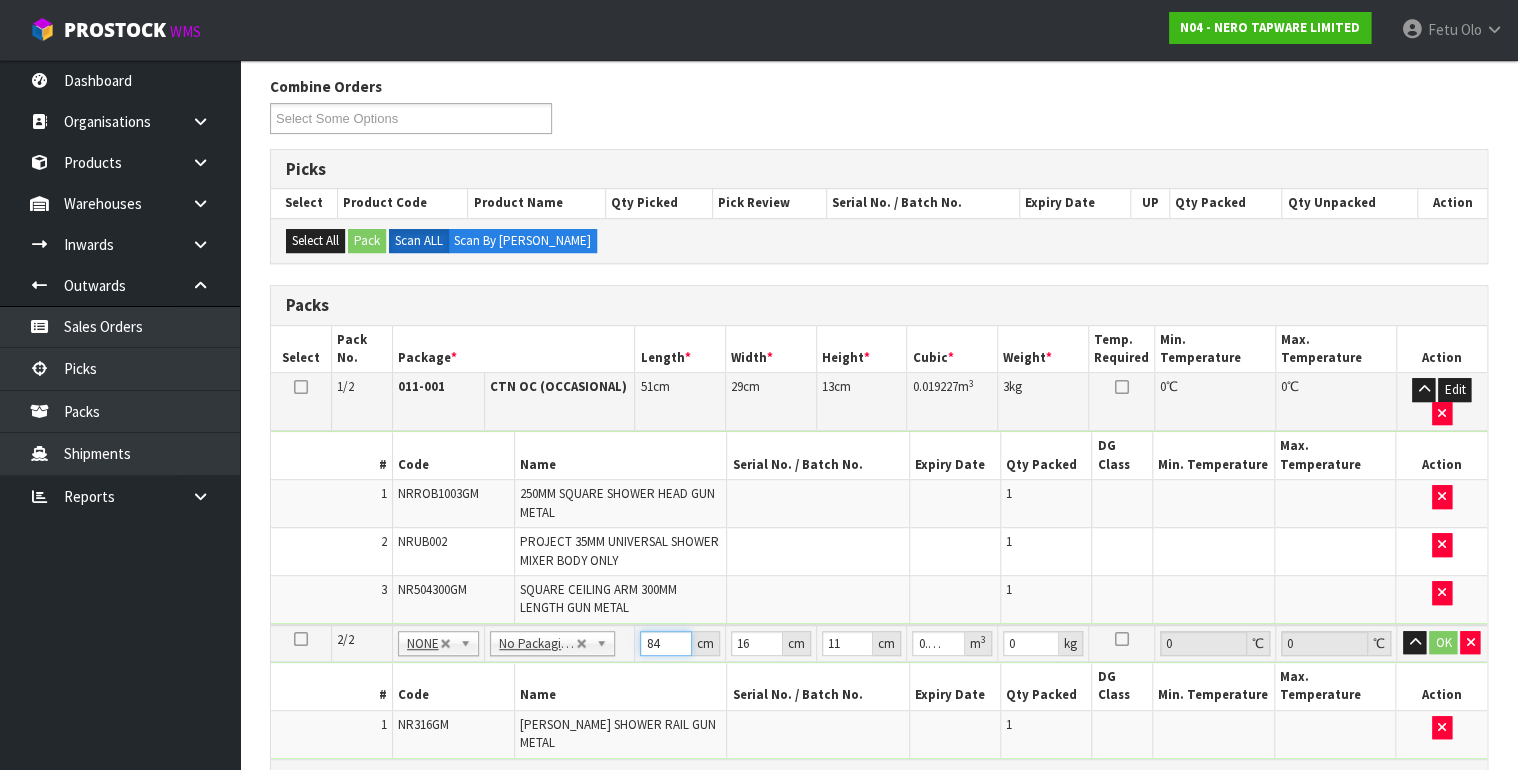 type on "84" 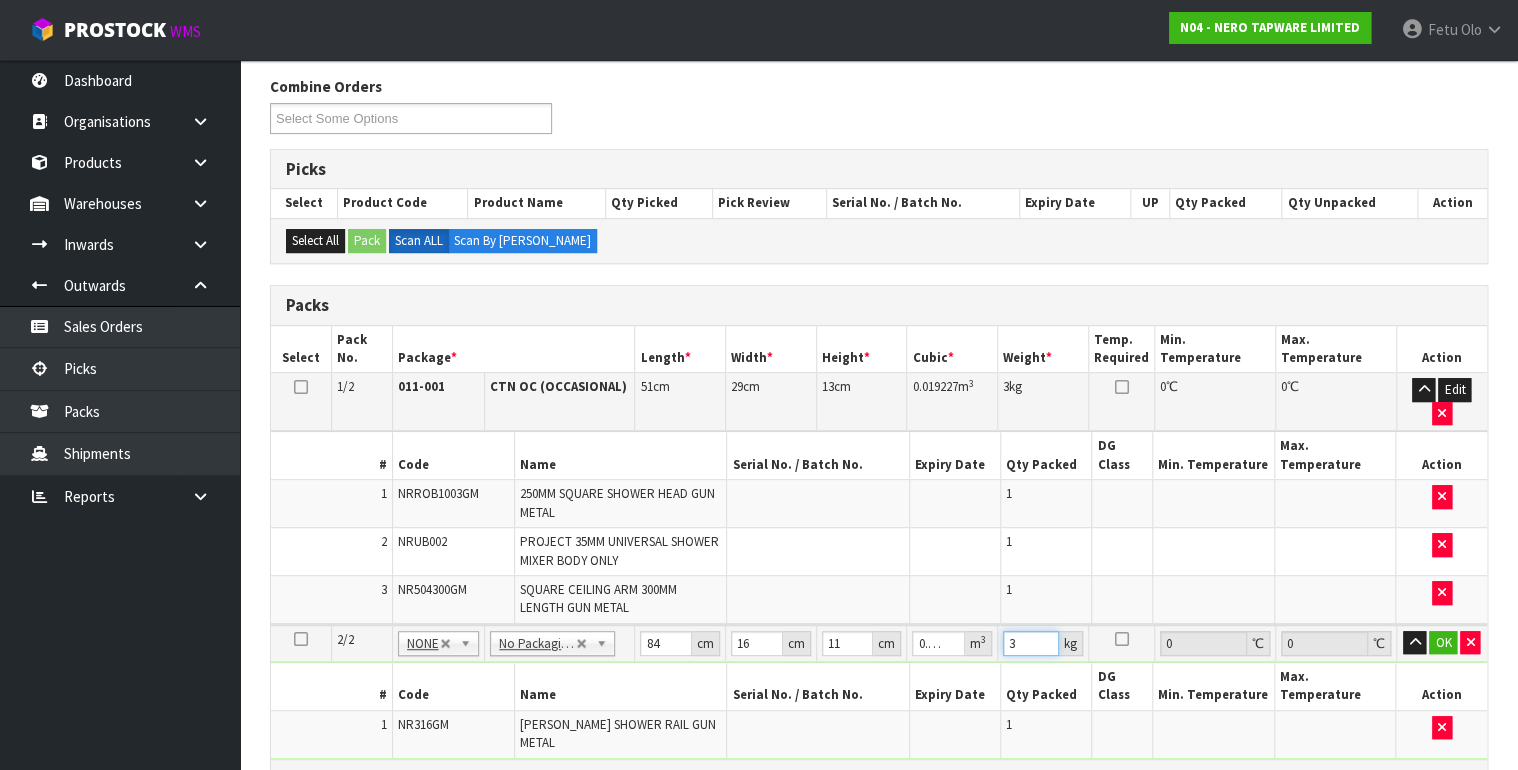 type on "3" 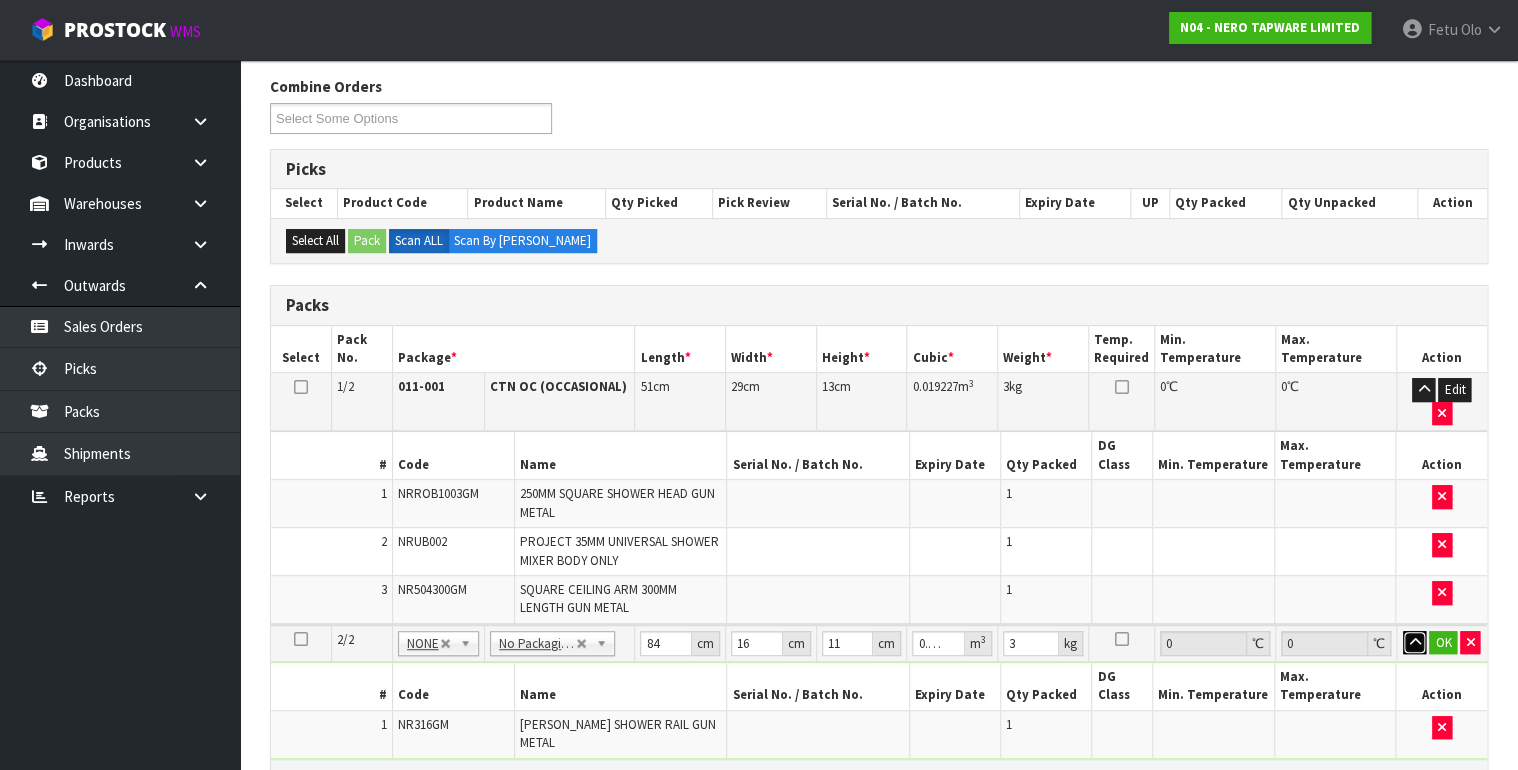 type 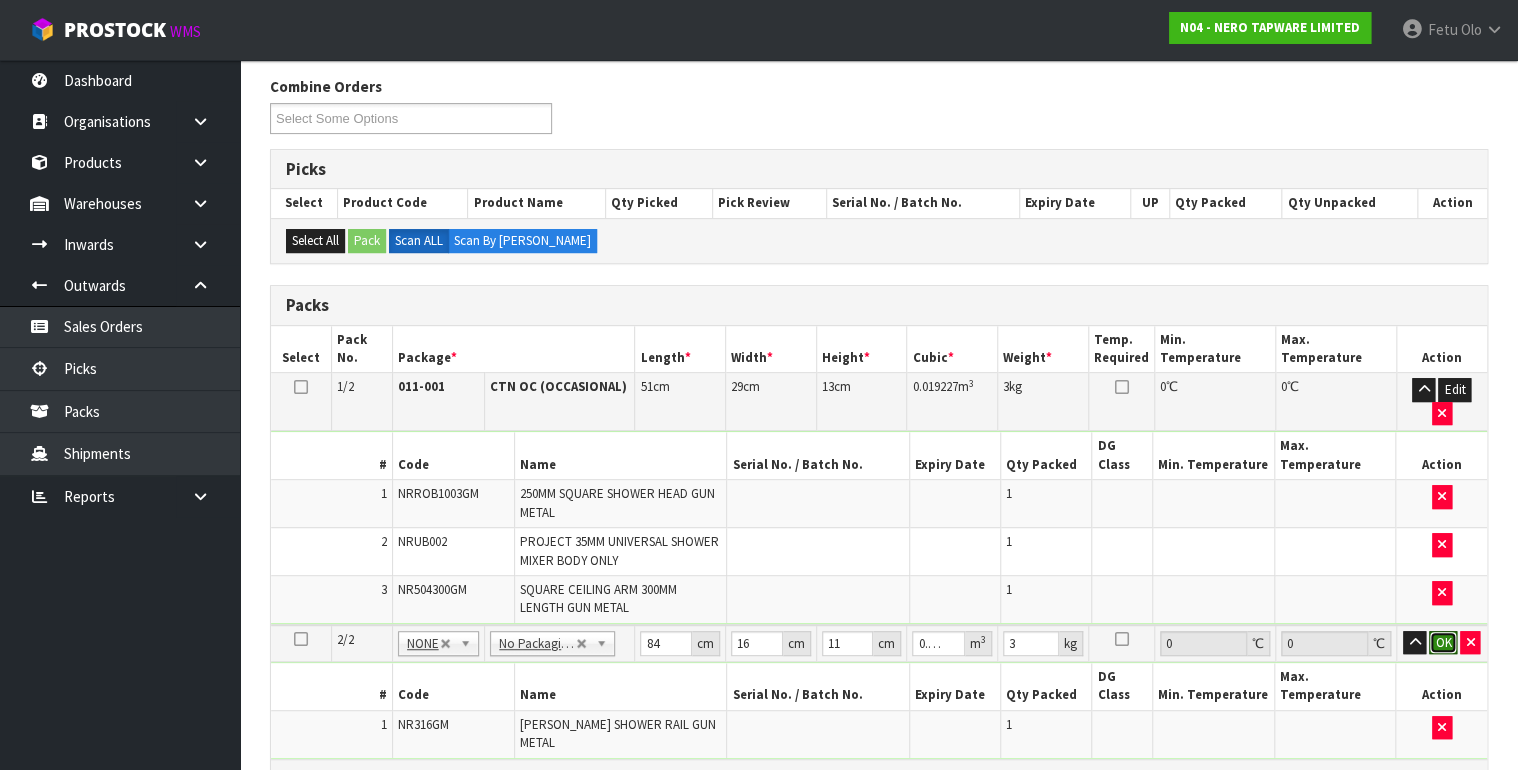 click on "OK" at bounding box center [1443, 643] 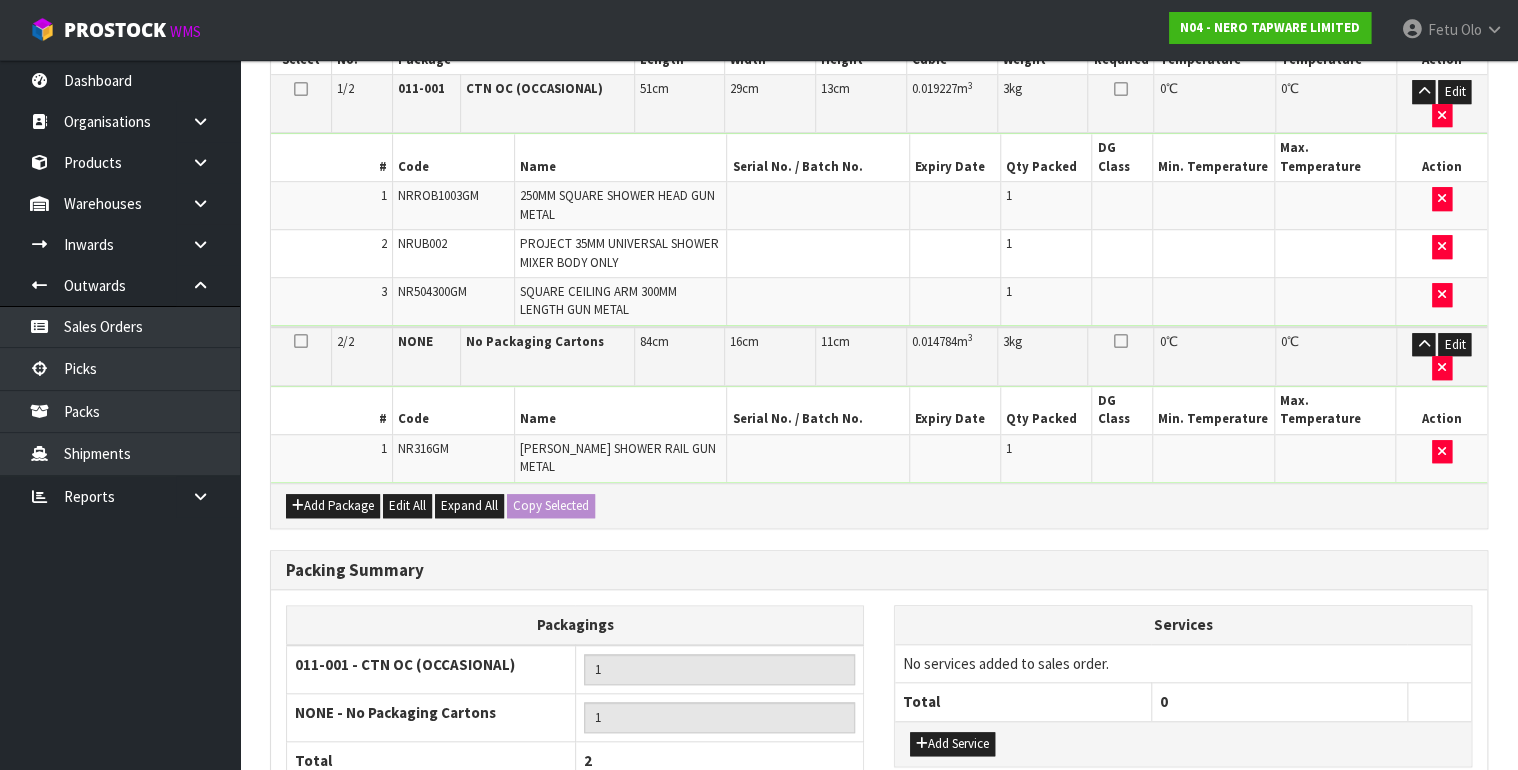scroll, scrollTop: 560, scrollLeft: 0, axis: vertical 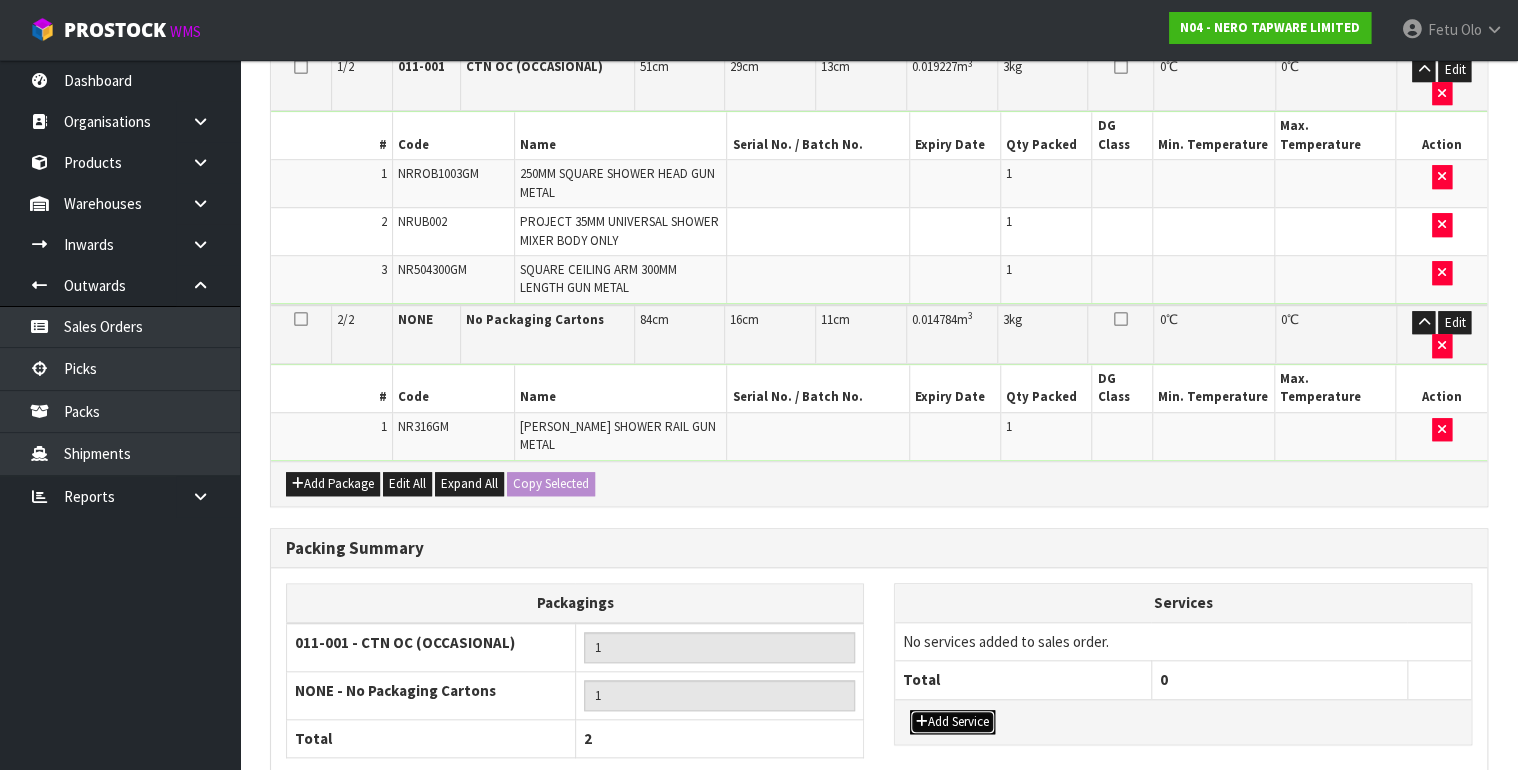 click on "Add Service" at bounding box center (952, 722) 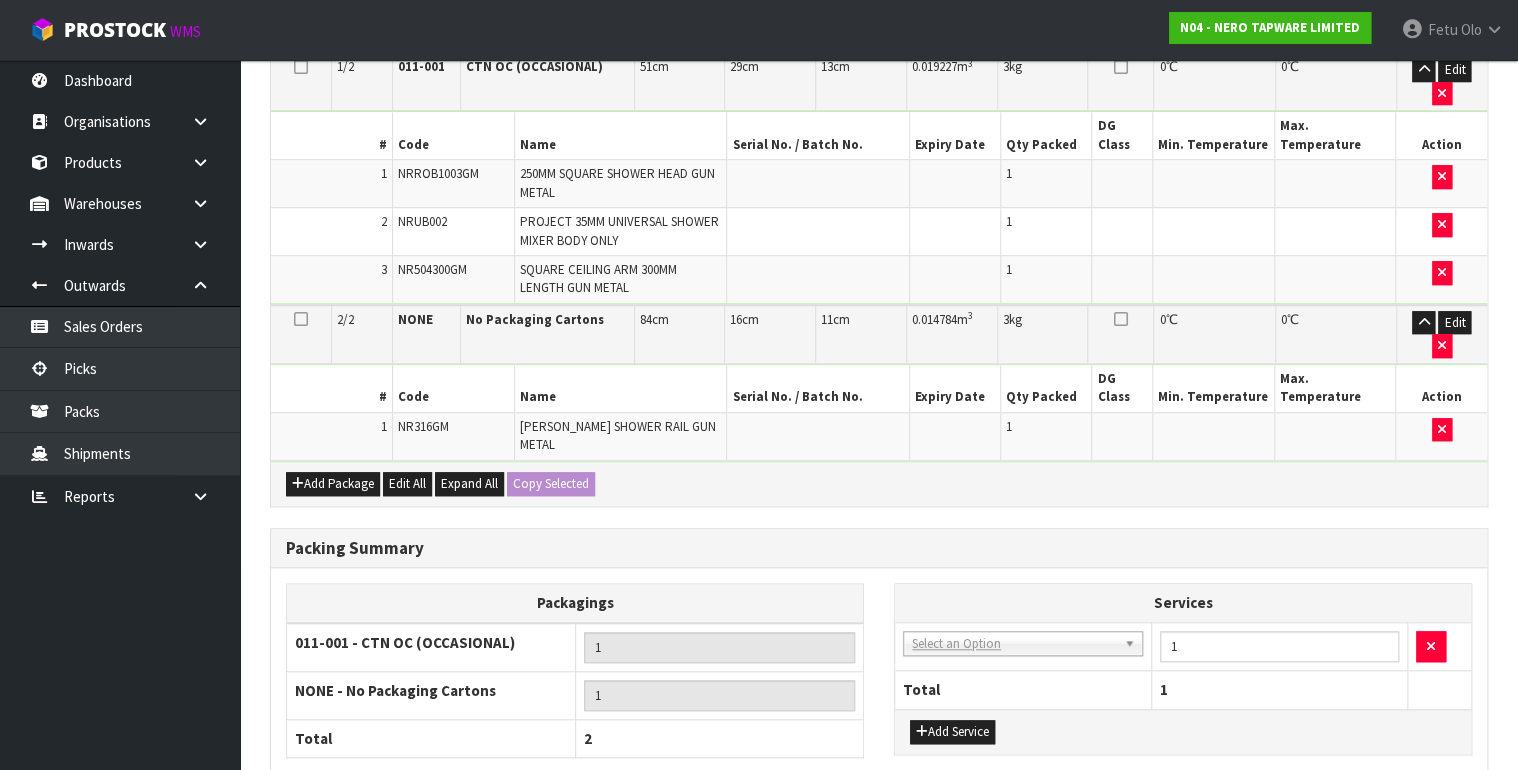 click on "003-036 - EXTERNAL PLANT HIRE 008-035 - OUTWARD HDLG+/HOIST LIFT ON/OFF 008-036 - OUTWARD SHRINKWRAP PALLET 008-037 - OUTWARD STRAPPING PALLET 008-039 - COMPLETE DG TRANSPORTATION DOCS 008-040 - COMPLETE FREIGHT DOCS PER CONSIGNMENT 008-041 - WORK ORDER LABOUR 008-043 - PALLET REPACKING/STACKING 008-044 - PACKAGING/PLASTIC SLEEVES 008-045 - PACKAGING/BAGS 008-046 - CARTON WH REPACKING 008-067 - FARMERS BARCODE LABELS 008-068 - LABEL PRINT PER LABEL 008-072 - REPACKING PALLET PER BAG 008-073 - OUTWARDS HDLG BAR CODE PER LABEL 008-074 - FREIGHT LABEL 008-100 - KITSET FIXED RATE ITEM PICK 008-129 - FARMERS BARCODE LABOUR ATTACH LABEL 008-130 - ANIMATES LABEL AND ATTACH 008-133 - OUTWARDS HDLG RETURN BOOKING FEE 008-134 - MATERIAL 008-135 - FREIGHT QUOTE 008-136 - BRISCOES LABEL AND ATTACH 008-137 - LITHIUM BATTERY LABOUR ATTACH LABEL 008-138 - RESIDENTIAL DELIVERY FEE 008-140 - NZ POST DG LABEL 008-141 - PBT COURIERS ATL LABEL 008-144 - LABOUR REPACKING OVERTIME X 1.5 PER MINUTE" at bounding box center [1023, 646] 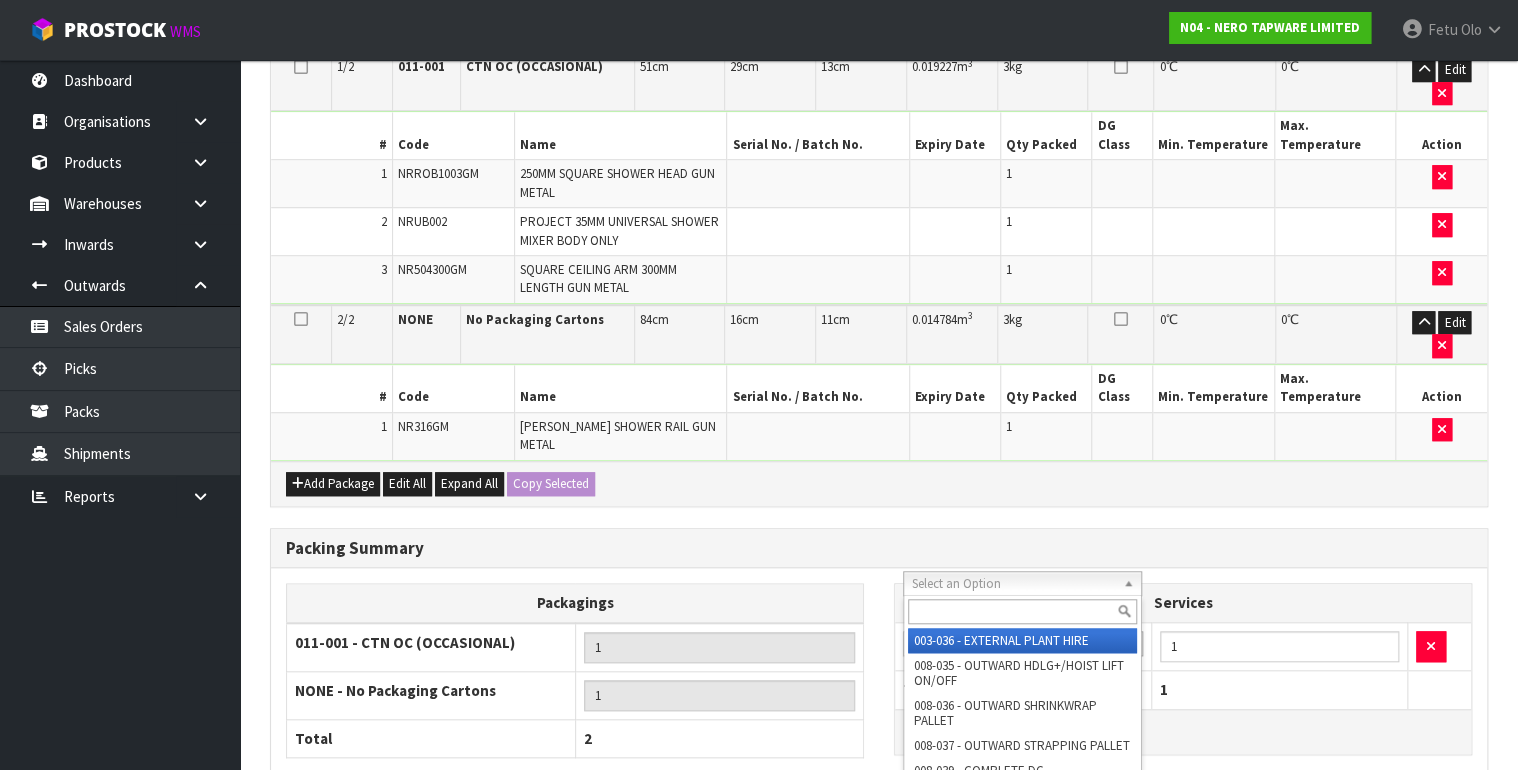 click at bounding box center [1023, 611] 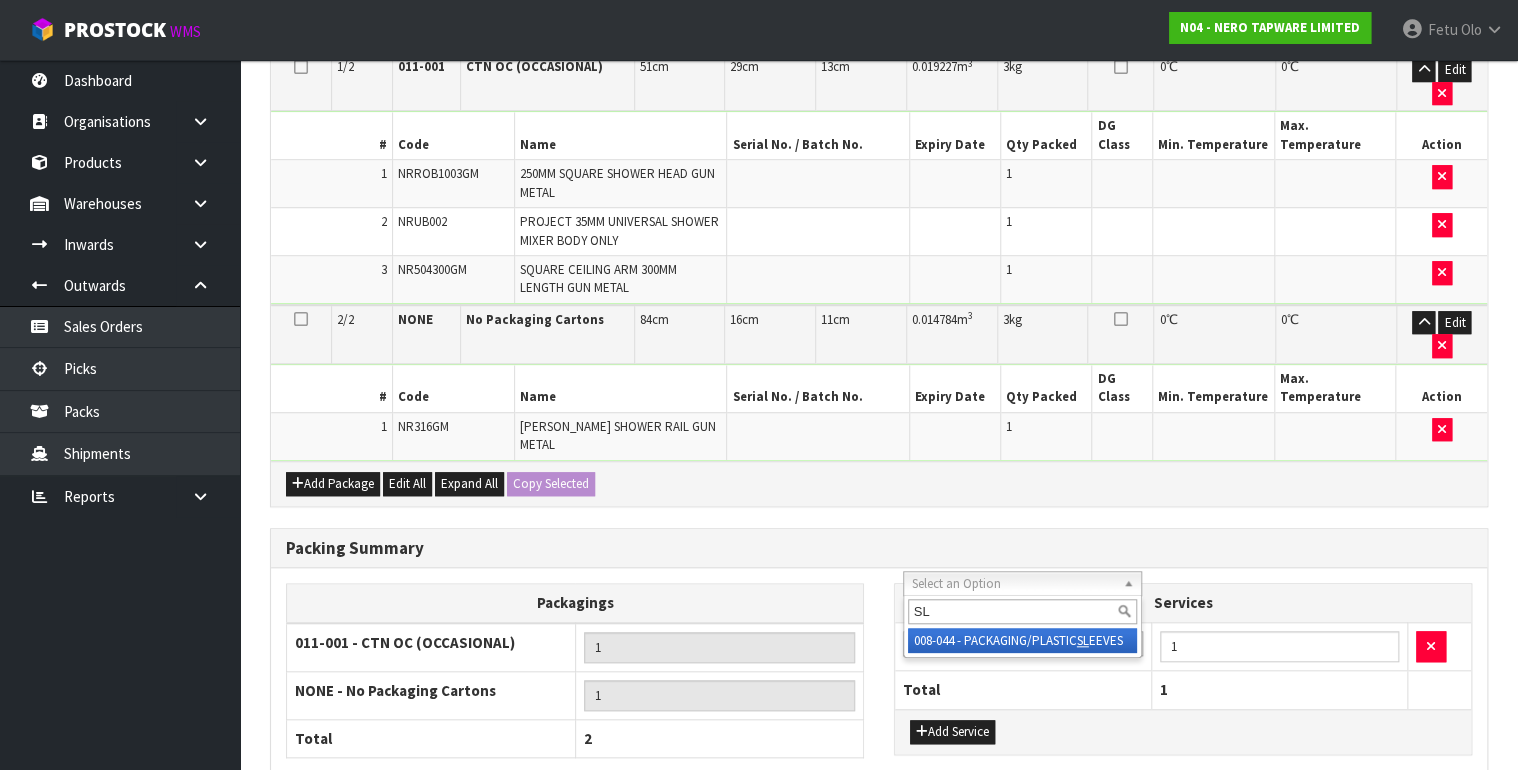 type on "SL" 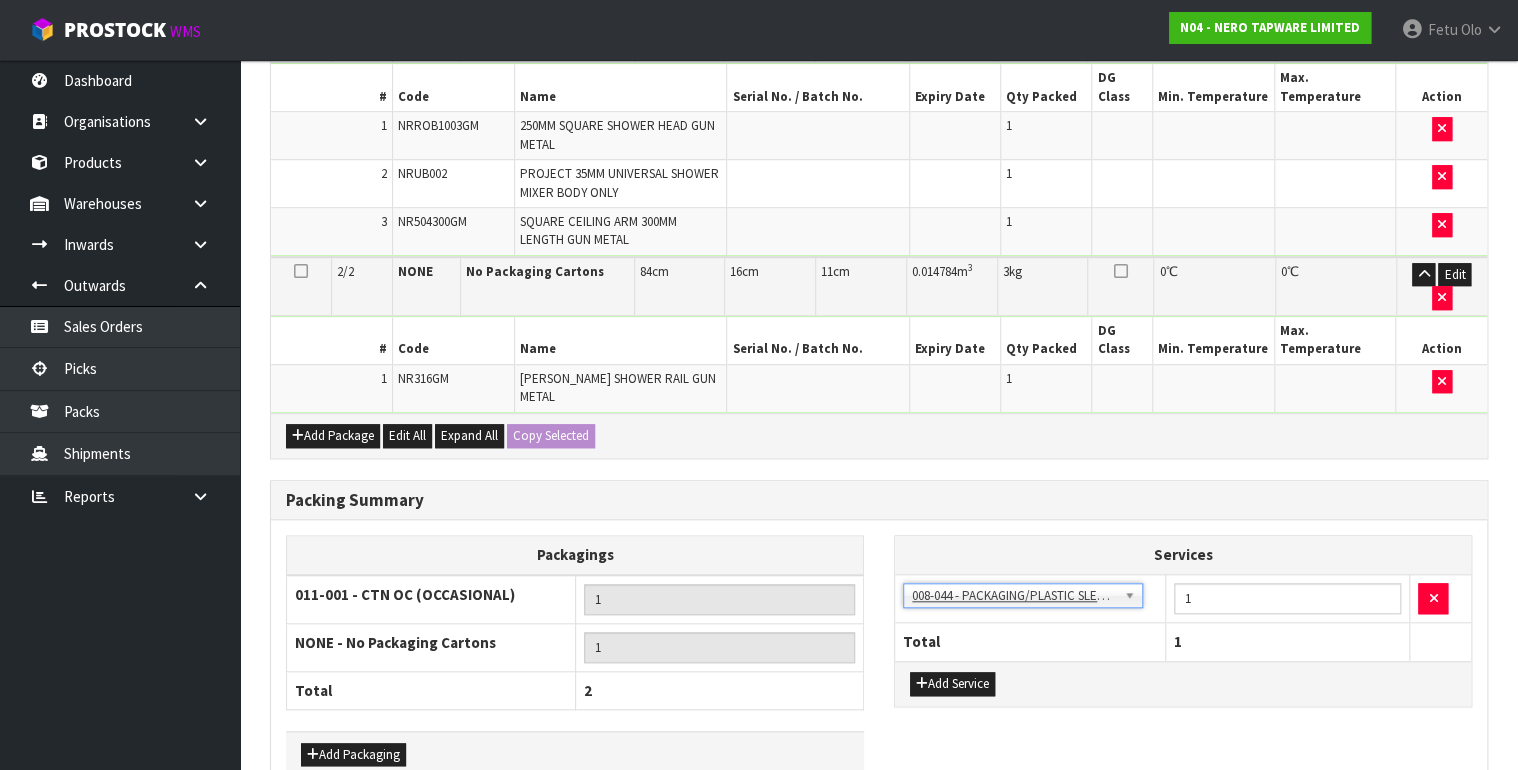 scroll, scrollTop: 662, scrollLeft: 0, axis: vertical 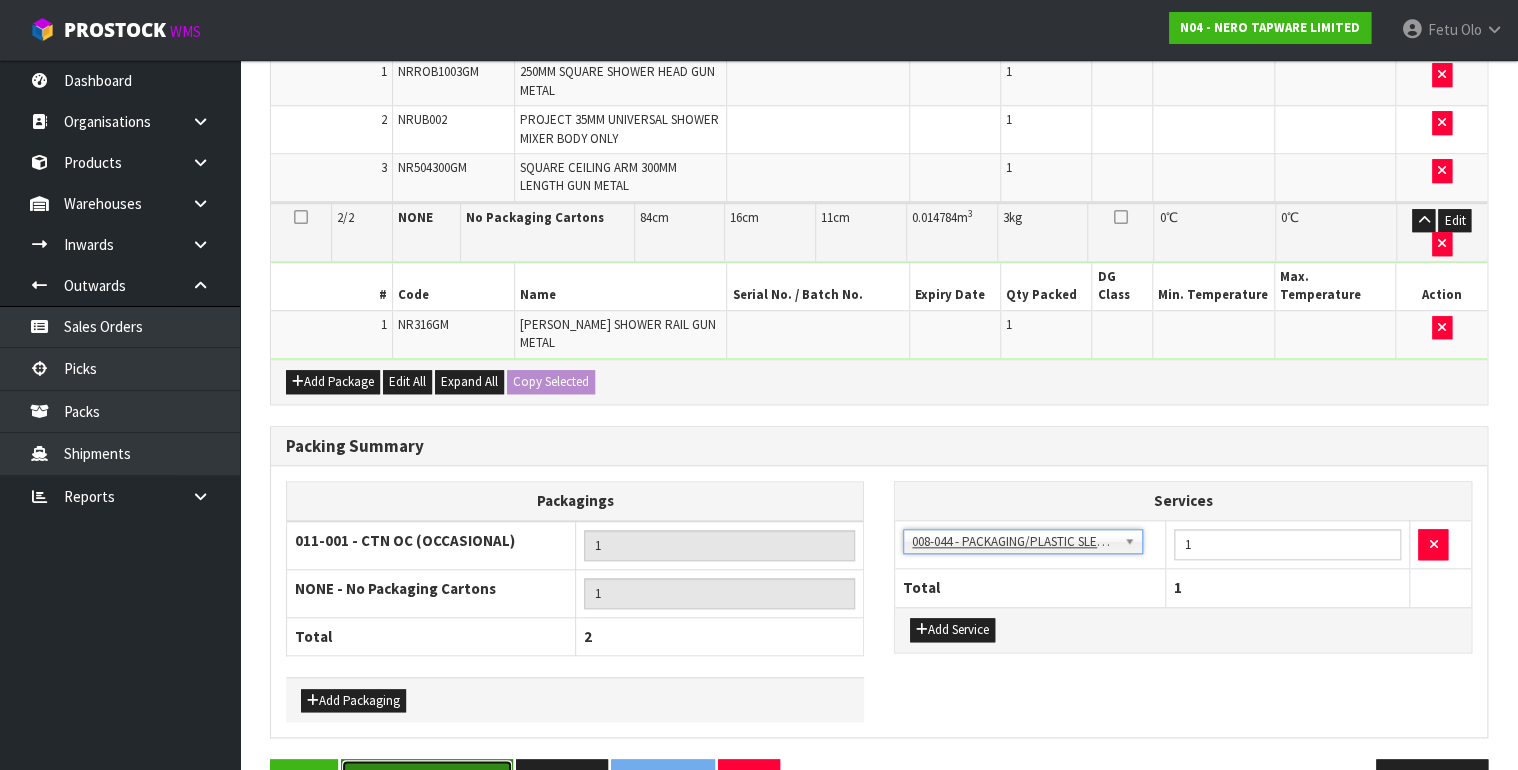 click on "Save & Confirm Packs" at bounding box center (427, 780) 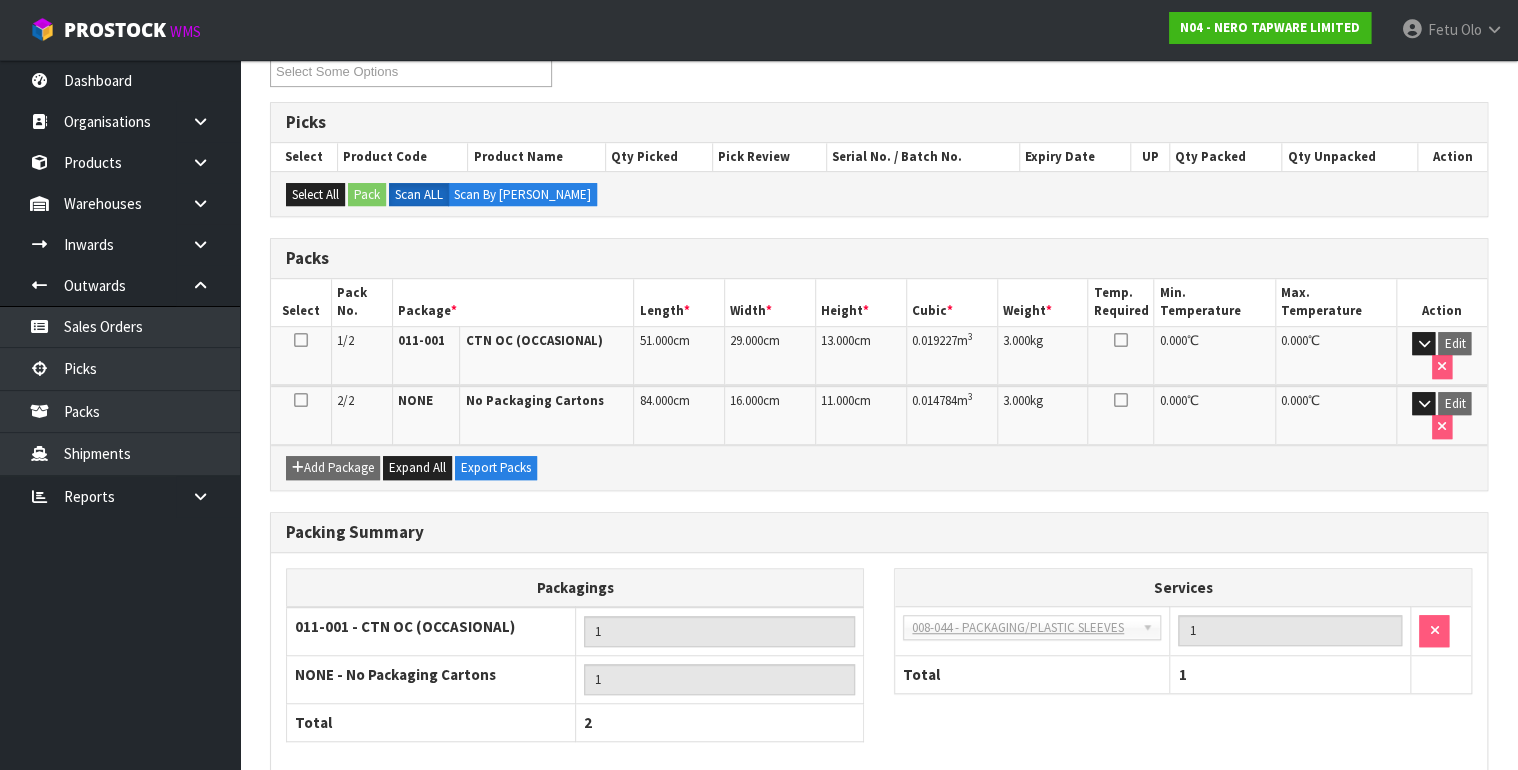 scroll, scrollTop: 454, scrollLeft: 0, axis: vertical 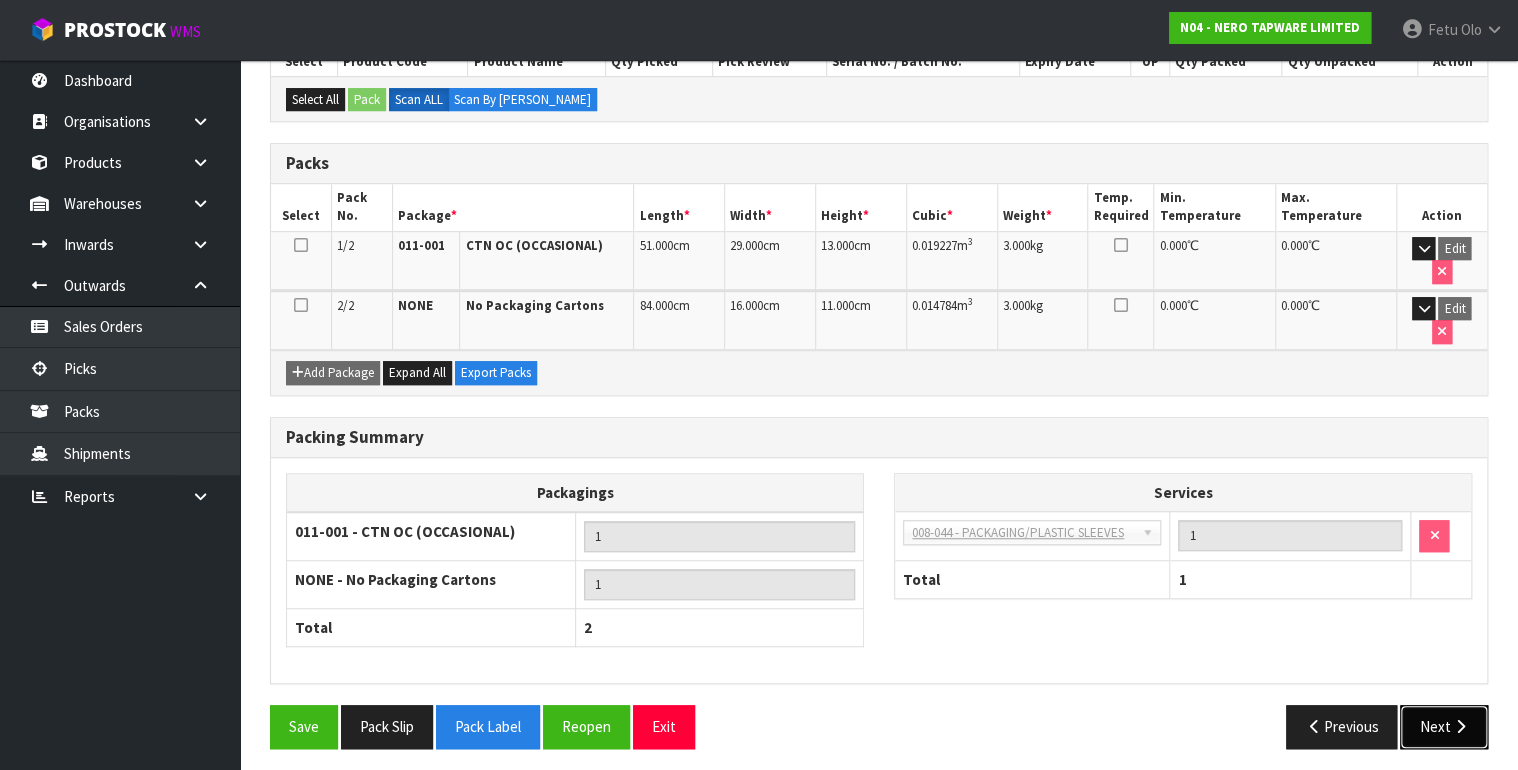 click on "Next" at bounding box center [1444, 726] 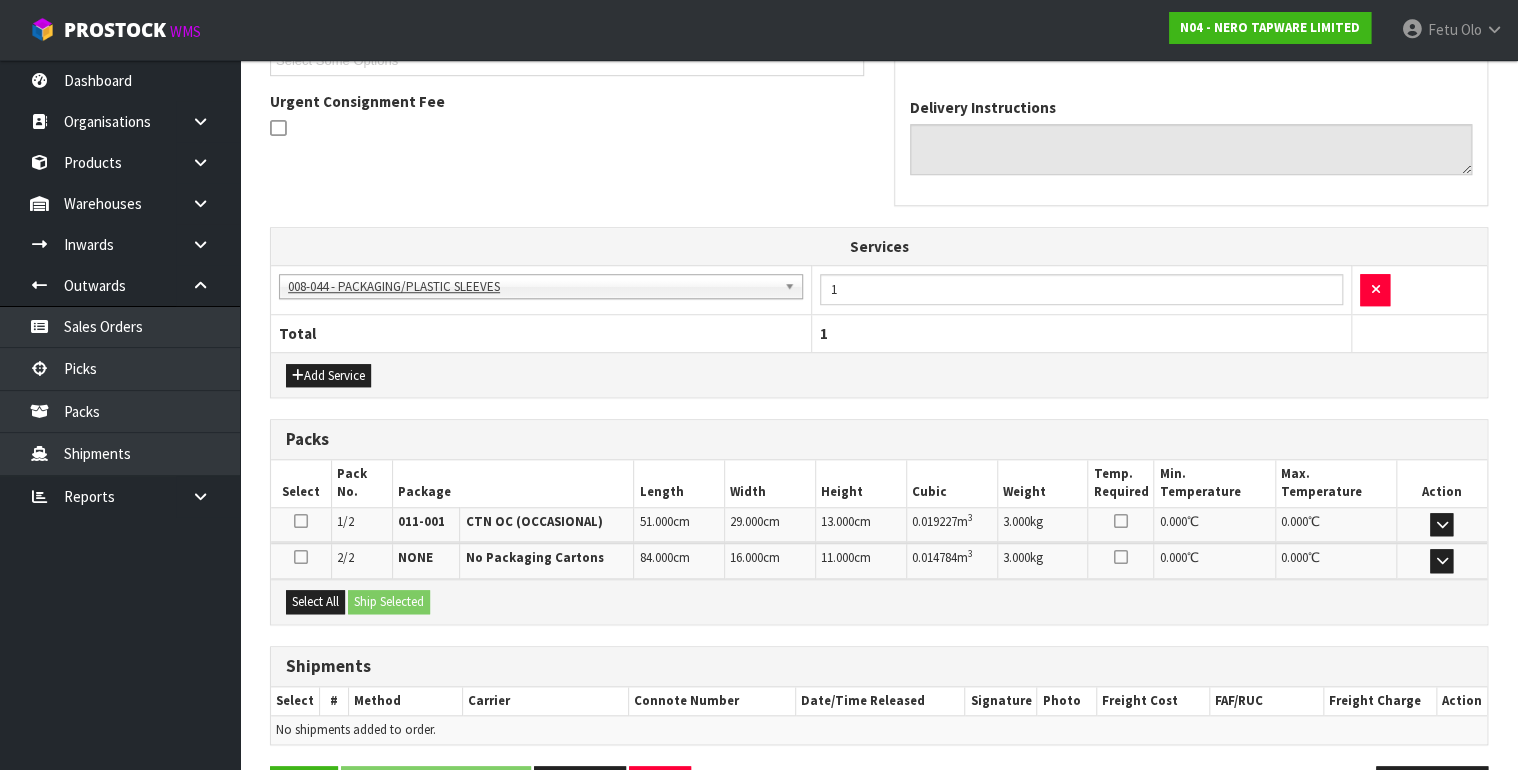 scroll, scrollTop: 631, scrollLeft: 0, axis: vertical 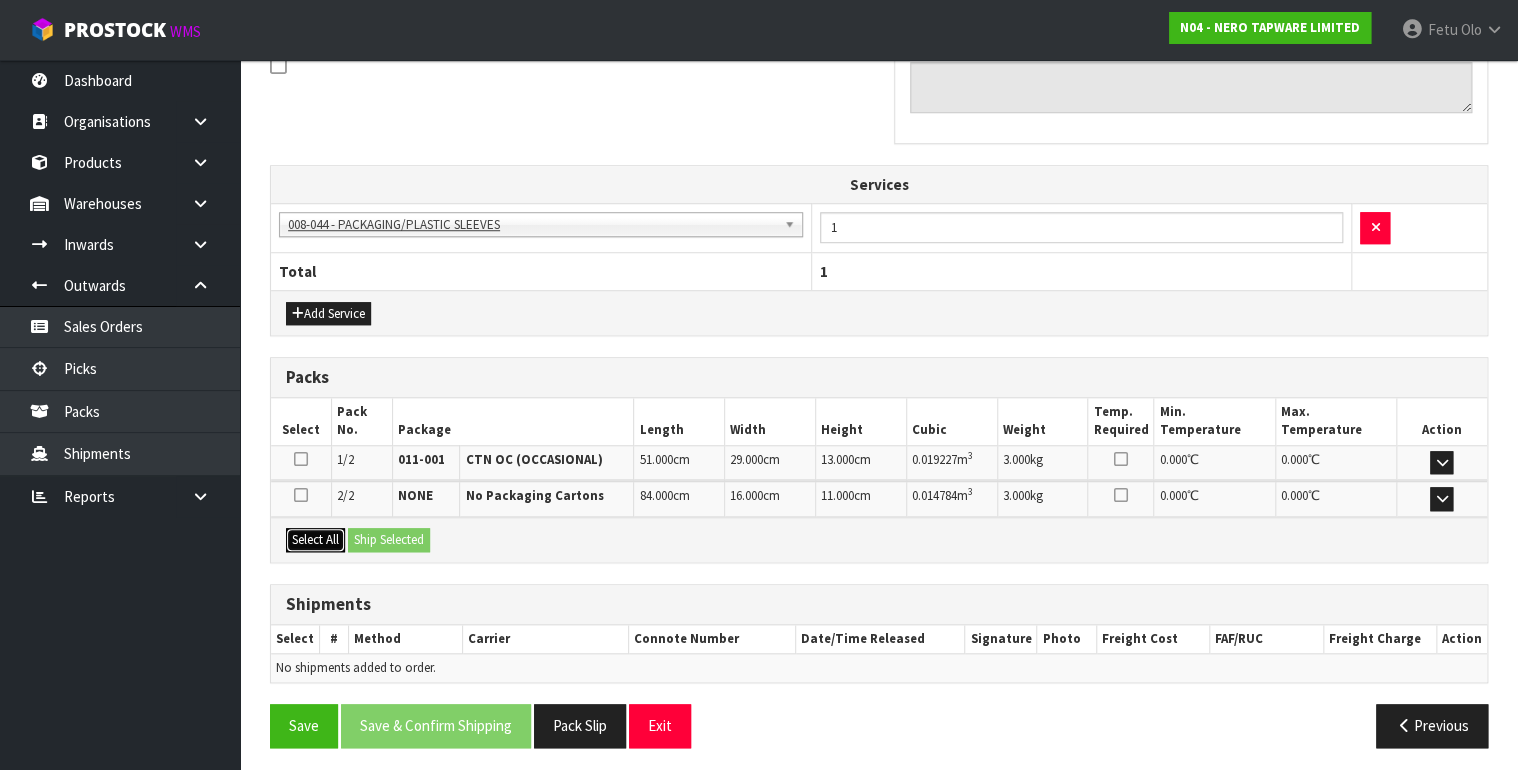 click on "Select All" at bounding box center (315, 540) 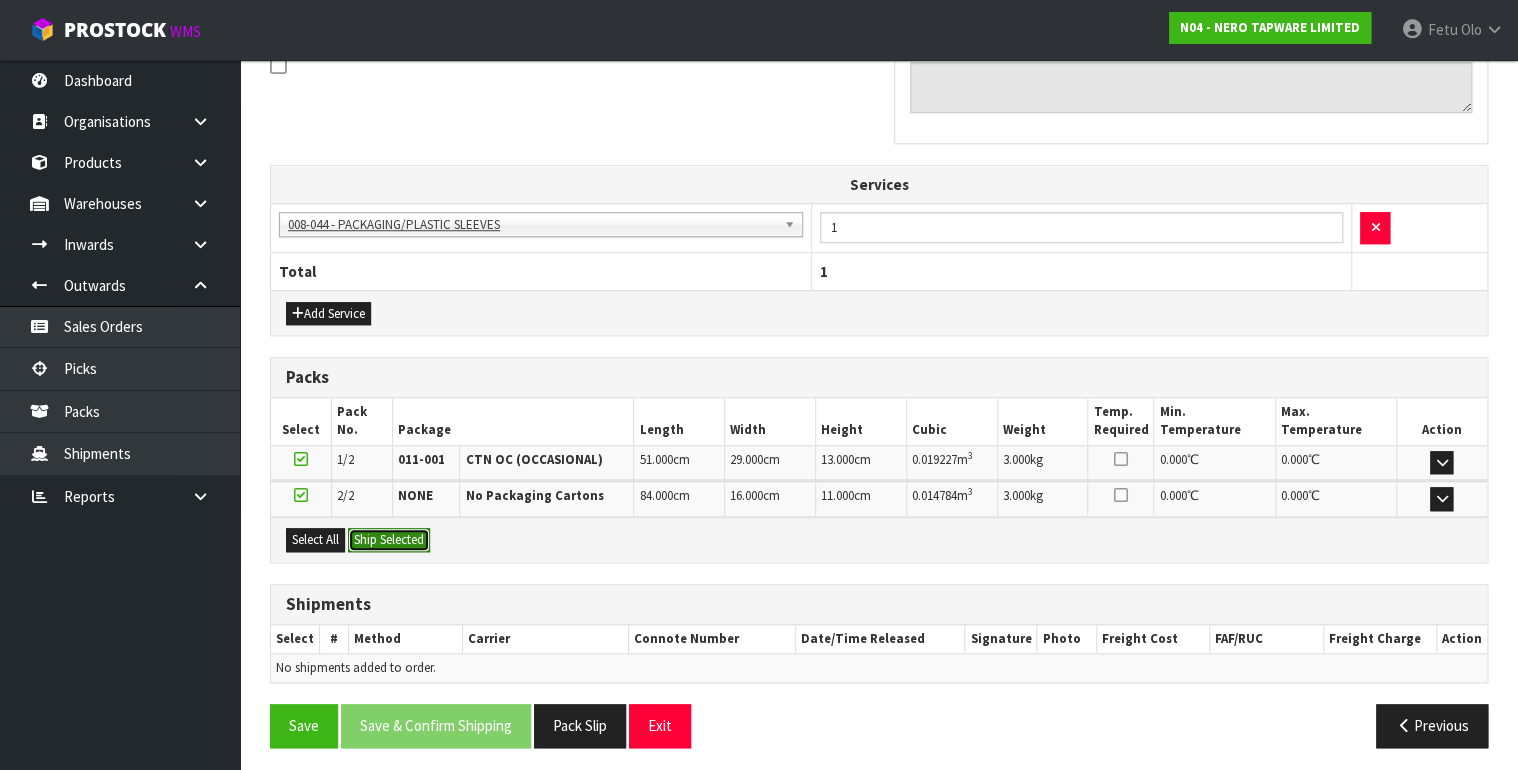 click on "Ship Selected" at bounding box center [389, 540] 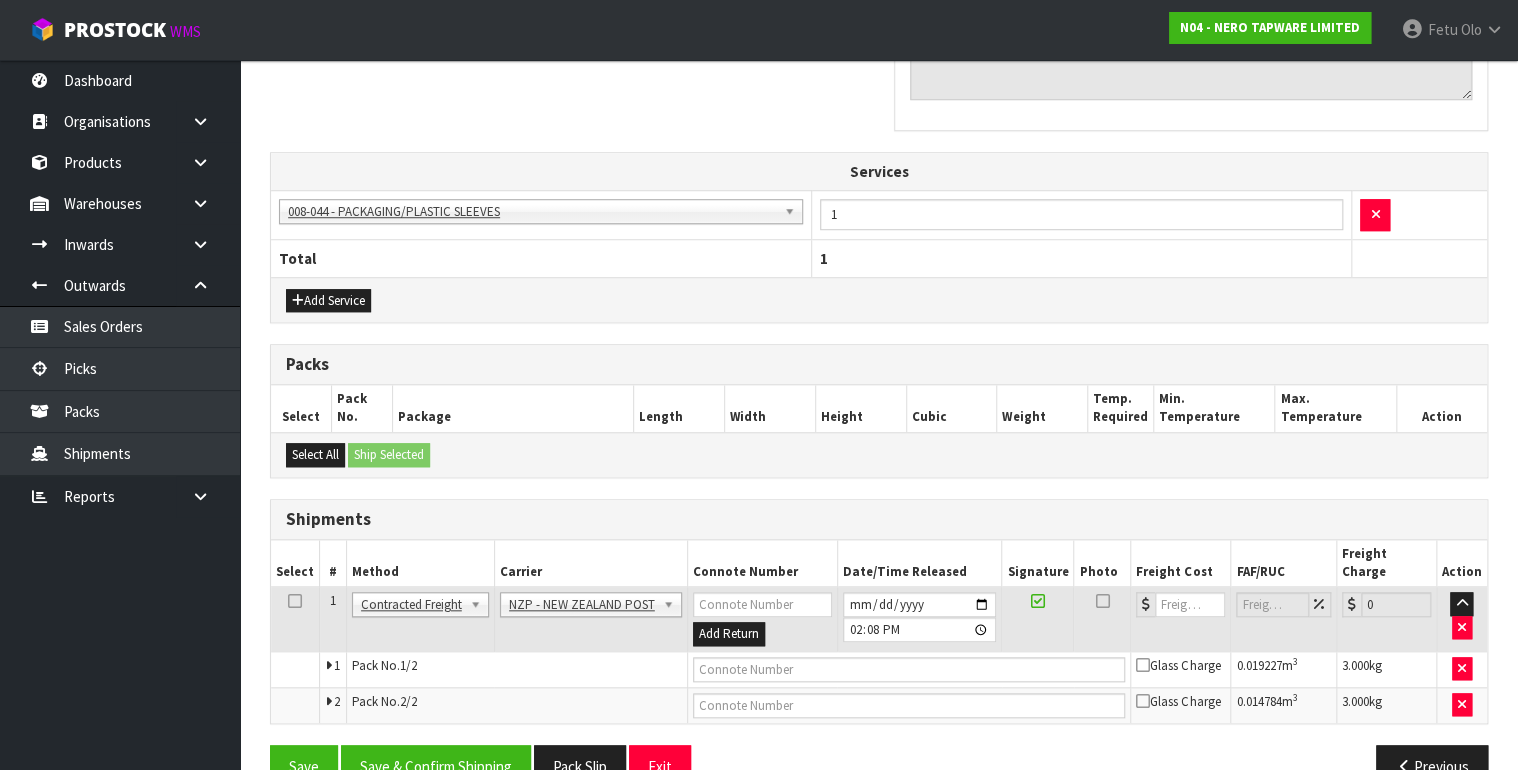 scroll, scrollTop: 666, scrollLeft: 0, axis: vertical 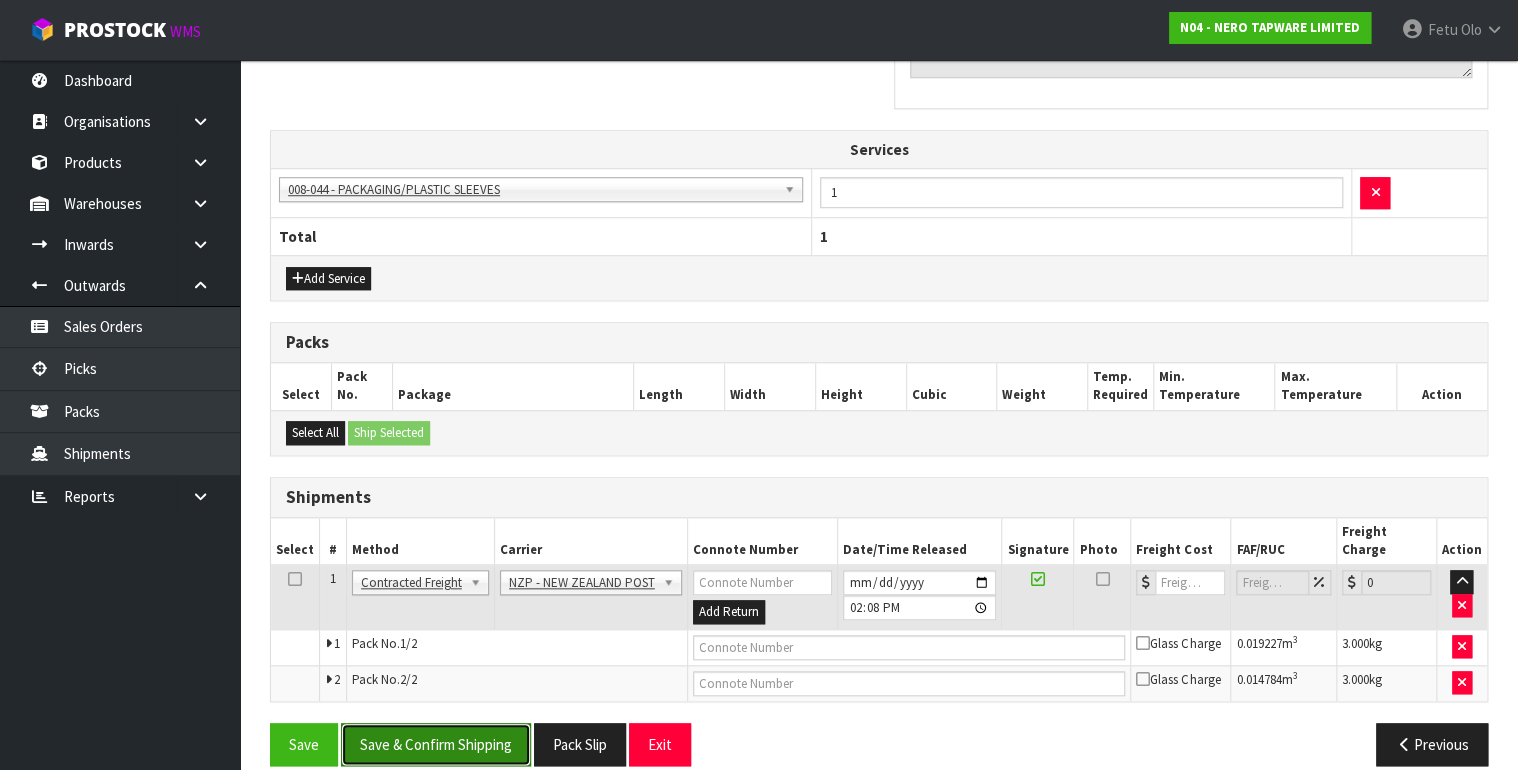 click on "Save & Confirm Shipping" at bounding box center [436, 744] 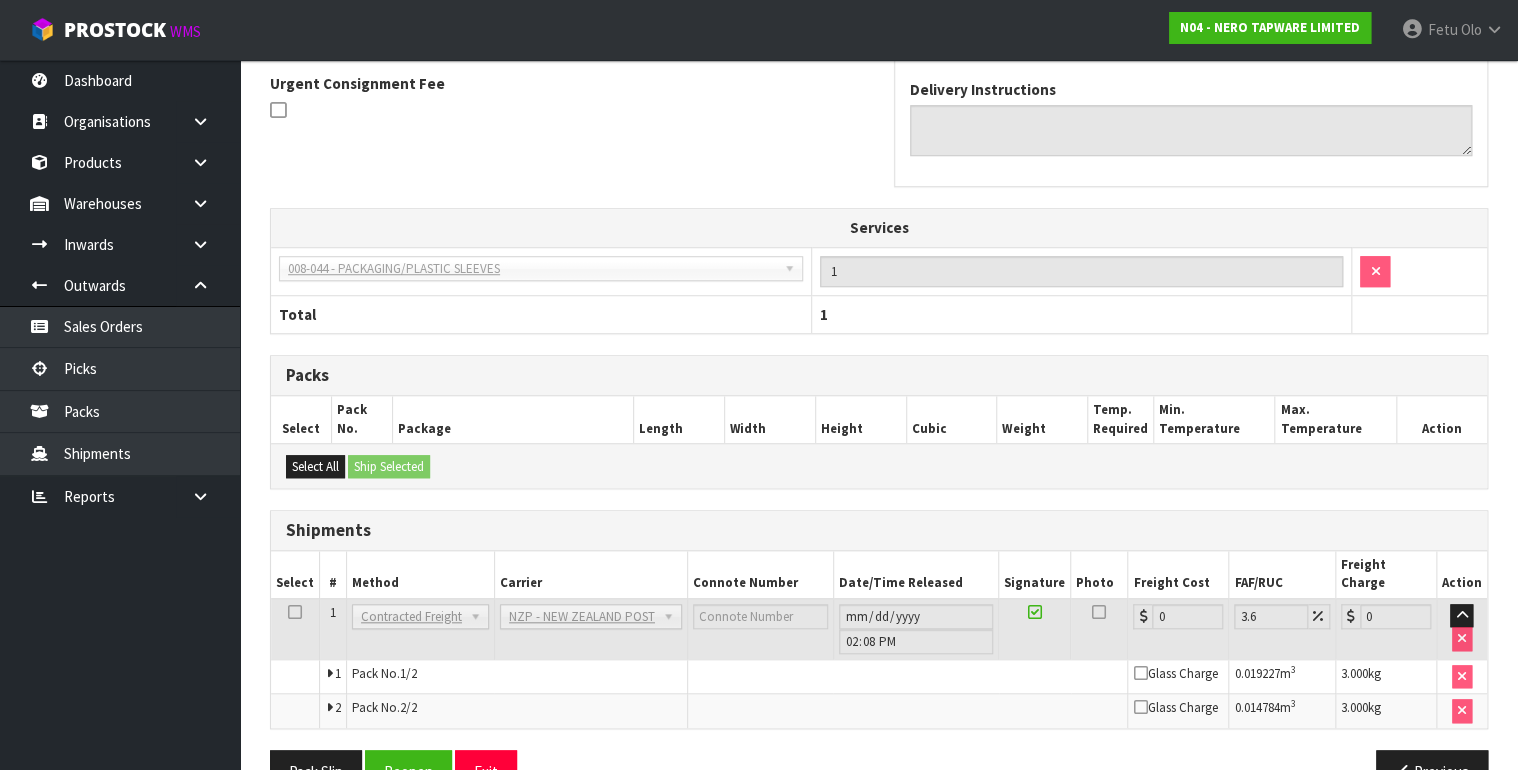 scroll, scrollTop: 637, scrollLeft: 0, axis: vertical 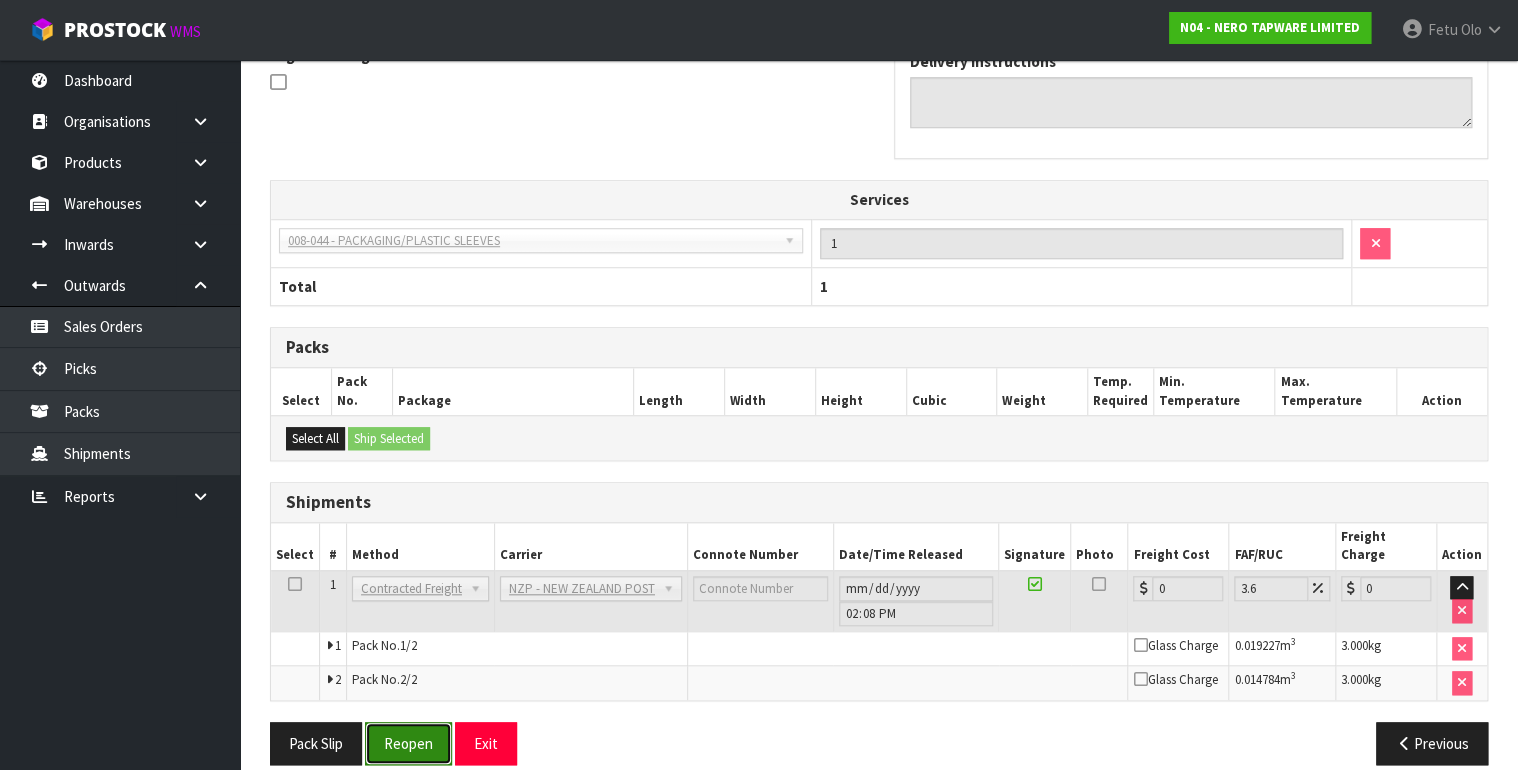 click on "Reopen" at bounding box center (408, 743) 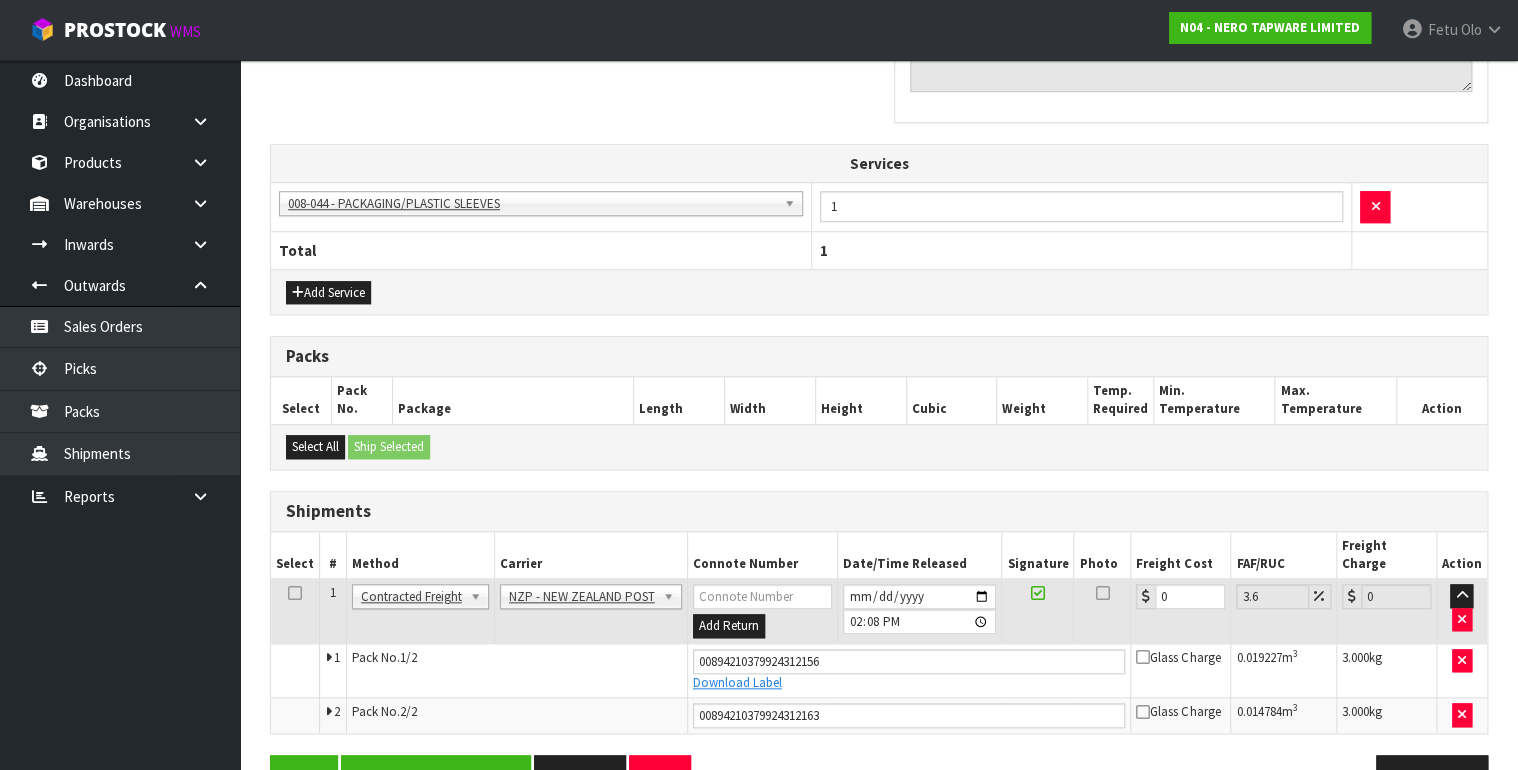scroll, scrollTop: 684, scrollLeft: 0, axis: vertical 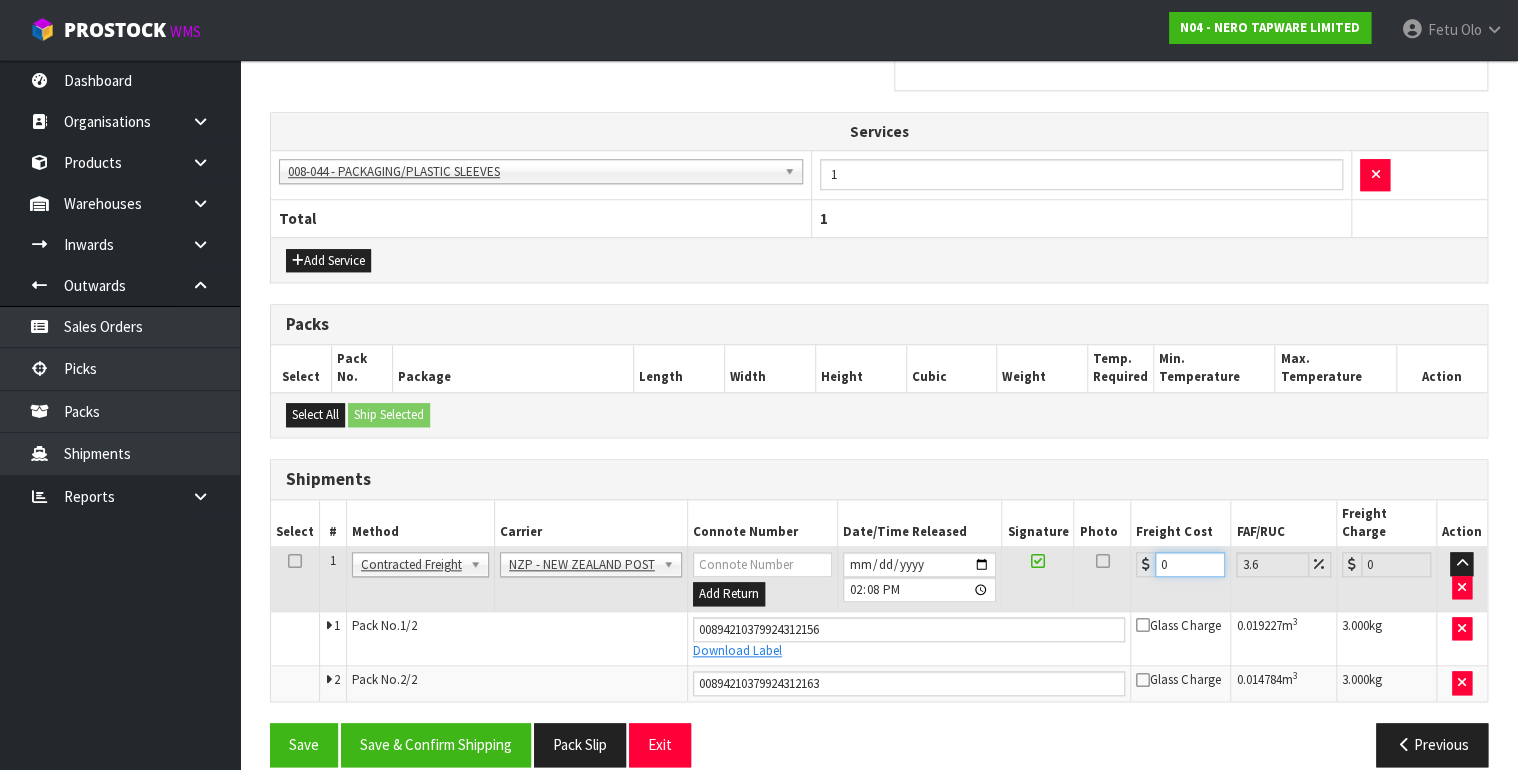 drag, startPoint x: 1175, startPoint y: 534, endPoint x: 814, endPoint y: 608, distance: 368.50644 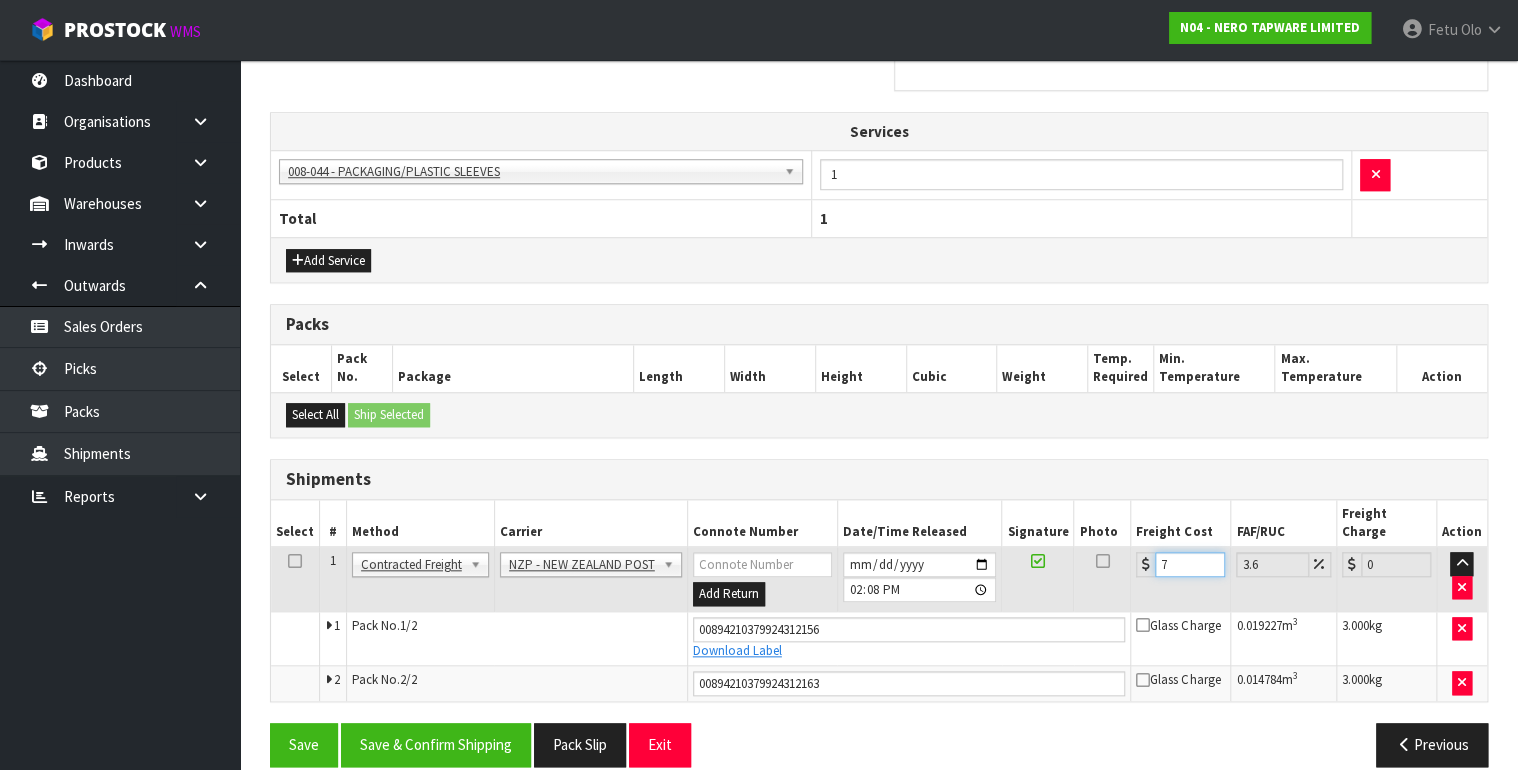 type on "78" 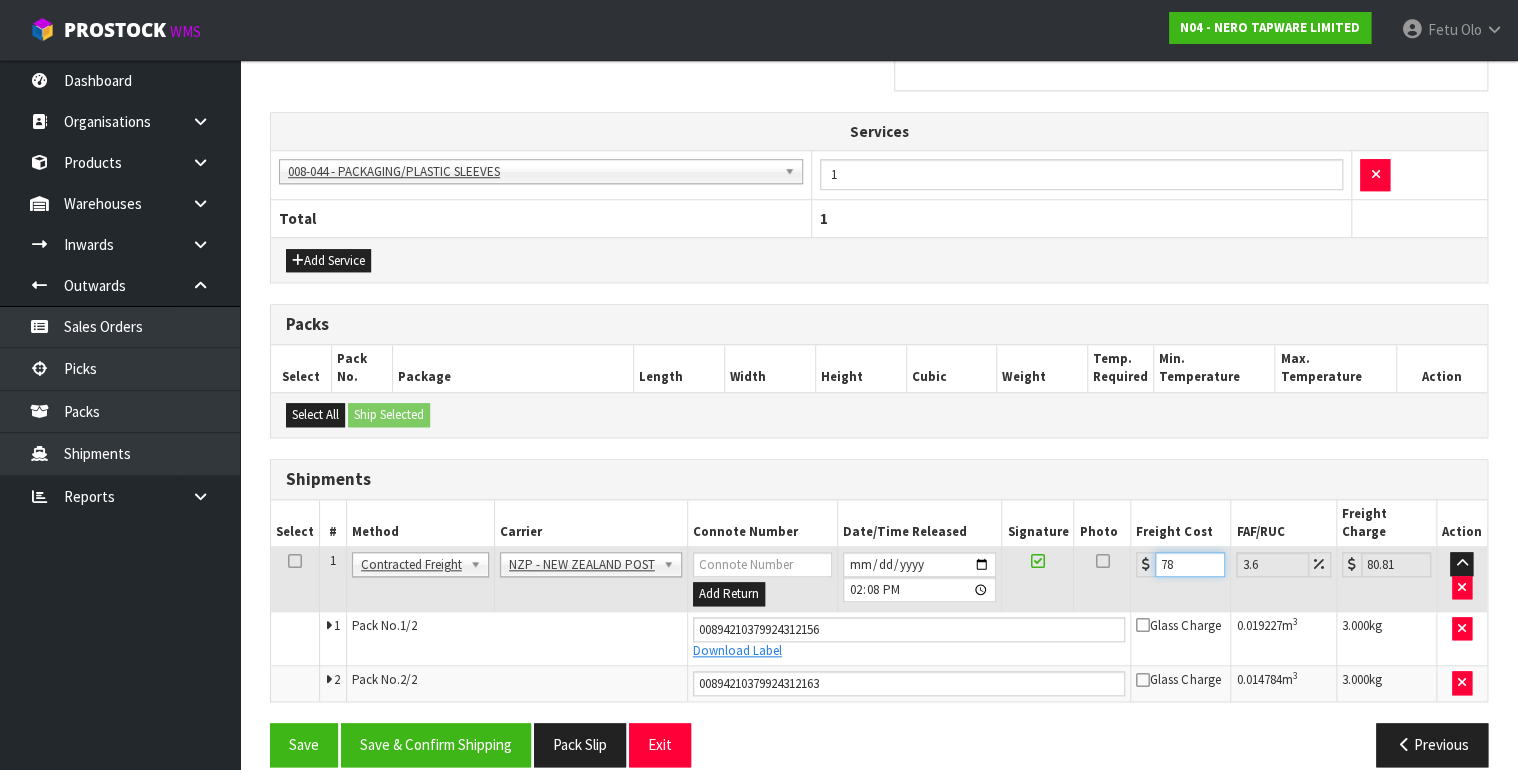 type on "78.6" 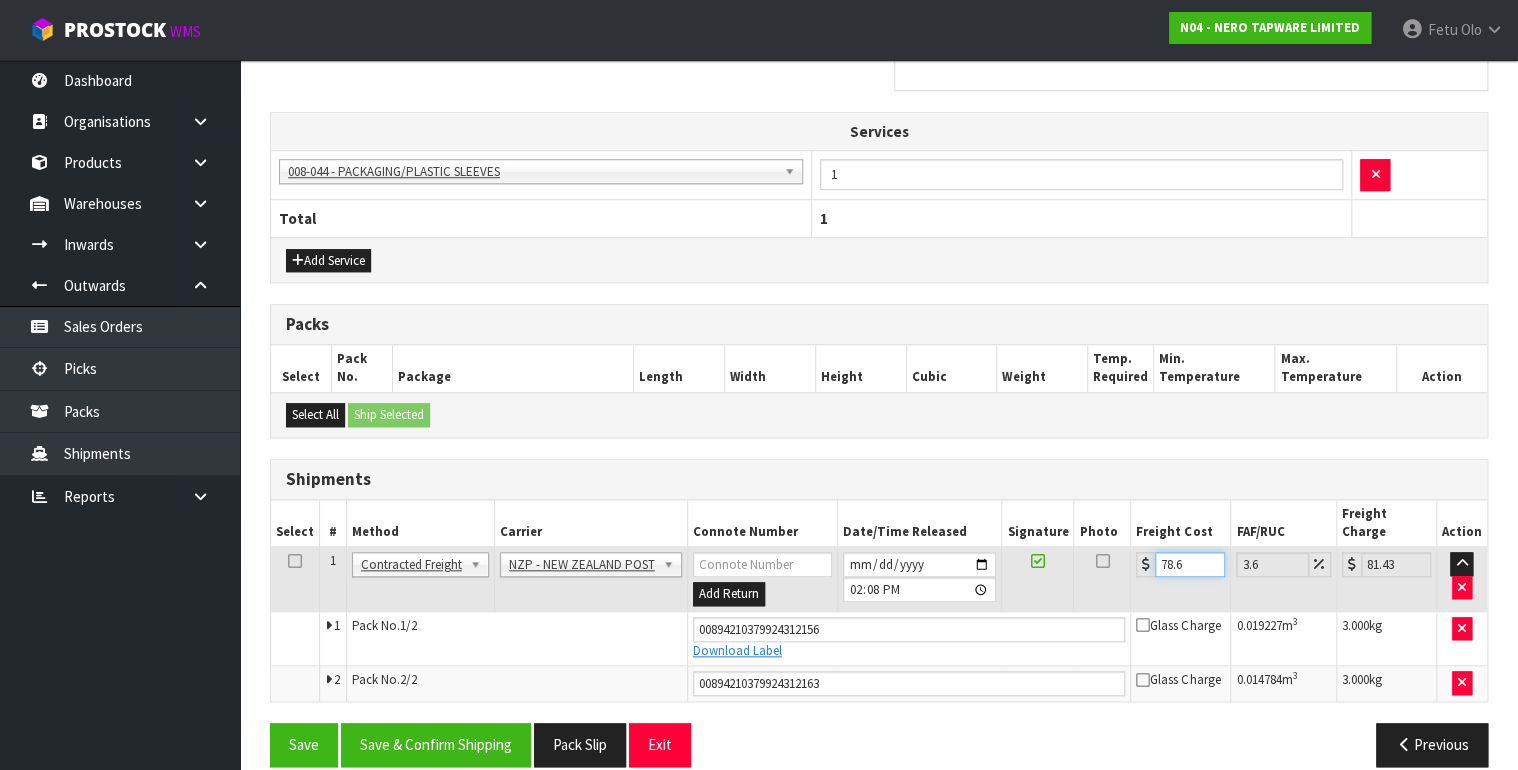 type on "78.66" 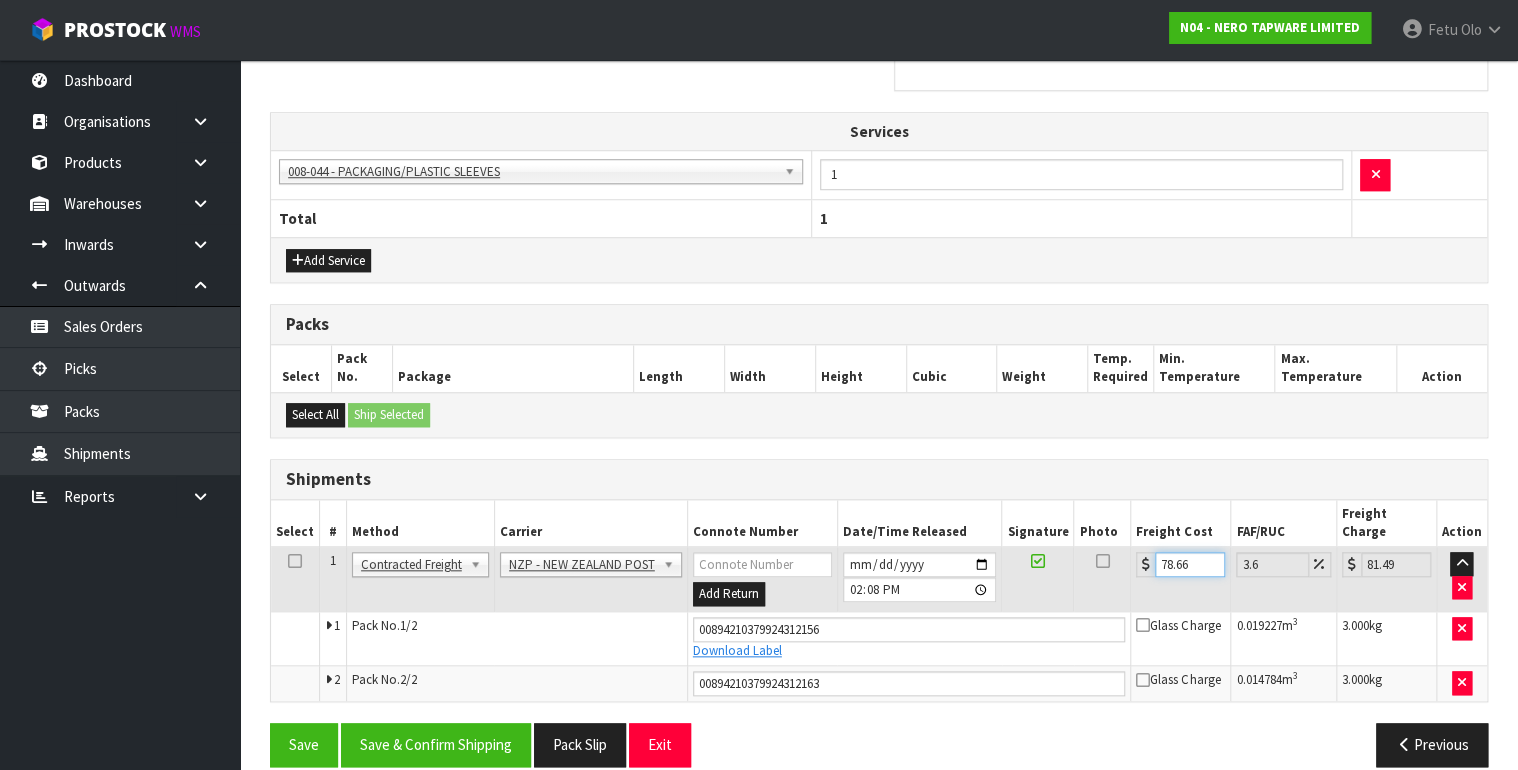 drag, startPoint x: 1160, startPoint y: 538, endPoint x: 865, endPoint y: 580, distance: 297.97482 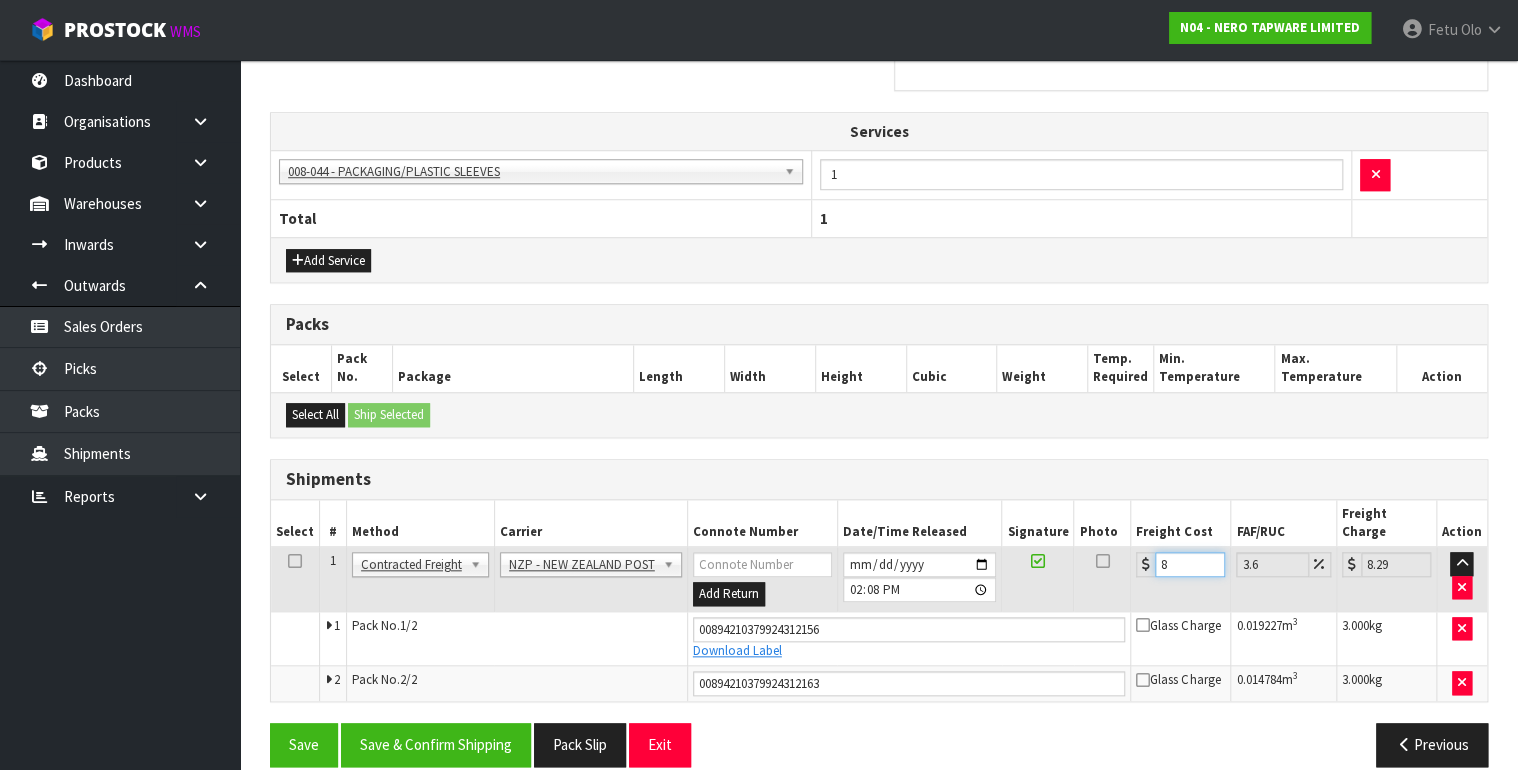 type on "8.6" 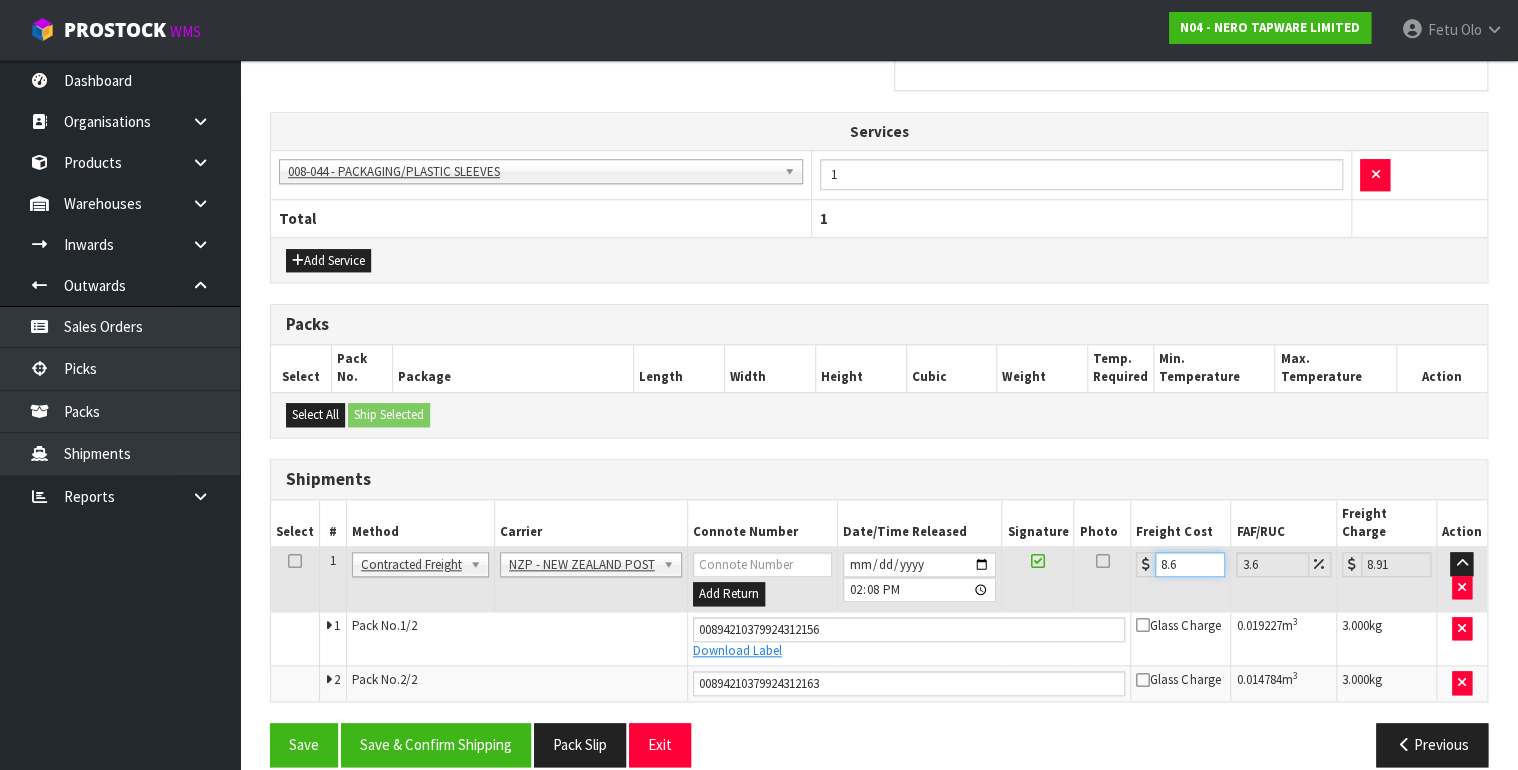 type on "8.66" 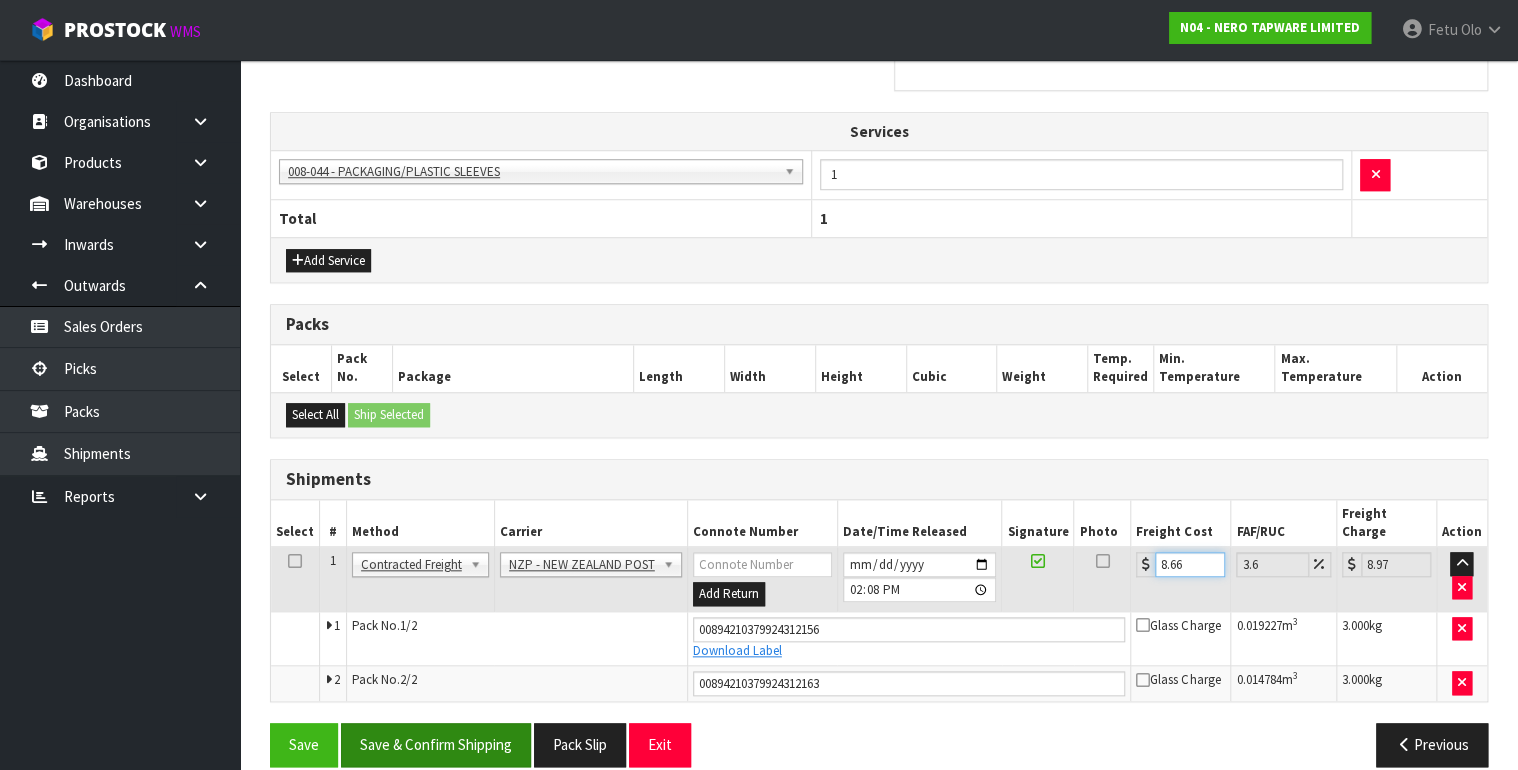 type on "8.66" 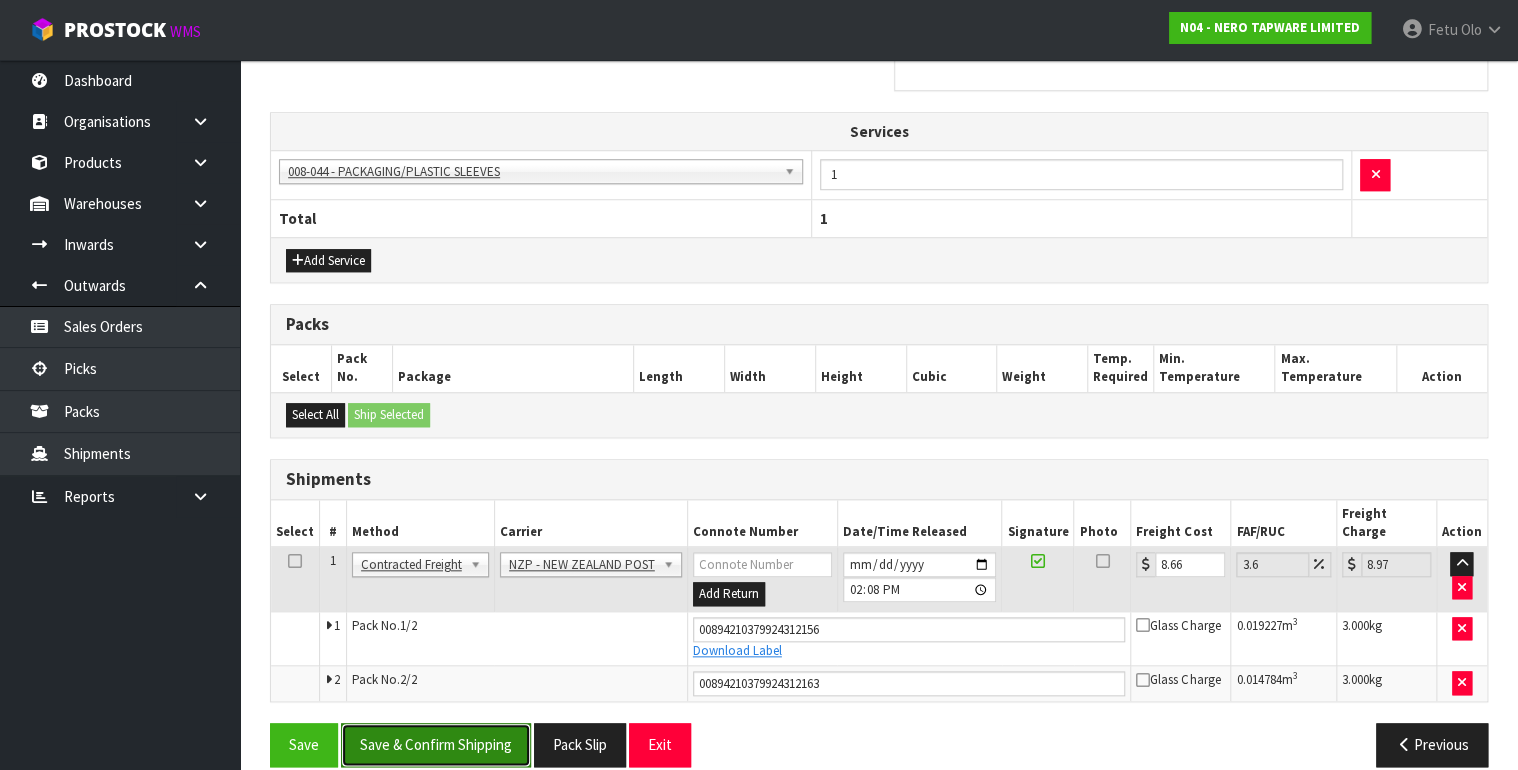 click on "Save & Confirm Shipping" at bounding box center [436, 744] 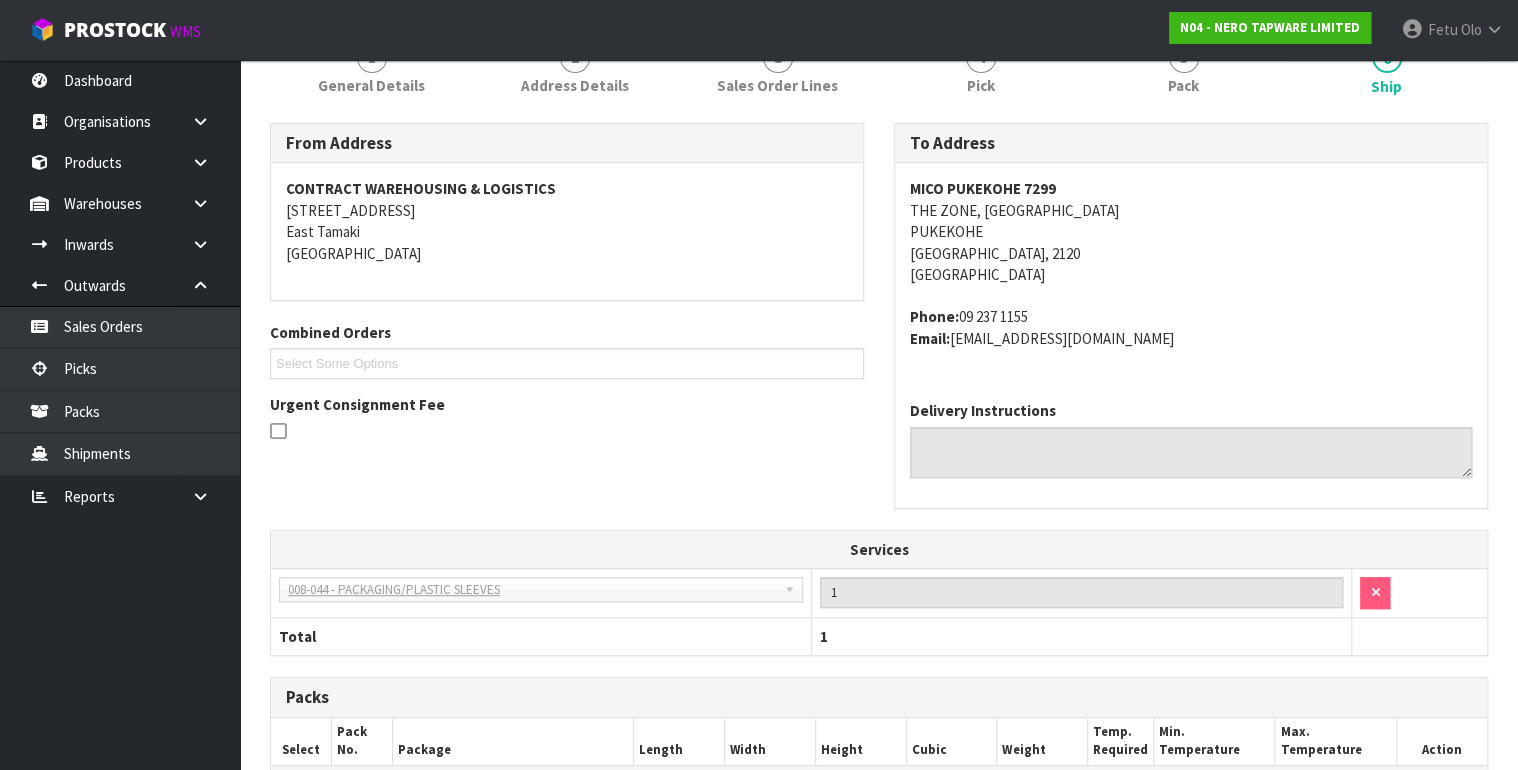 scroll, scrollTop: 629, scrollLeft: 0, axis: vertical 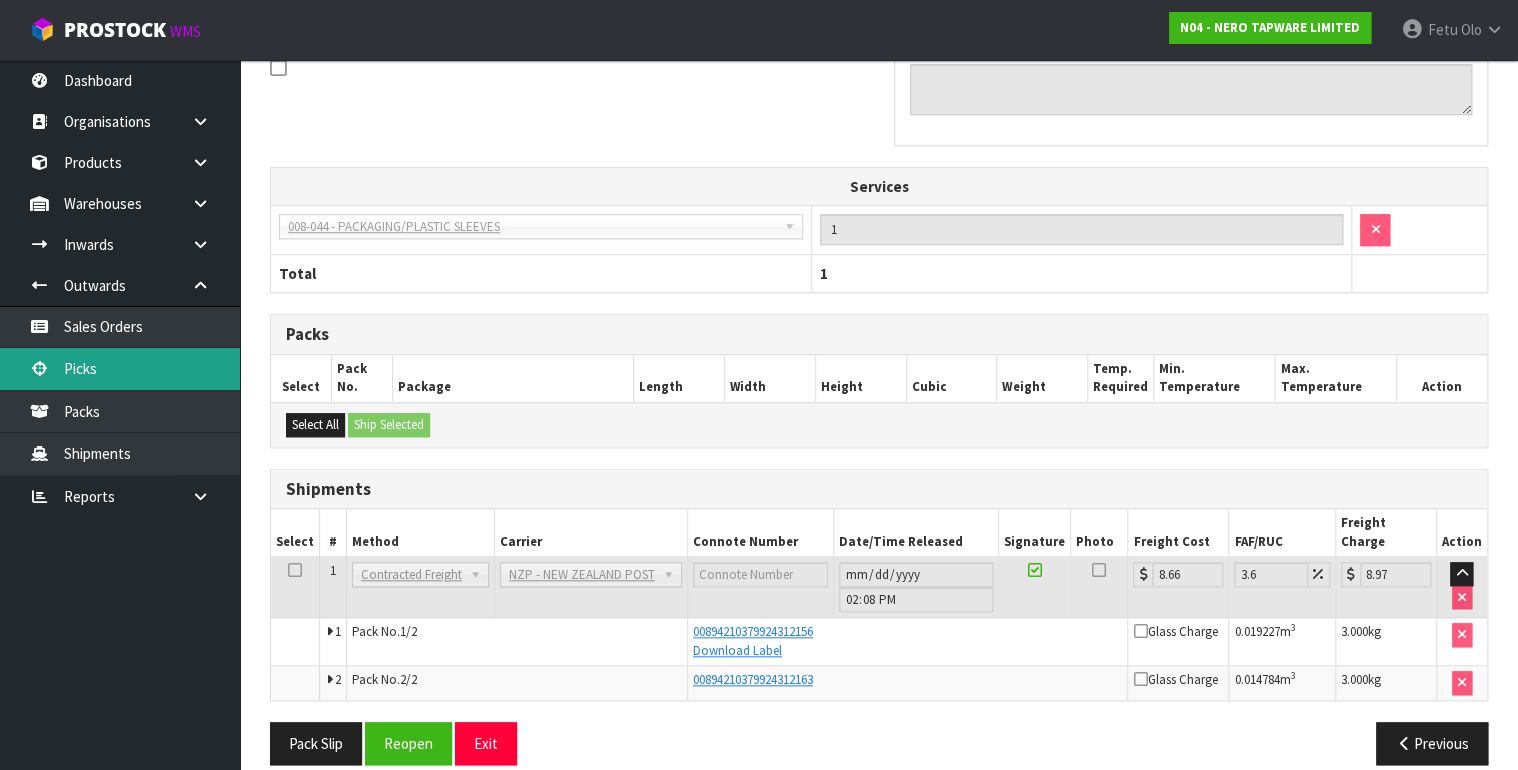 click on "Picks" at bounding box center (120, 368) 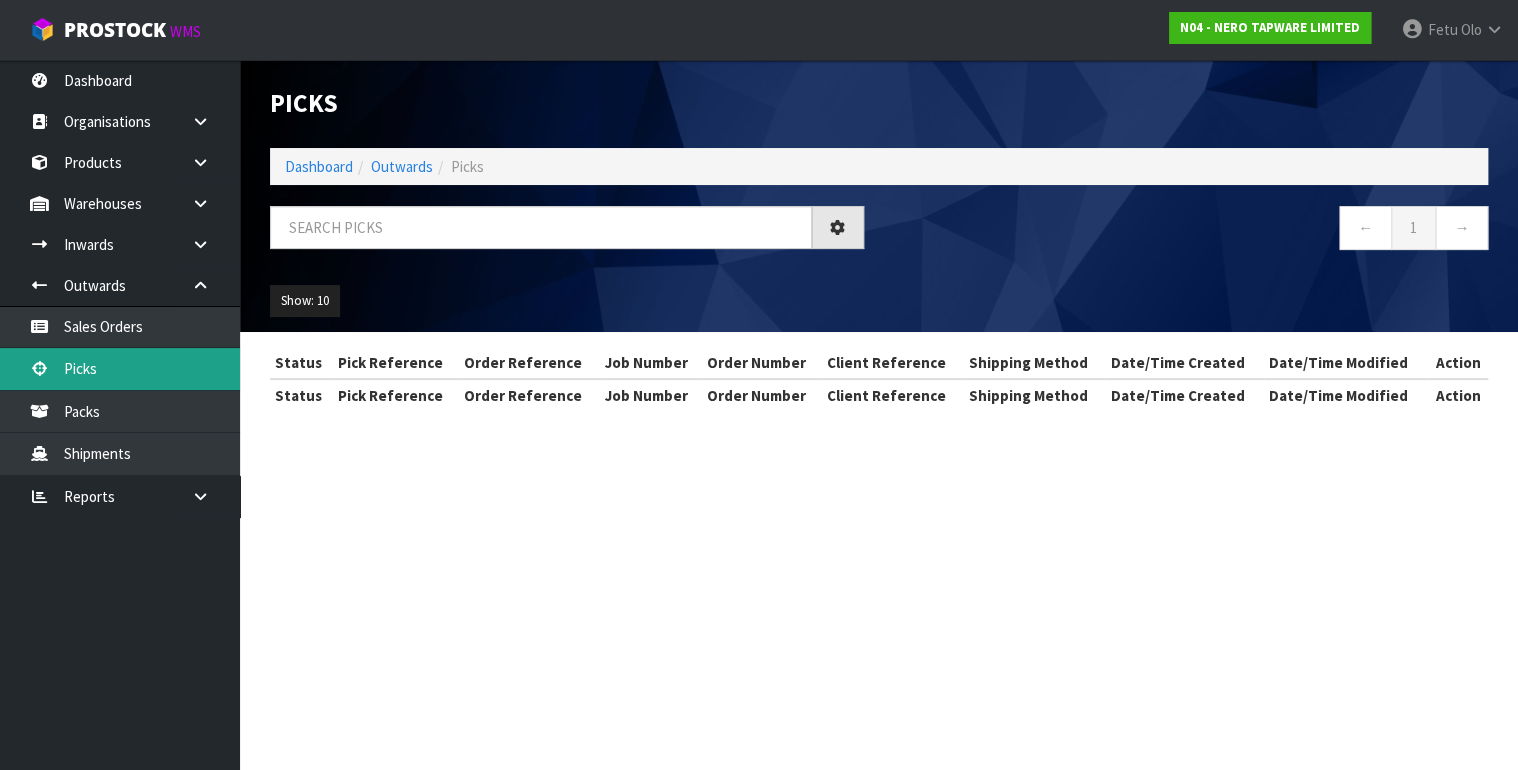 scroll, scrollTop: 0, scrollLeft: 0, axis: both 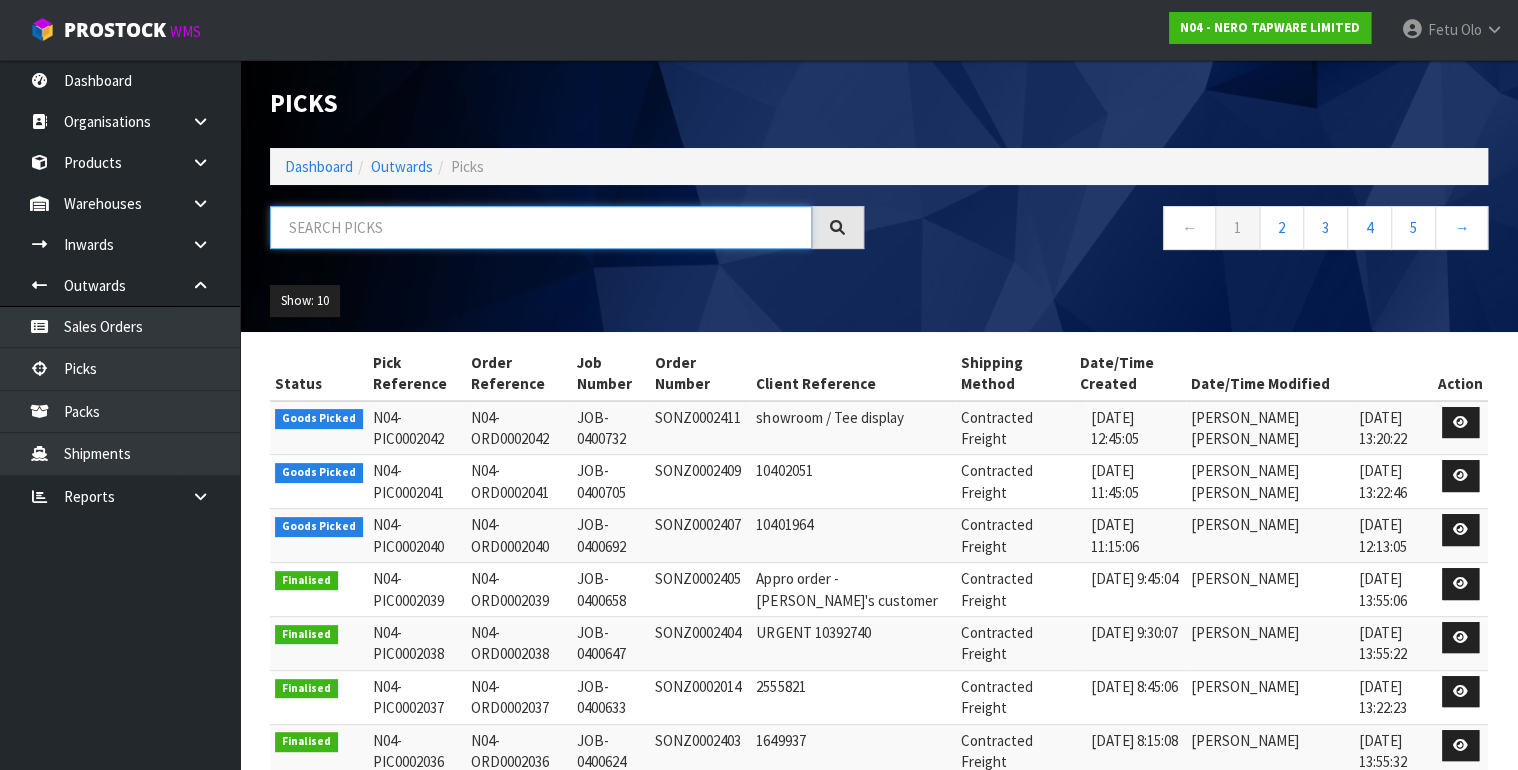 click at bounding box center (541, 227) 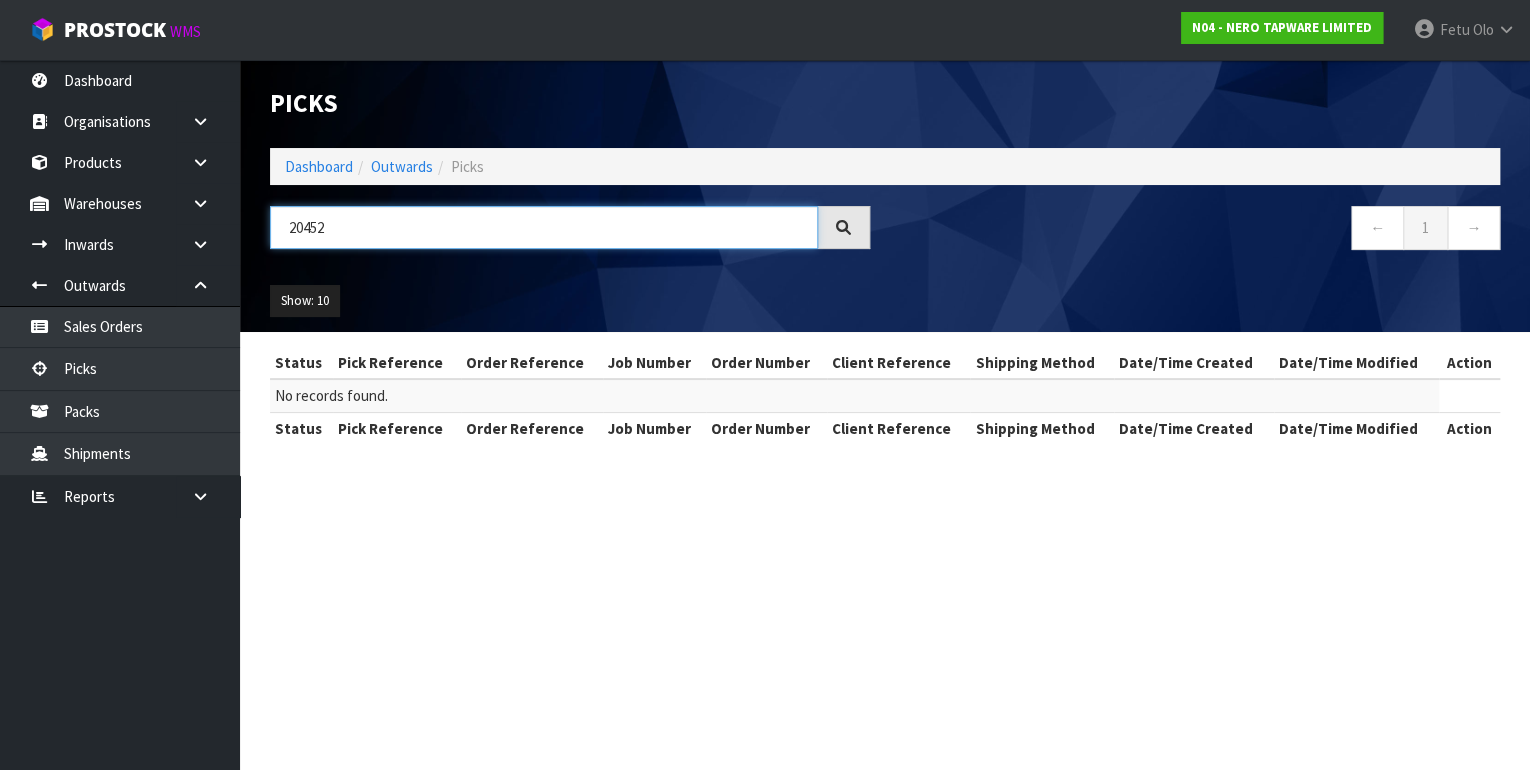 click on "20452" at bounding box center [544, 227] 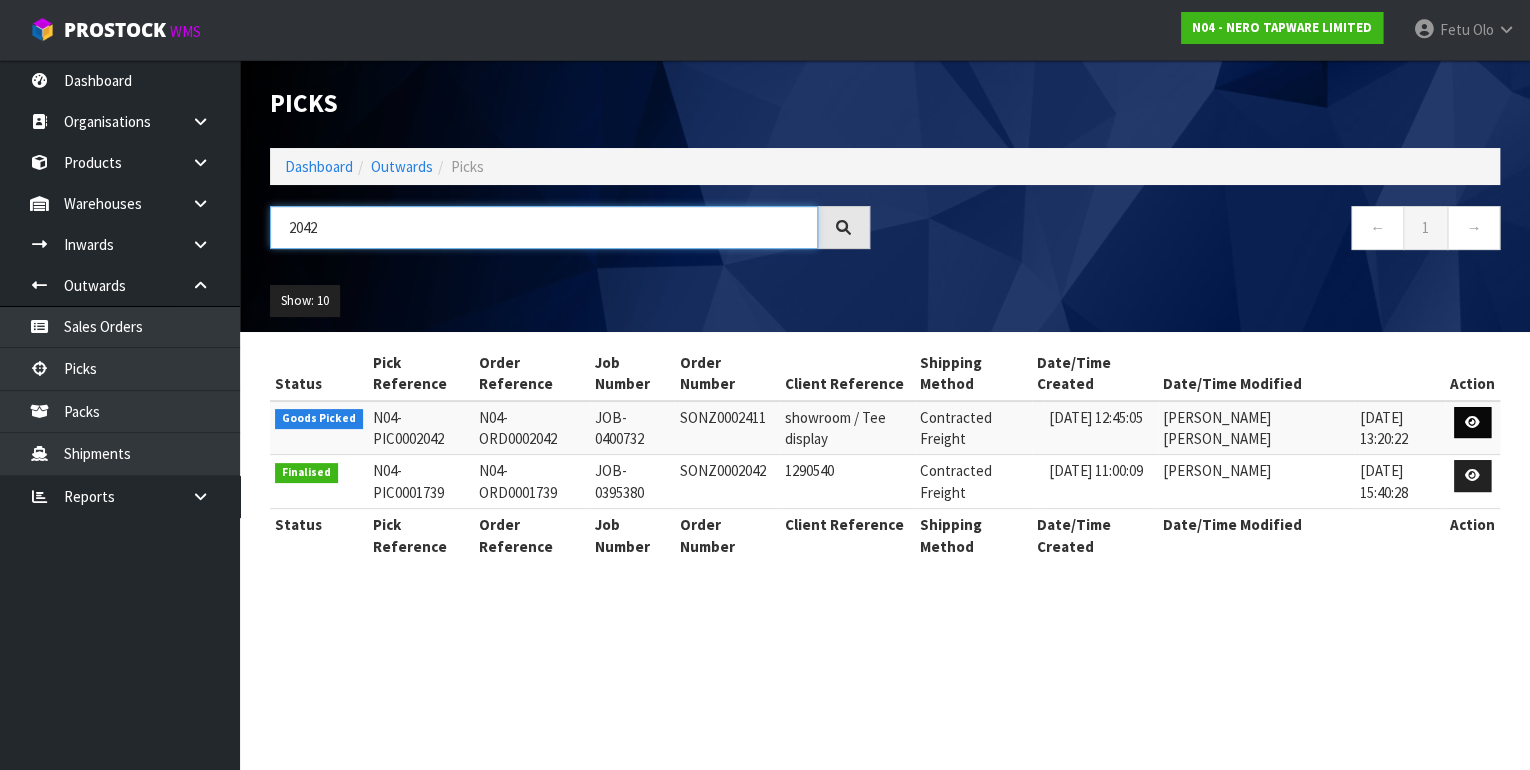type on "2042" 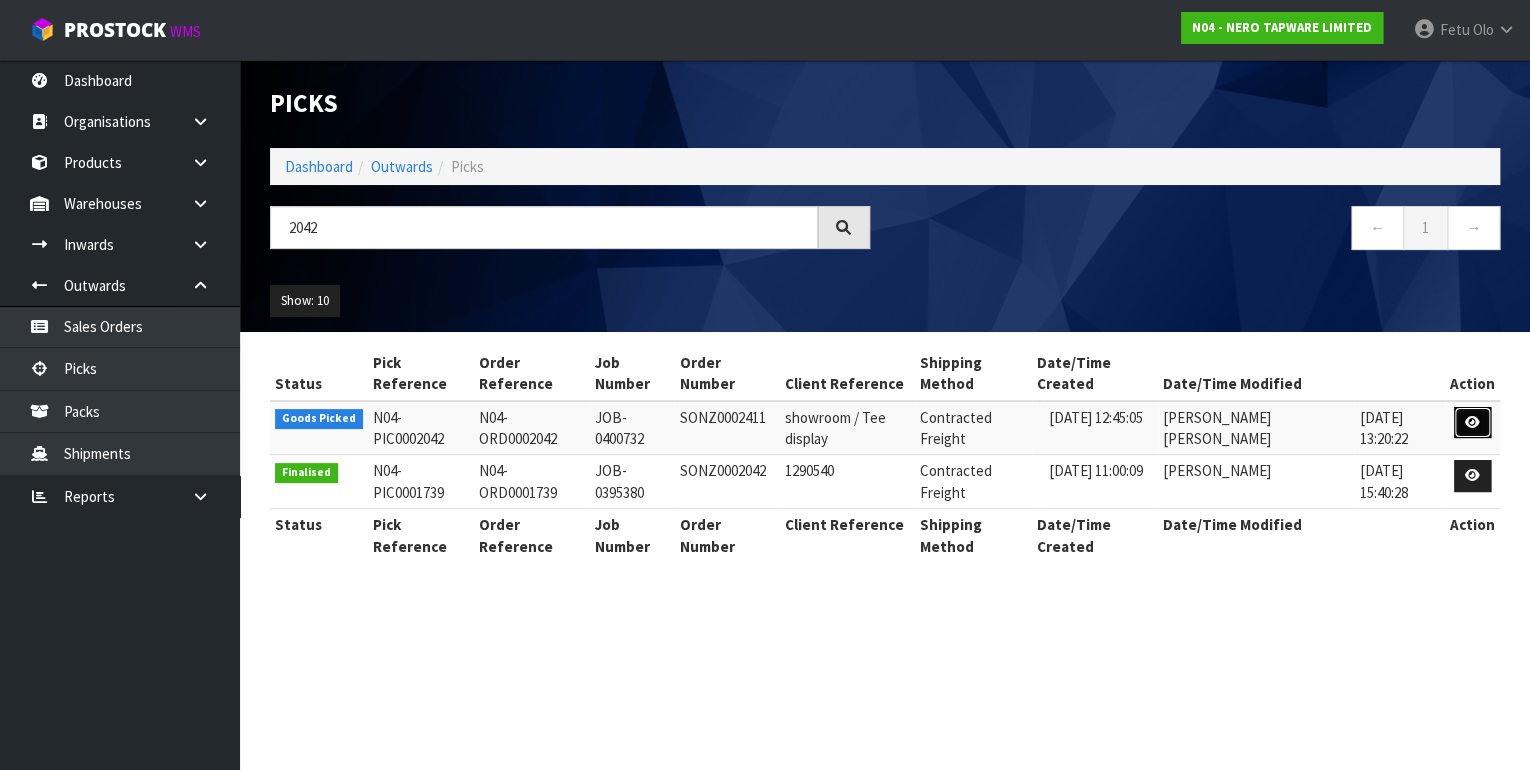 click at bounding box center [1472, 422] 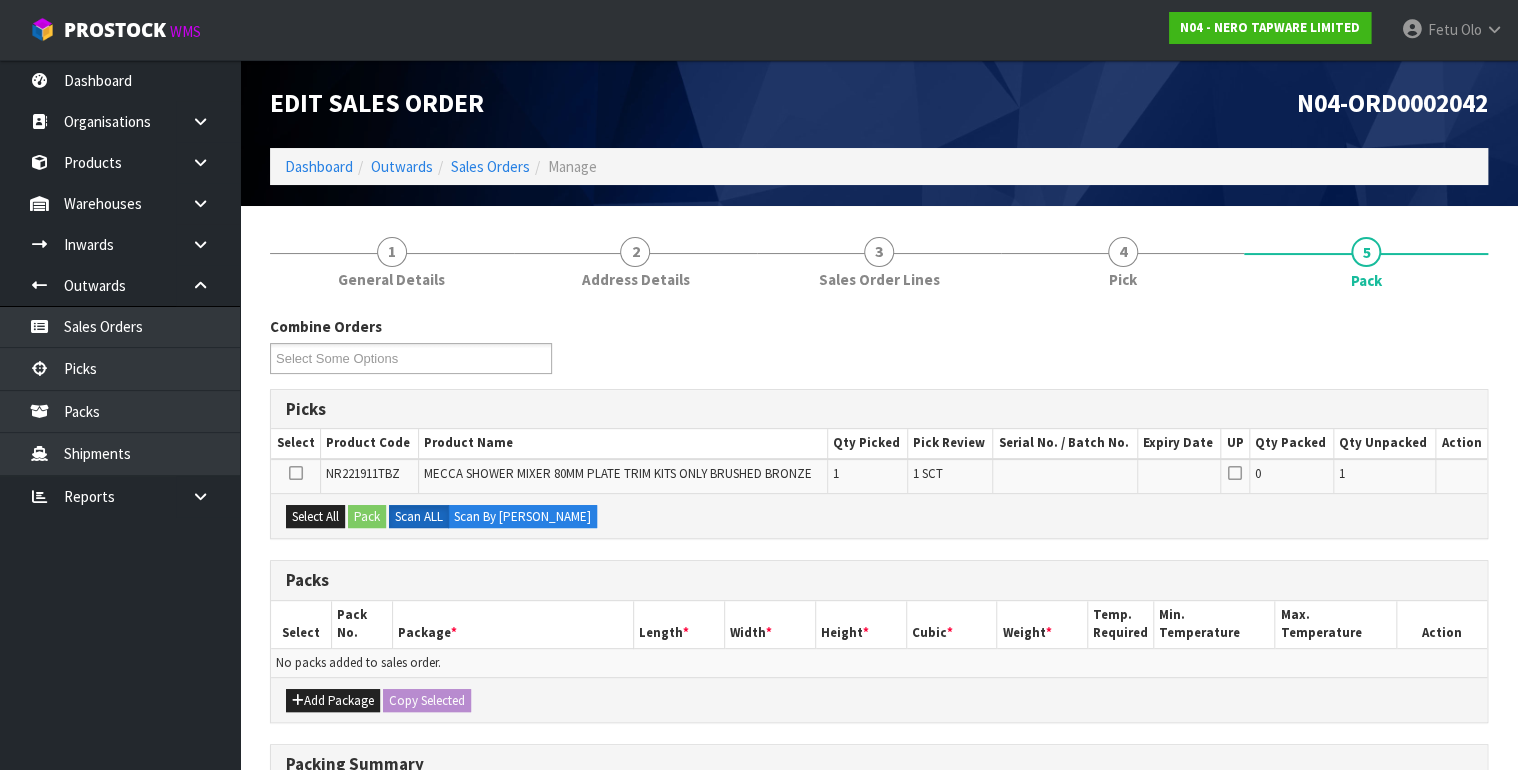 click on "Dashboard
Organisations
Clients
Consignees
Carriers
Products
Categories
Serial Numbers
Kitsets
Packagings
Warehouses
Locations
Inventories
Adjustments
Transfers
Stocktakes
Supplies" at bounding box center [120, 415] 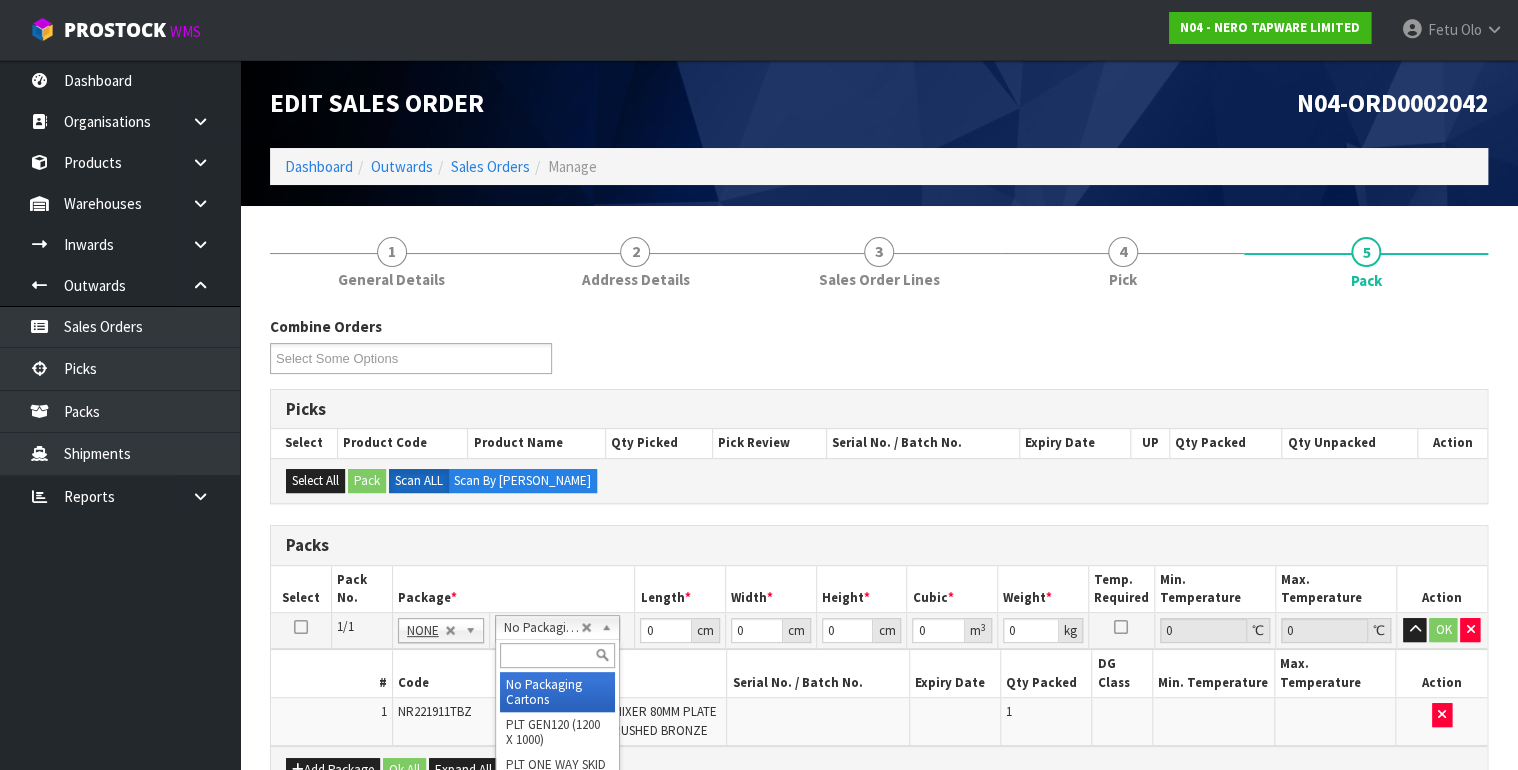 click at bounding box center (557, 655) 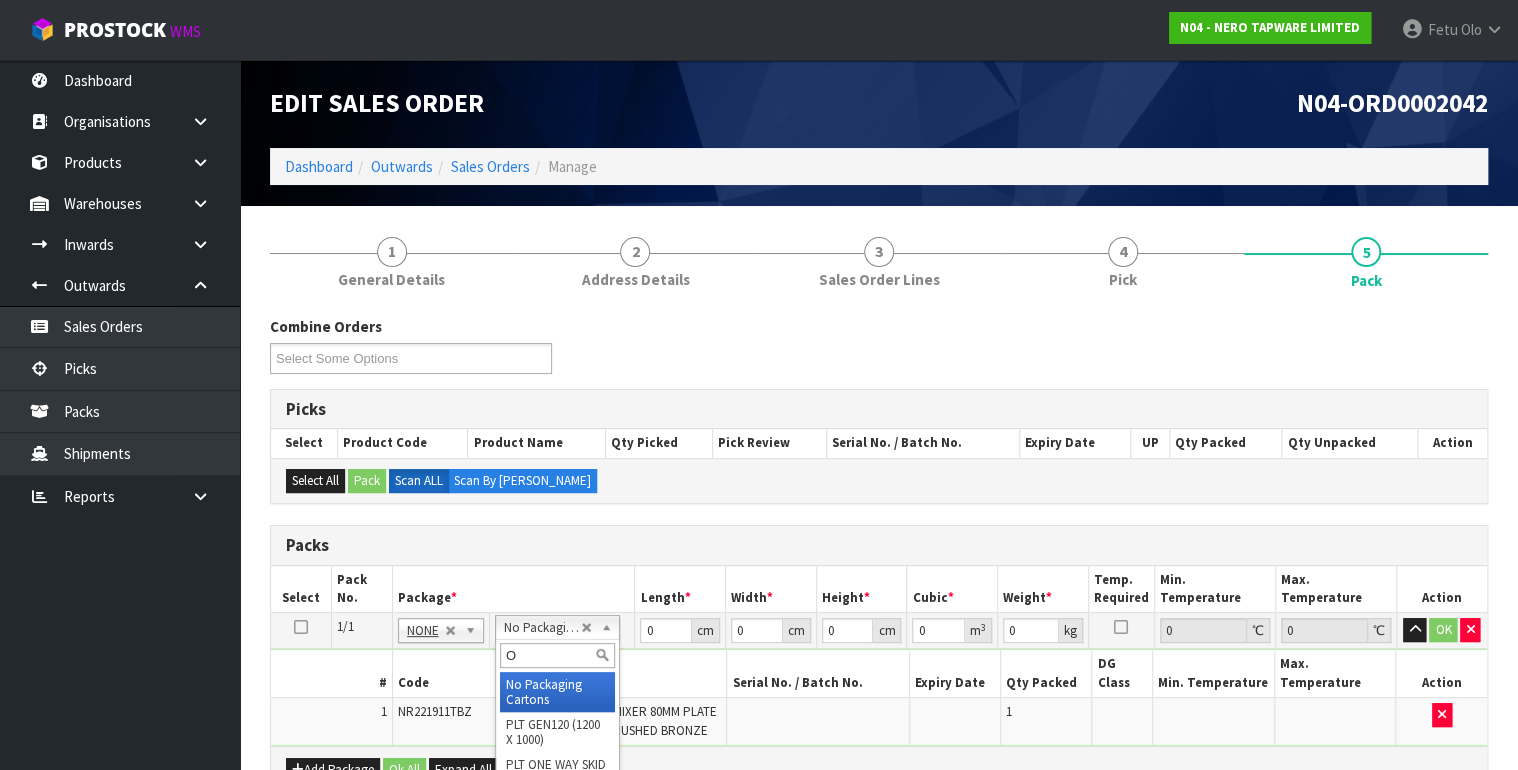 type on "OC" 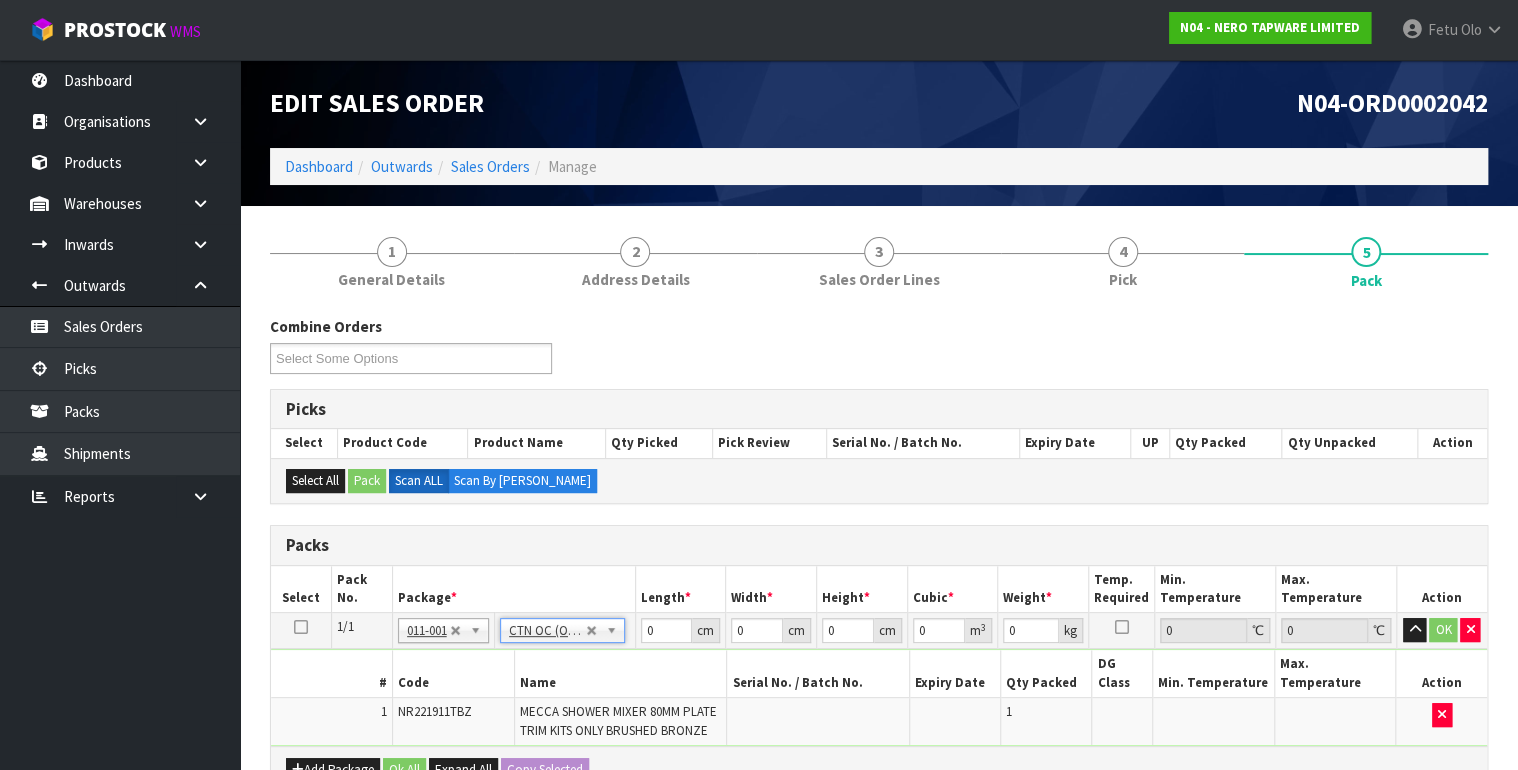 type on "0.3" 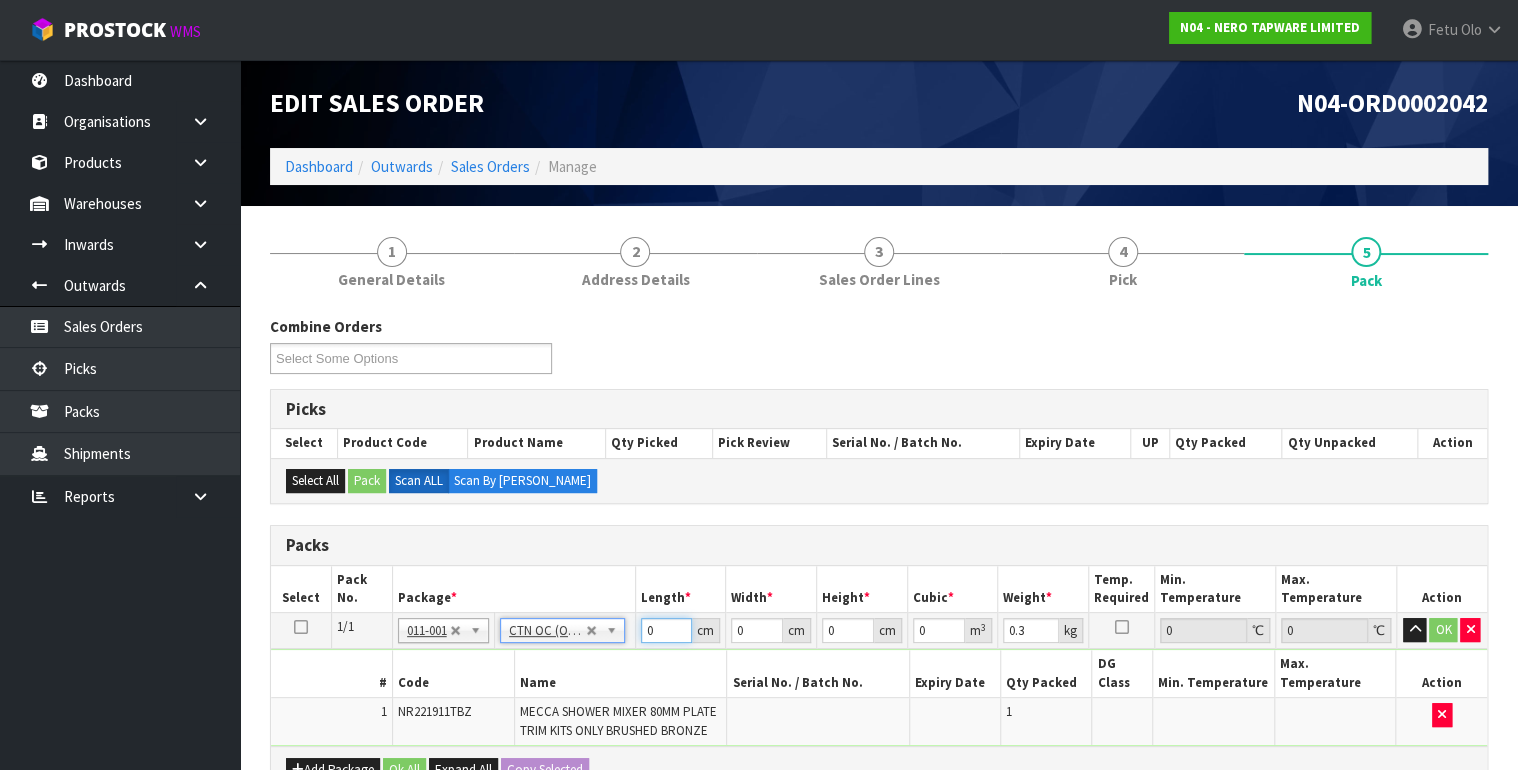 drag, startPoint x: 646, startPoint y: 627, endPoint x: 352, endPoint y: 672, distance: 297.42395 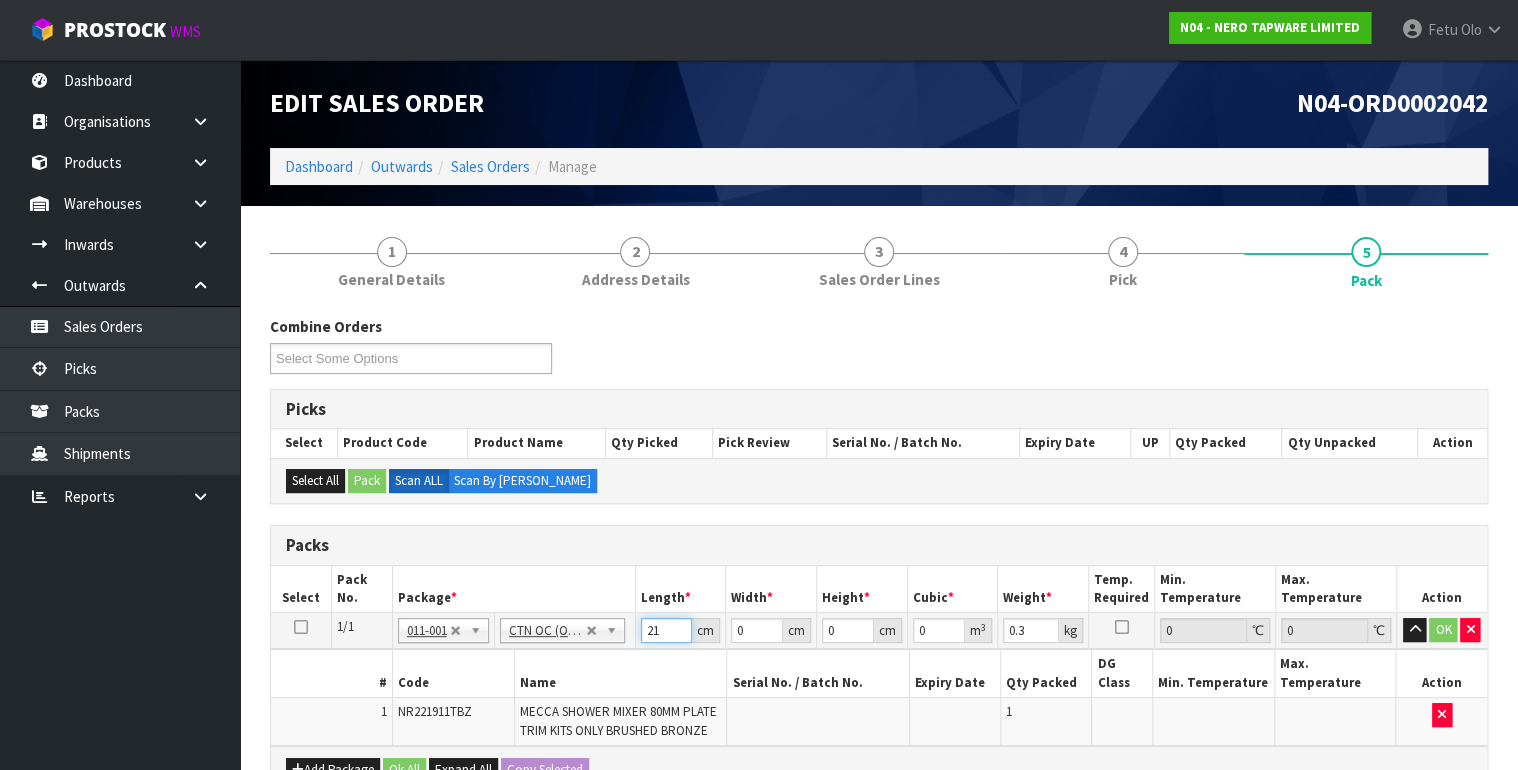 type on "21" 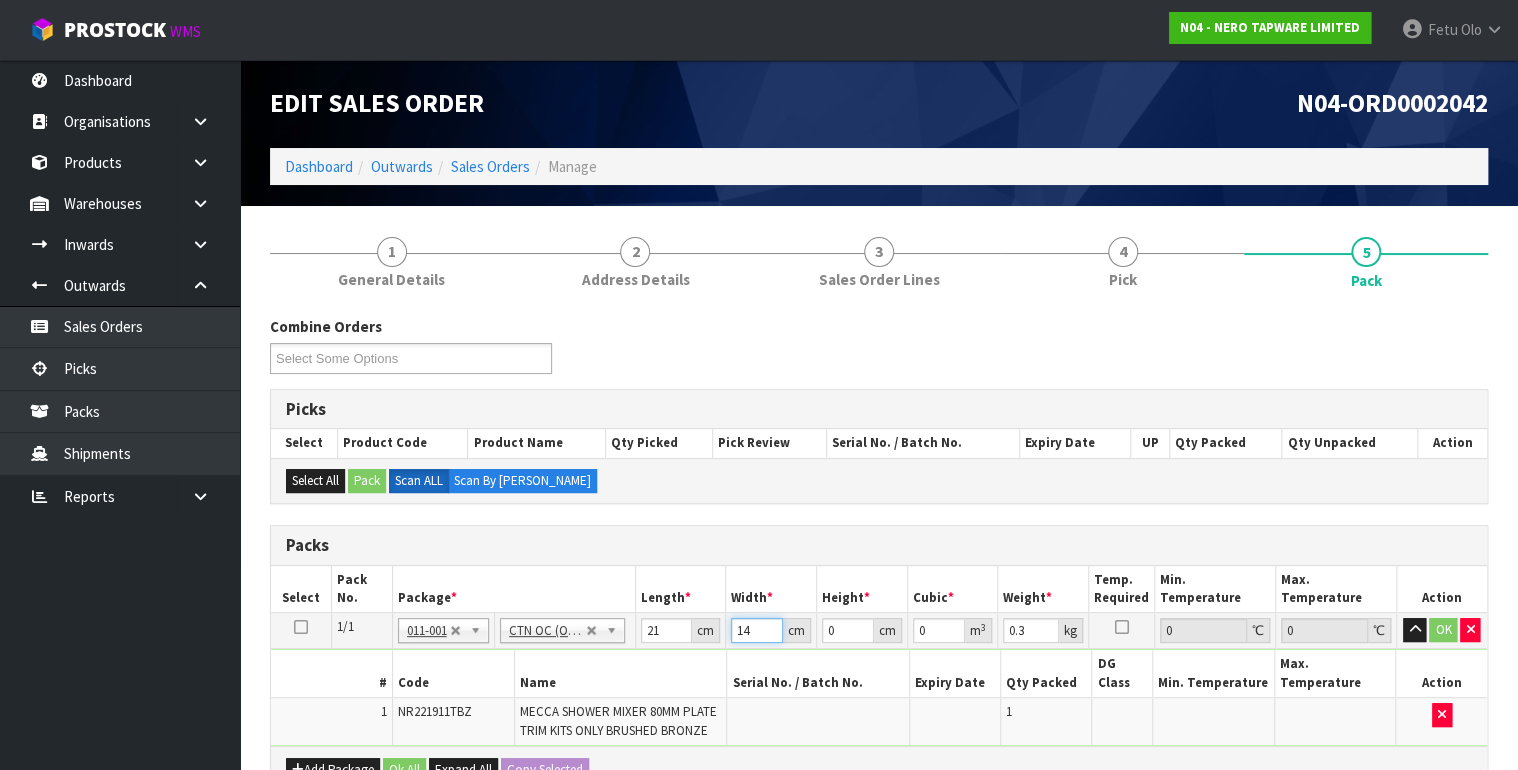 type on "14" 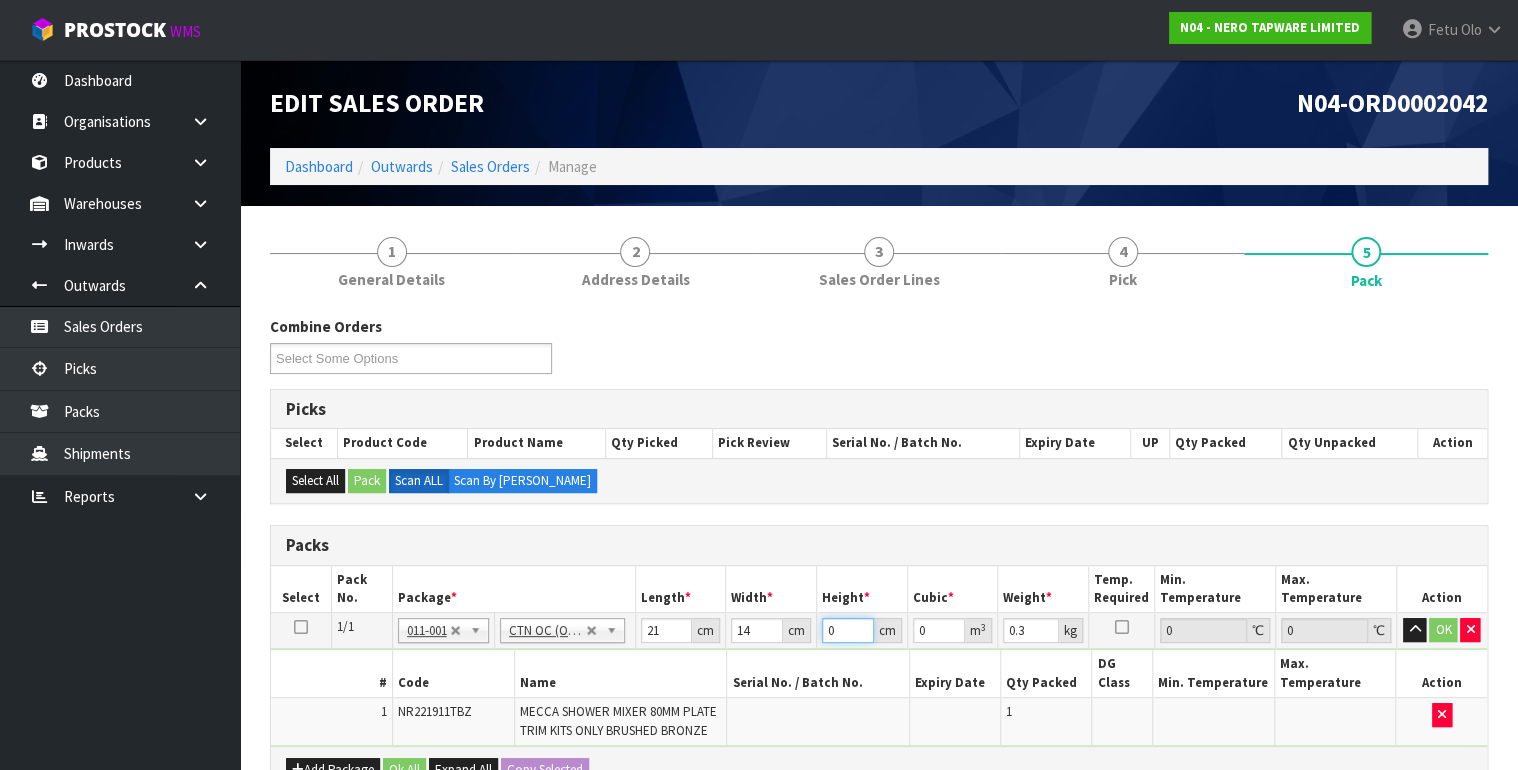 type on "1" 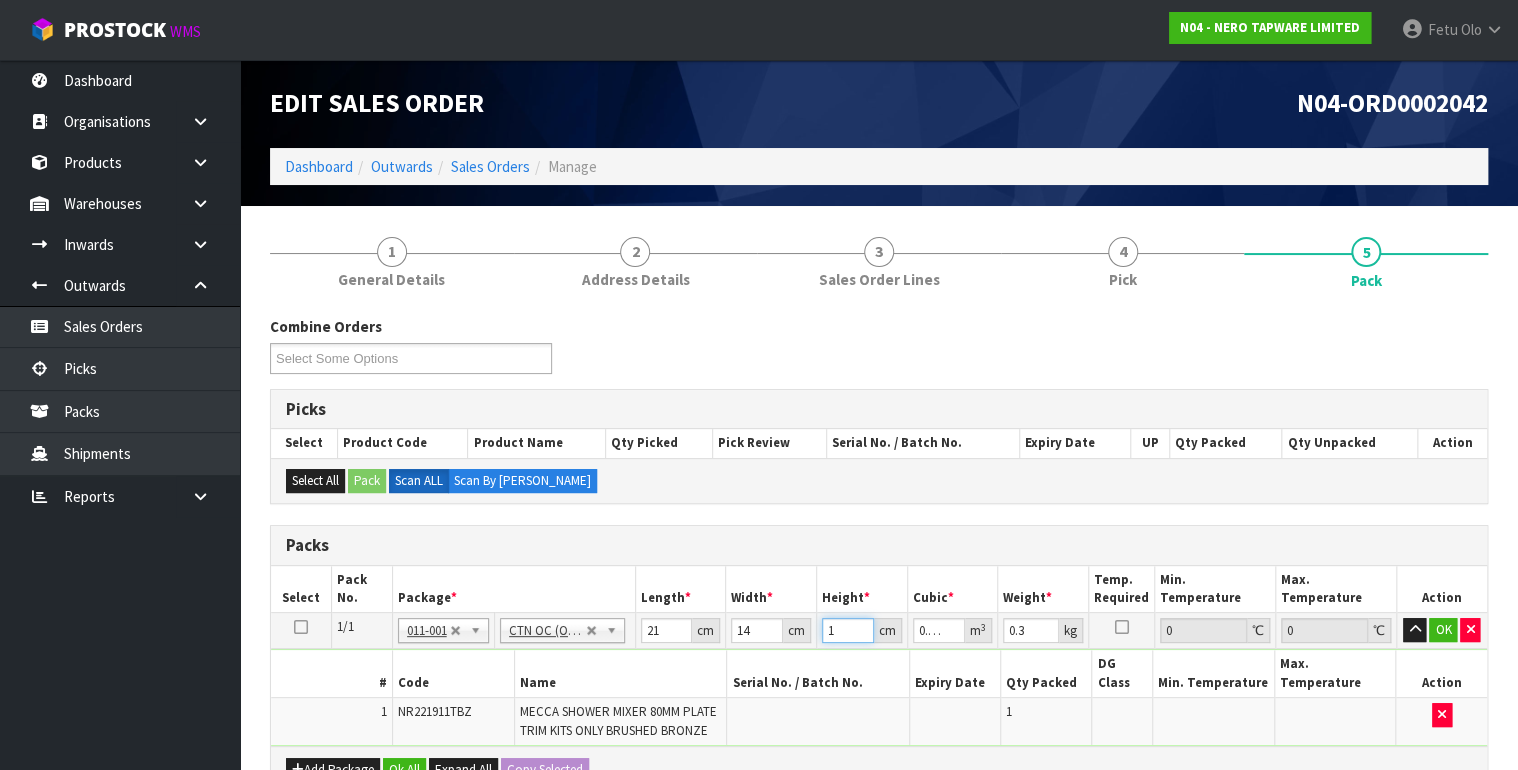 type on "17" 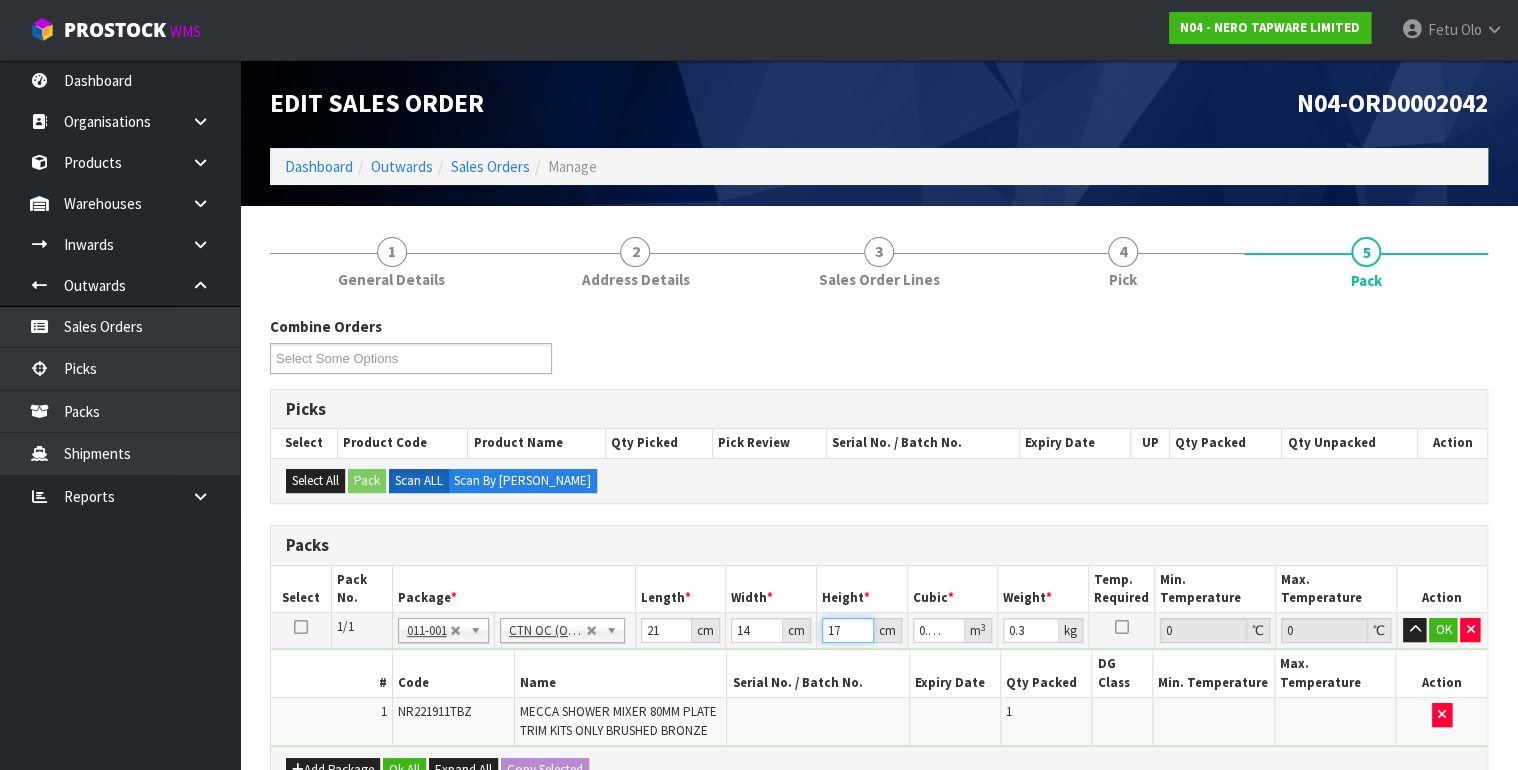 type on "17" 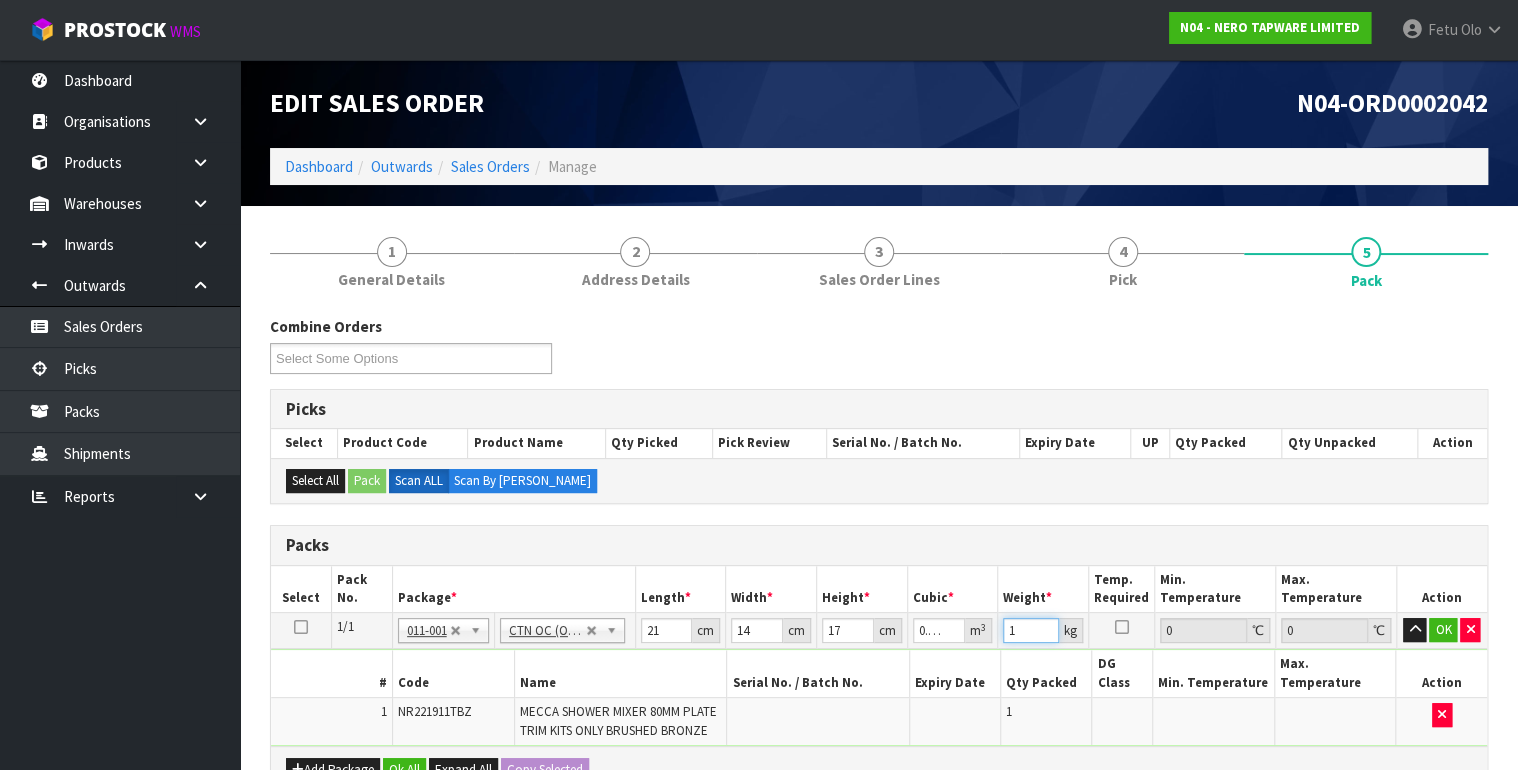 type on "1" 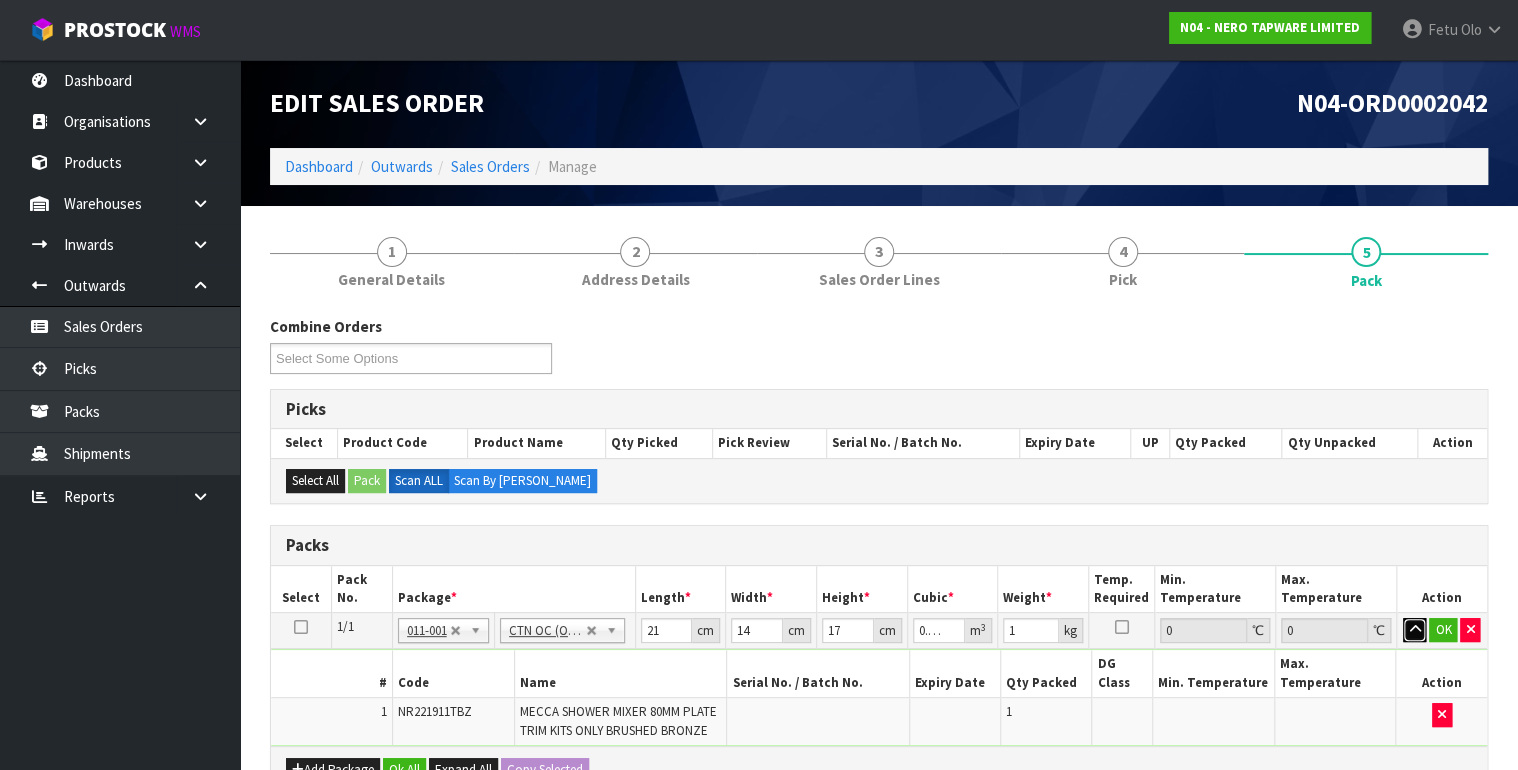 type 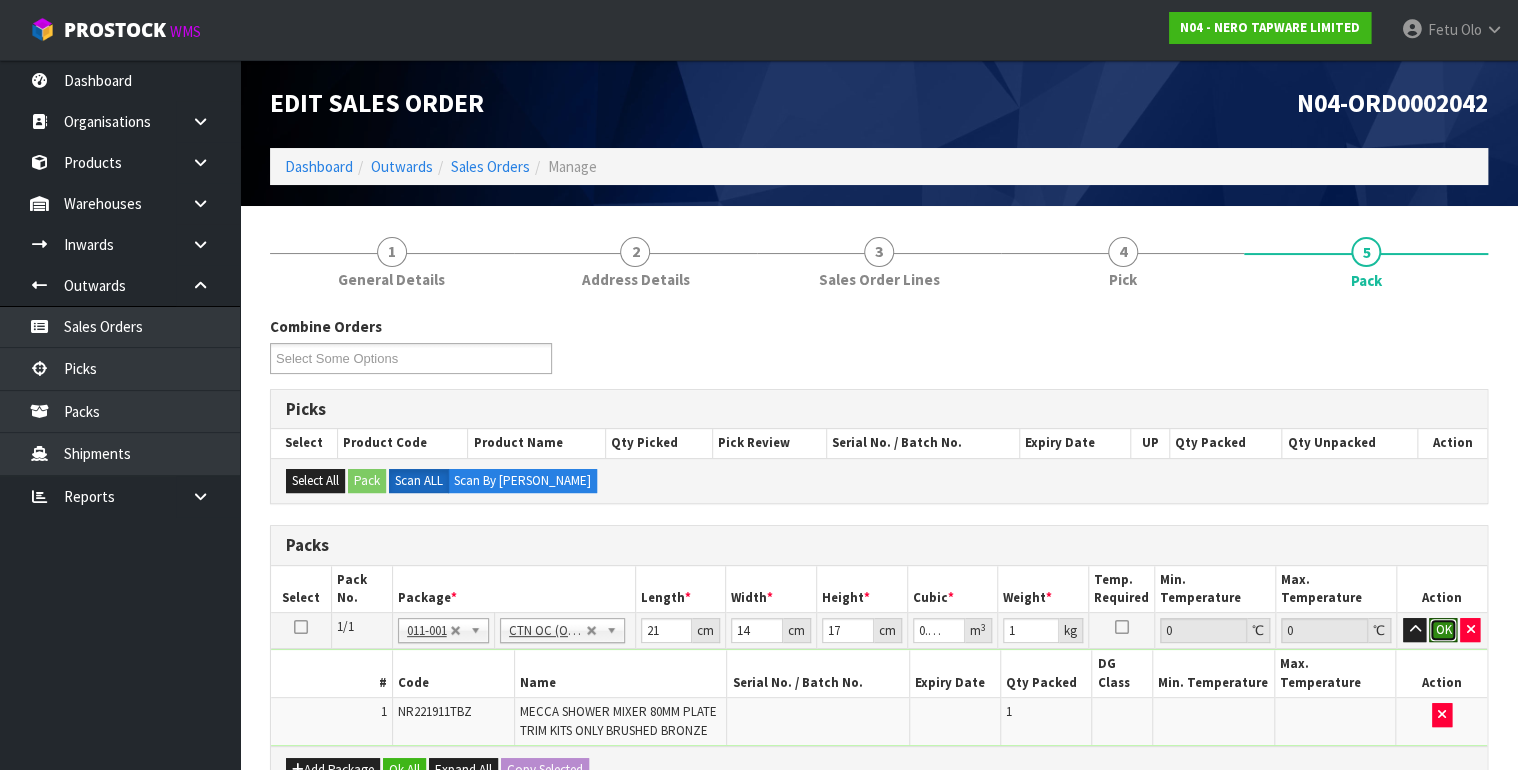 click on "OK" at bounding box center [1443, 630] 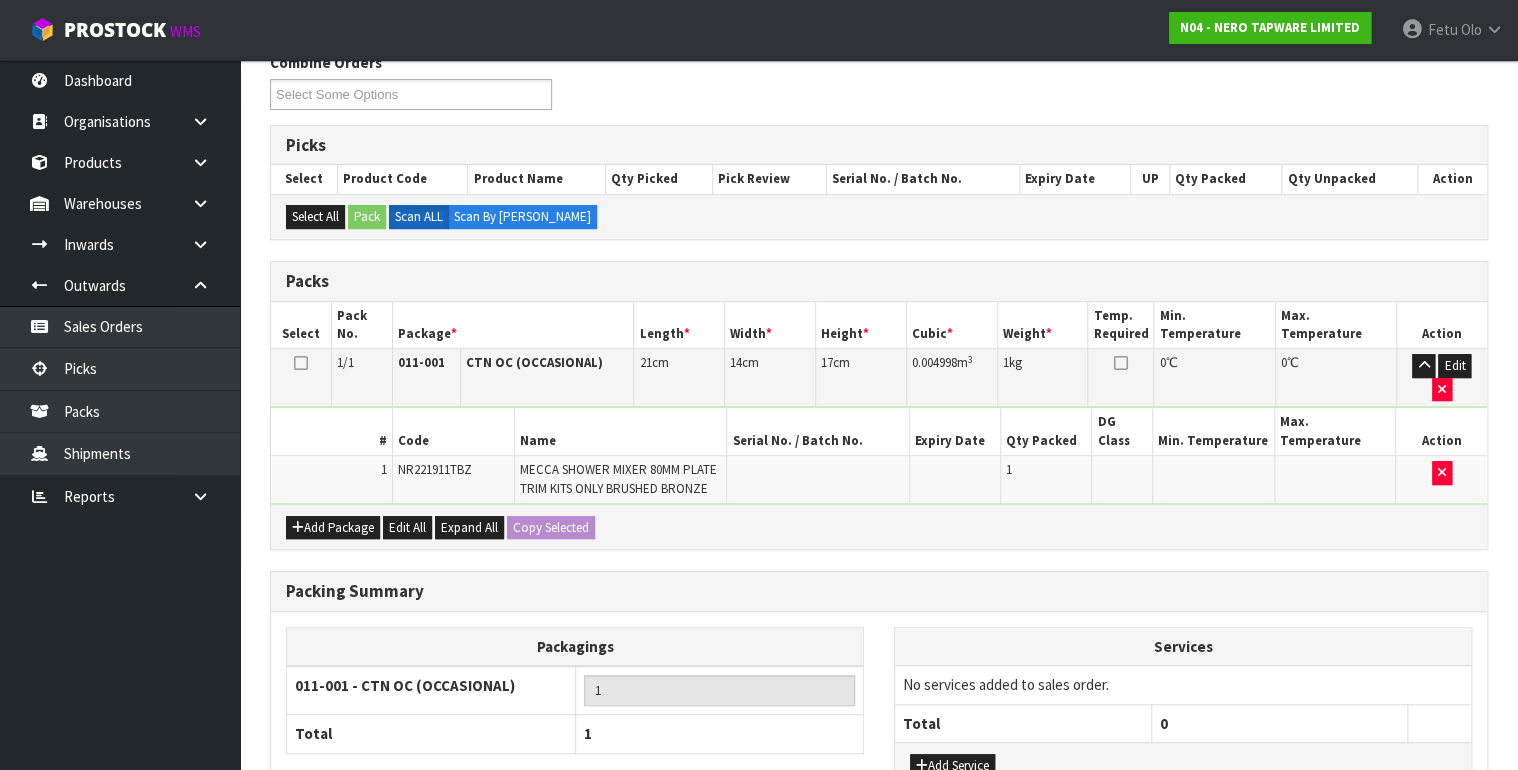 scroll, scrollTop: 396, scrollLeft: 0, axis: vertical 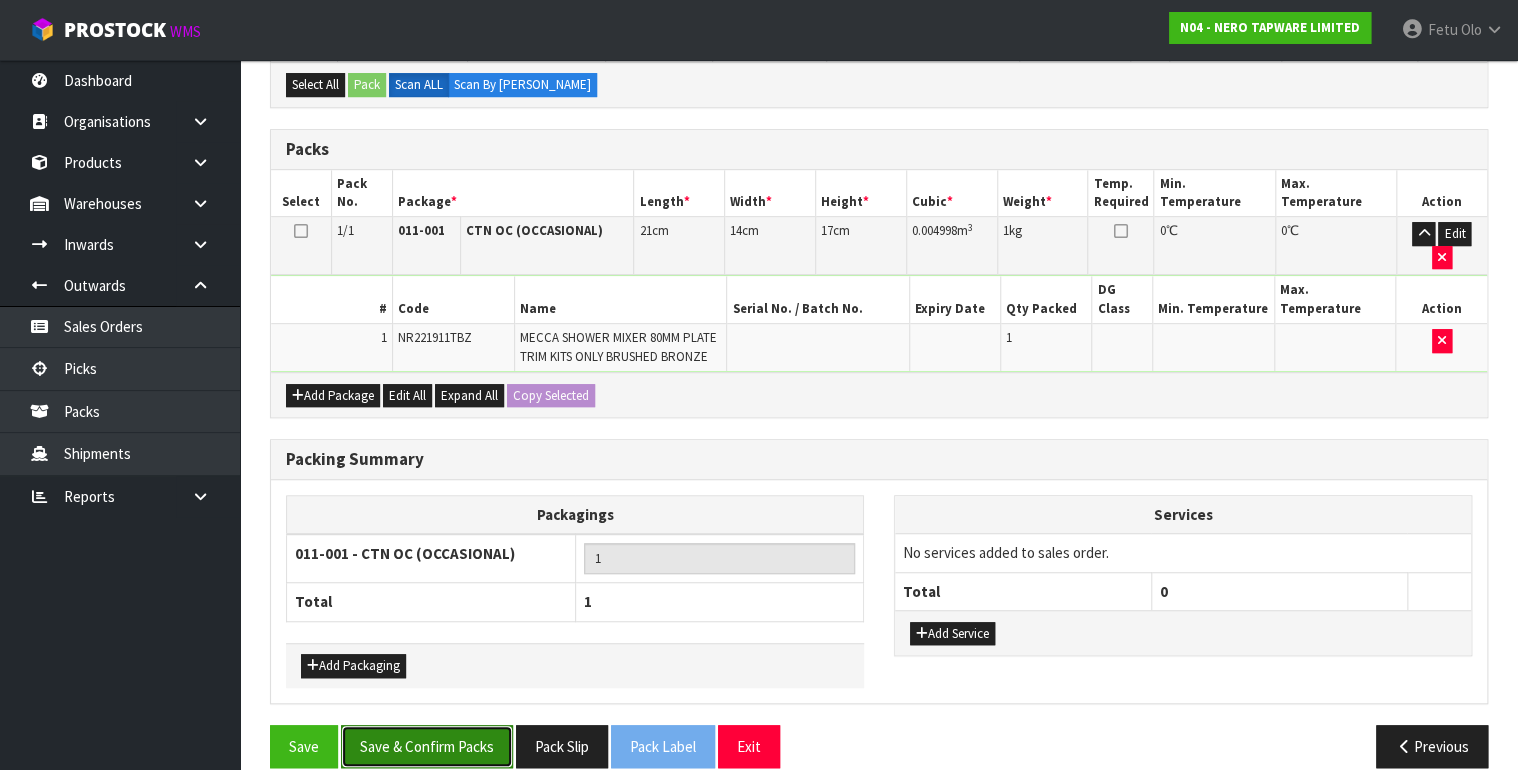 click on "Save & Confirm Packs" at bounding box center [427, 746] 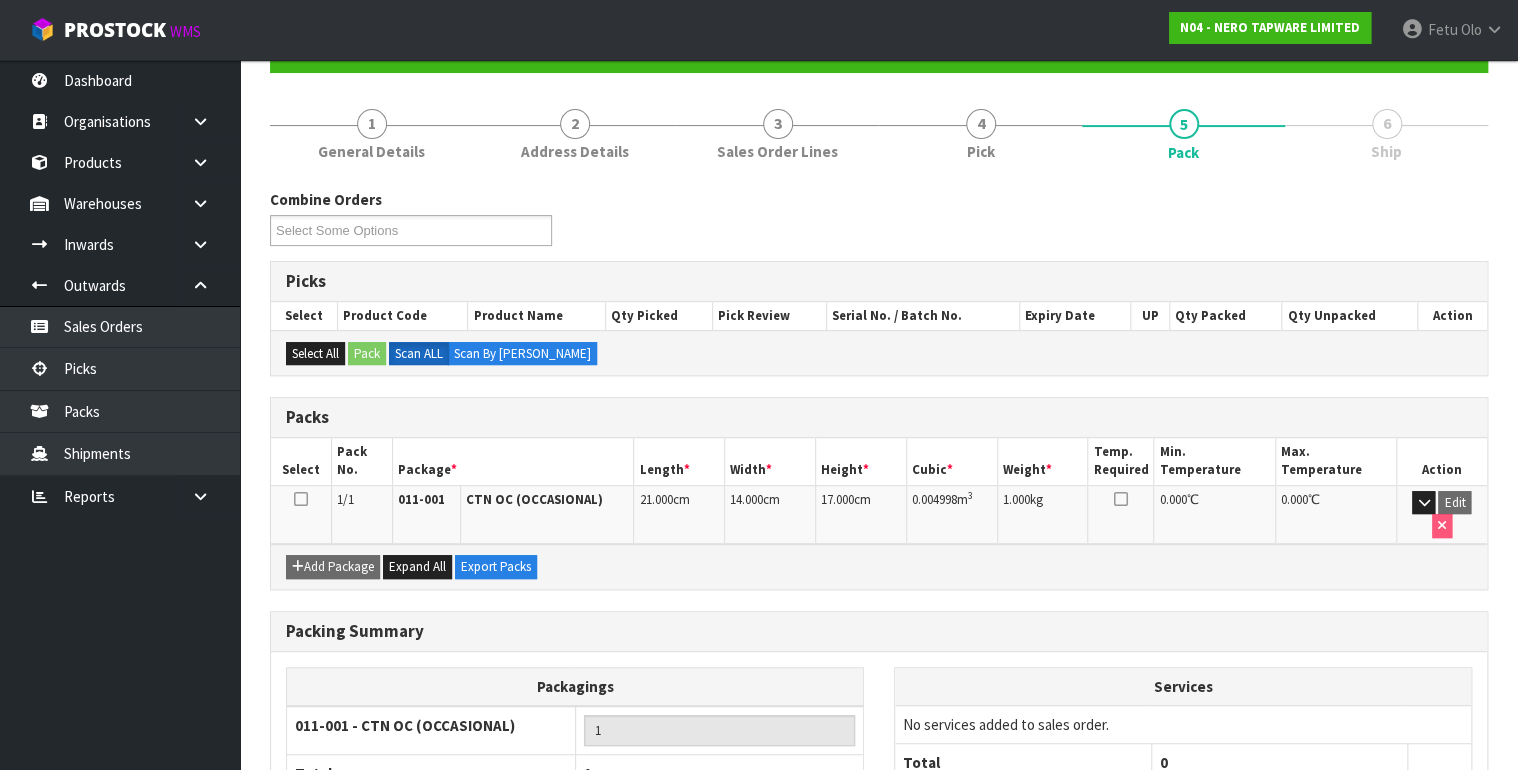 scroll, scrollTop: 348, scrollLeft: 0, axis: vertical 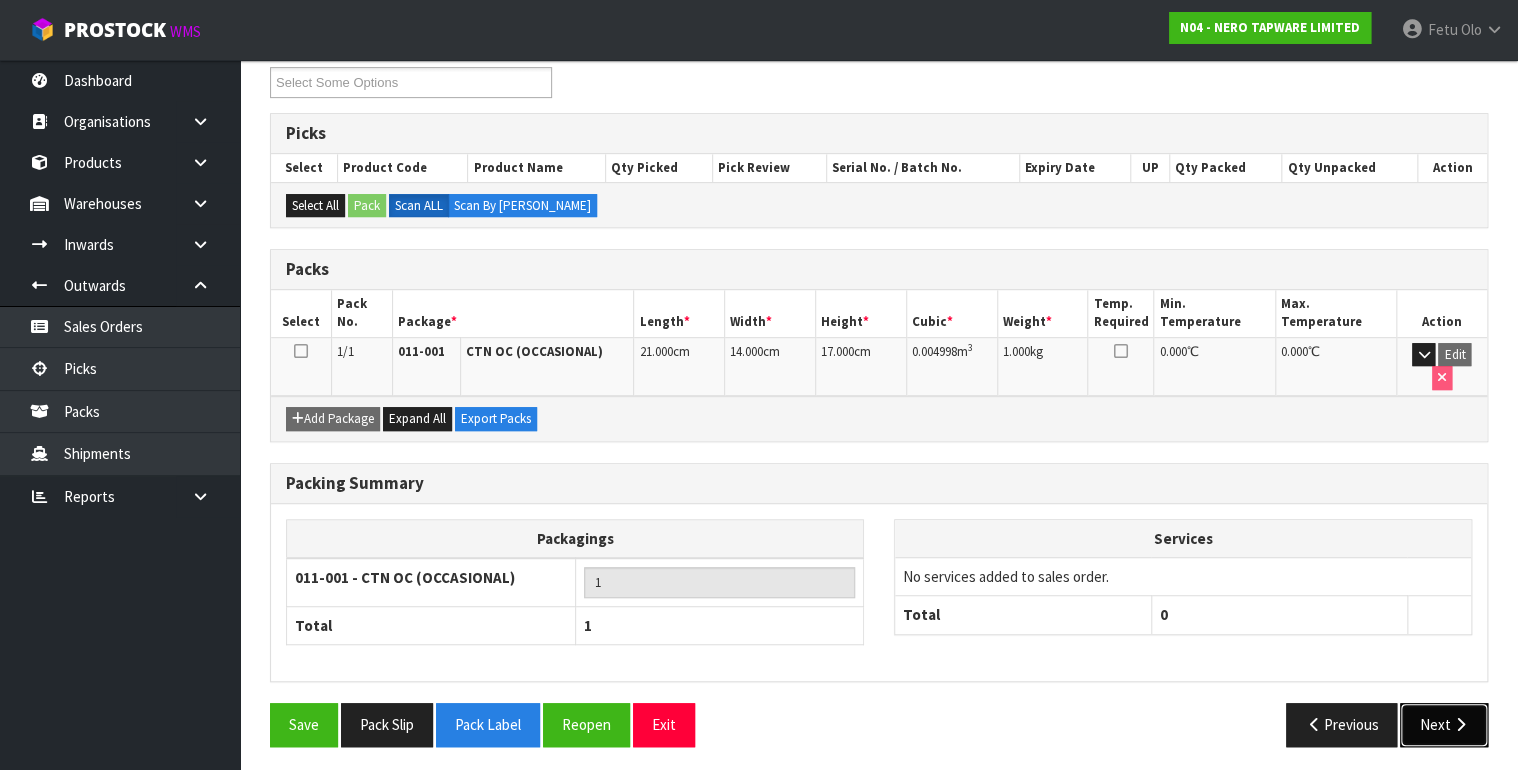 click on "Next" at bounding box center [1444, 724] 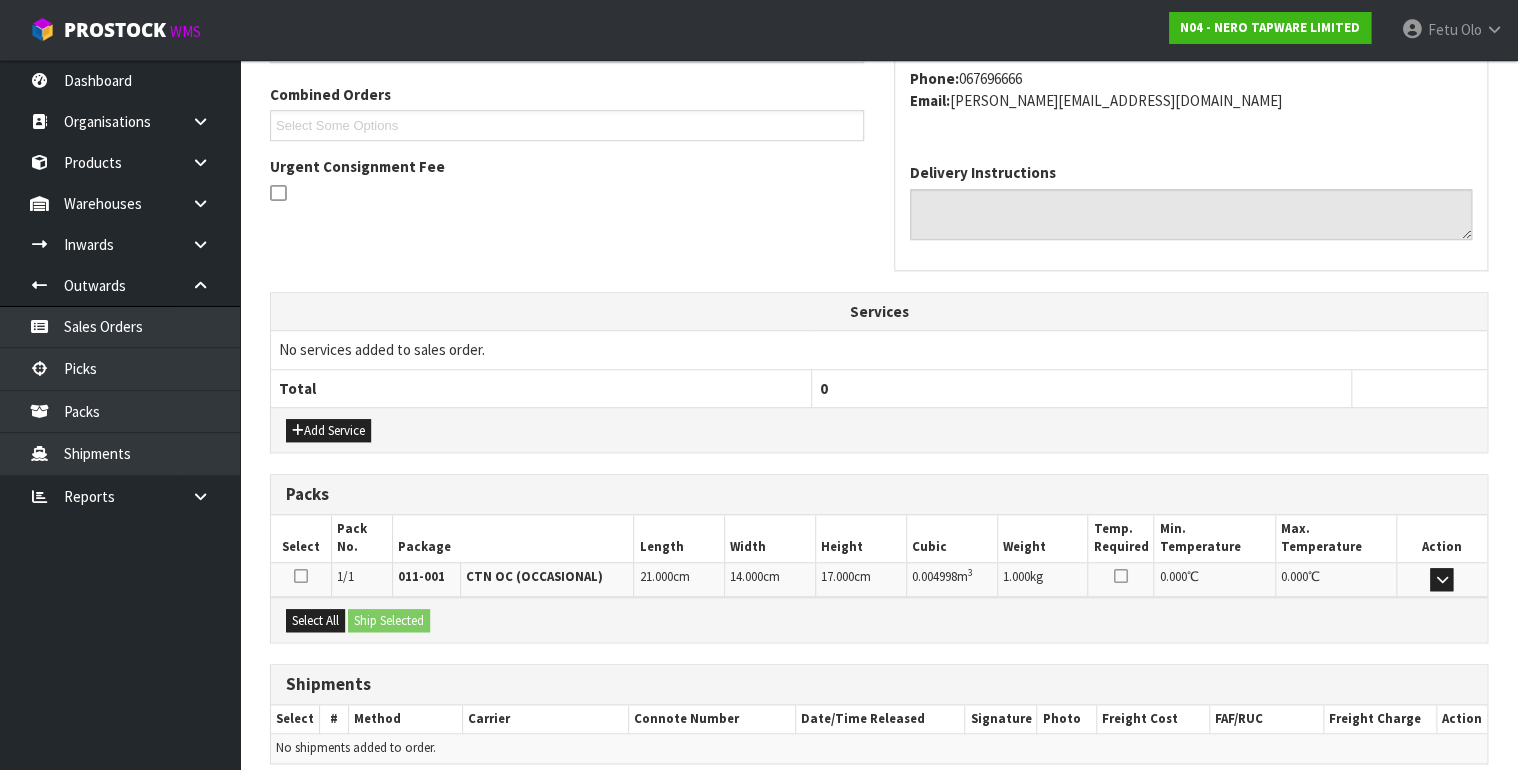 scroll, scrollTop: 585, scrollLeft: 0, axis: vertical 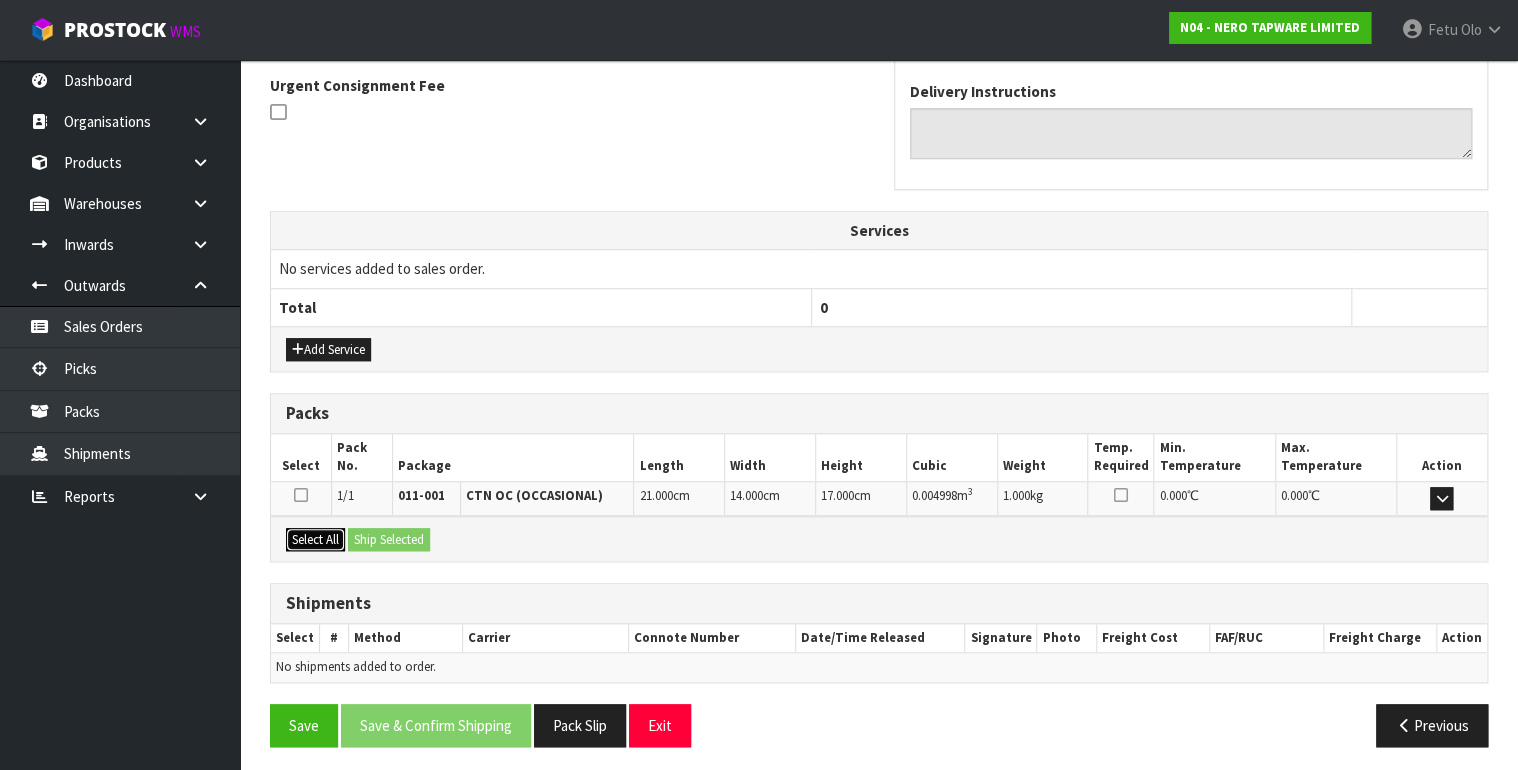 click on "Select All" at bounding box center (315, 540) 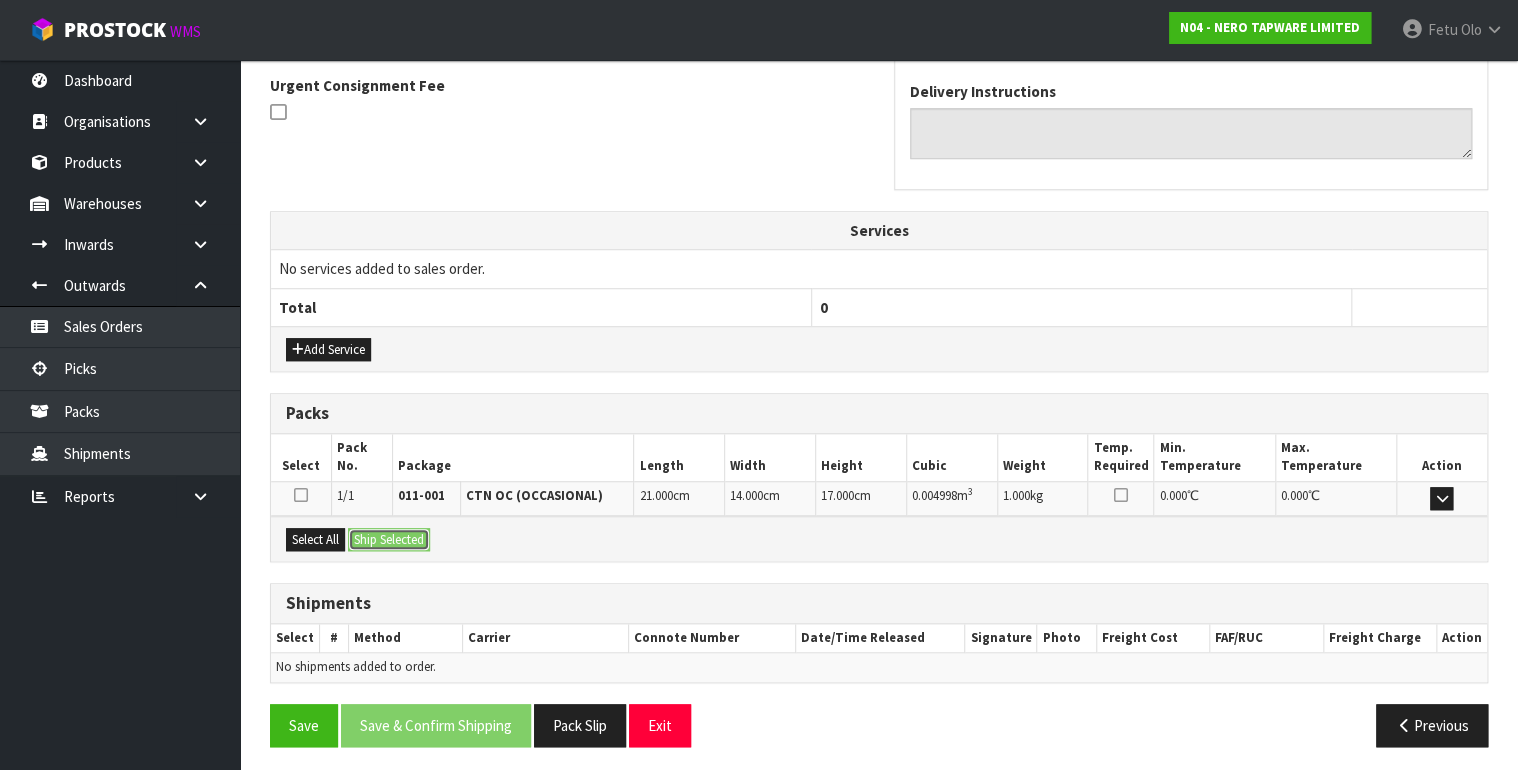 click on "Ship Selected" at bounding box center (389, 540) 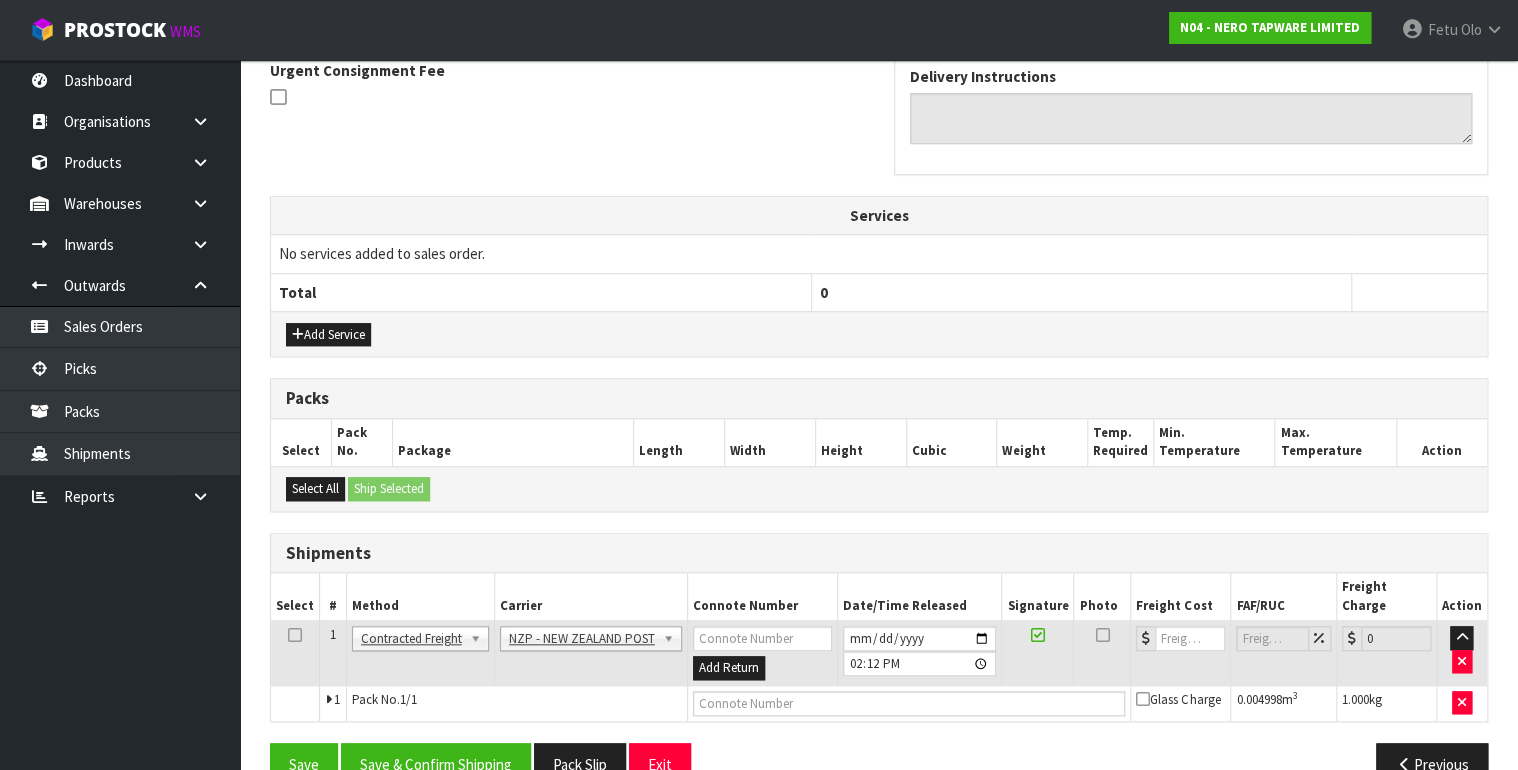 scroll, scrollTop: 621, scrollLeft: 0, axis: vertical 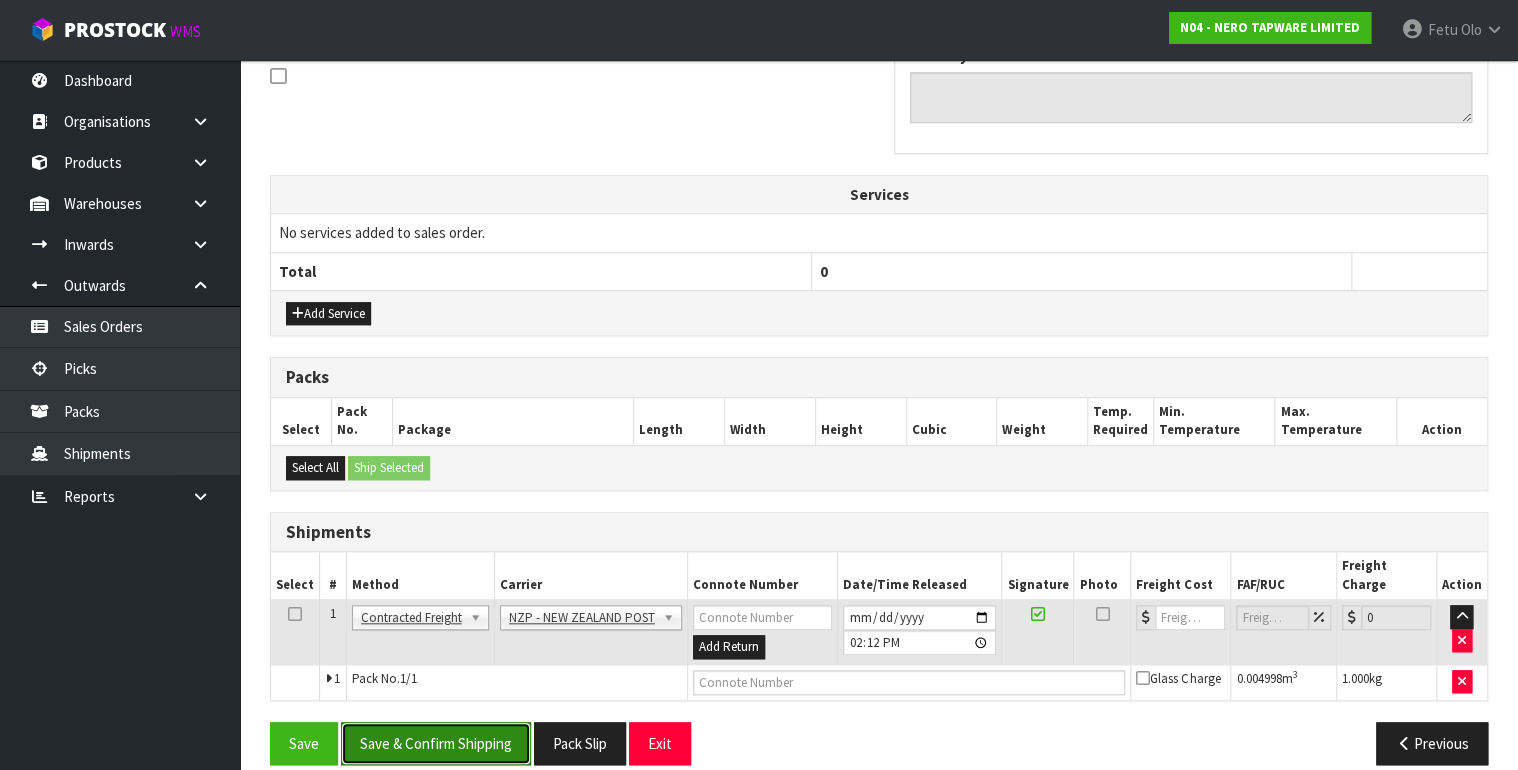 drag, startPoint x: 465, startPoint y: 724, endPoint x: 454, endPoint y: 704, distance: 22.825424 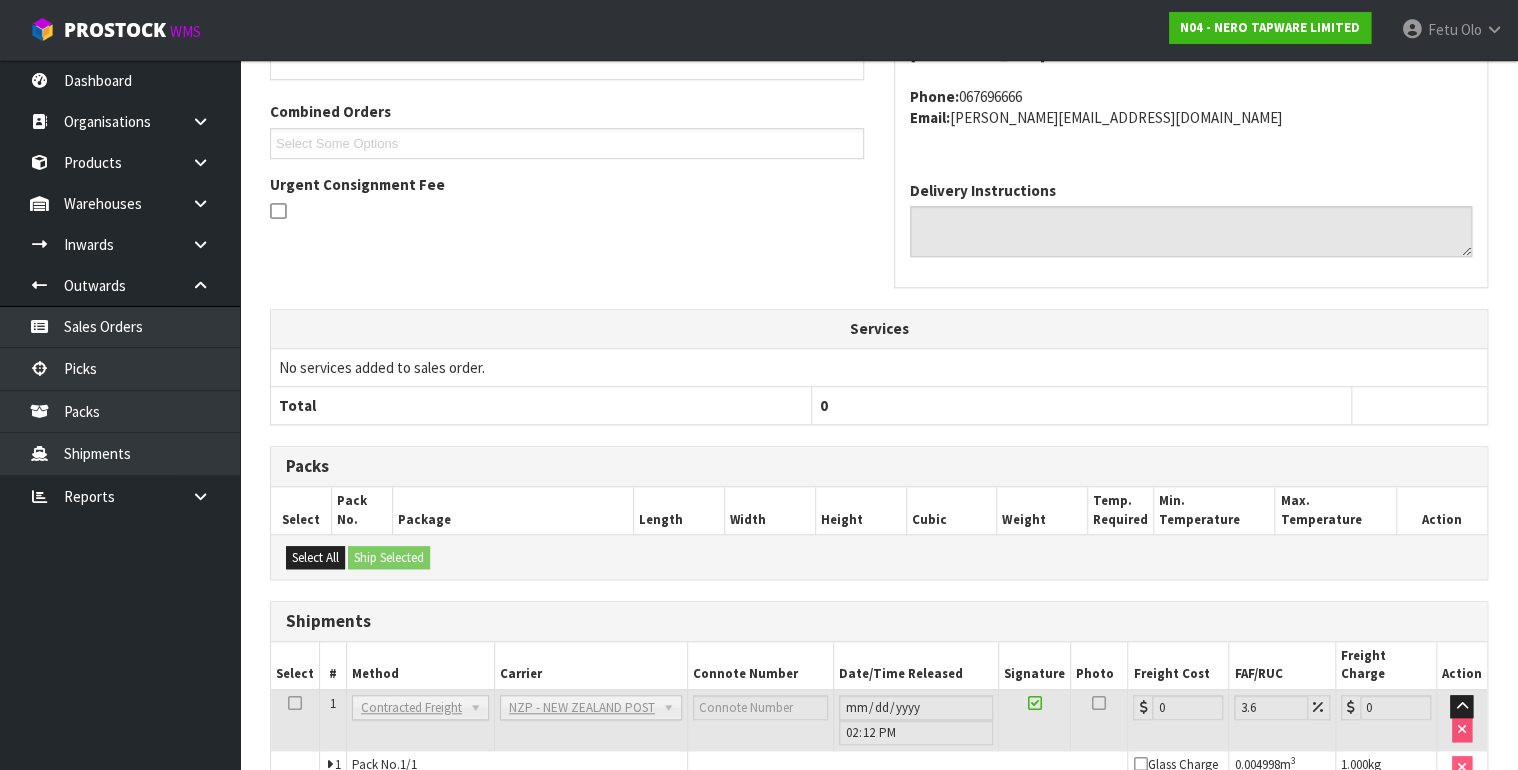 scroll, scrollTop: 593, scrollLeft: 0, axis: vertical 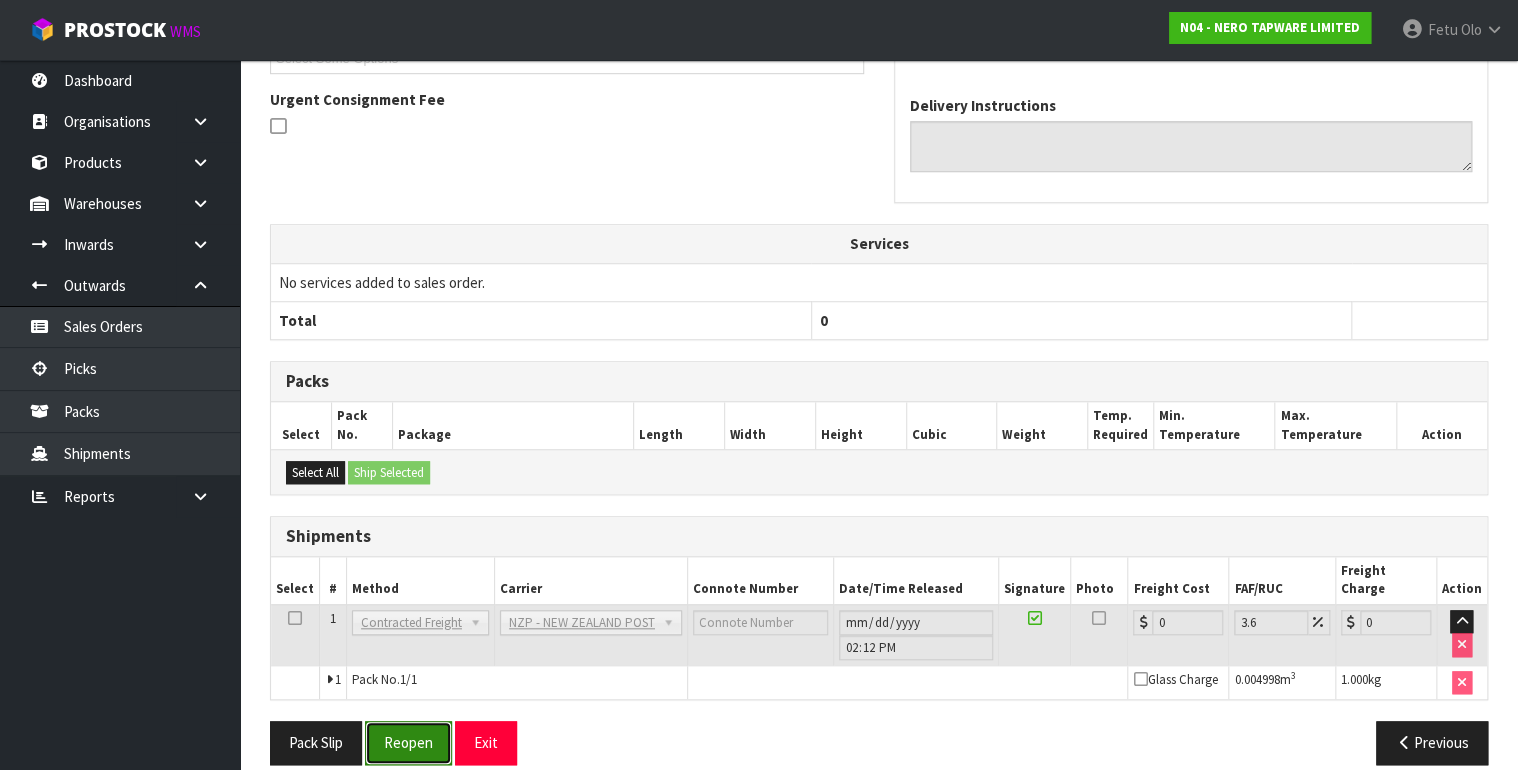 click on "Reopen" at bounding box center [408, 742] 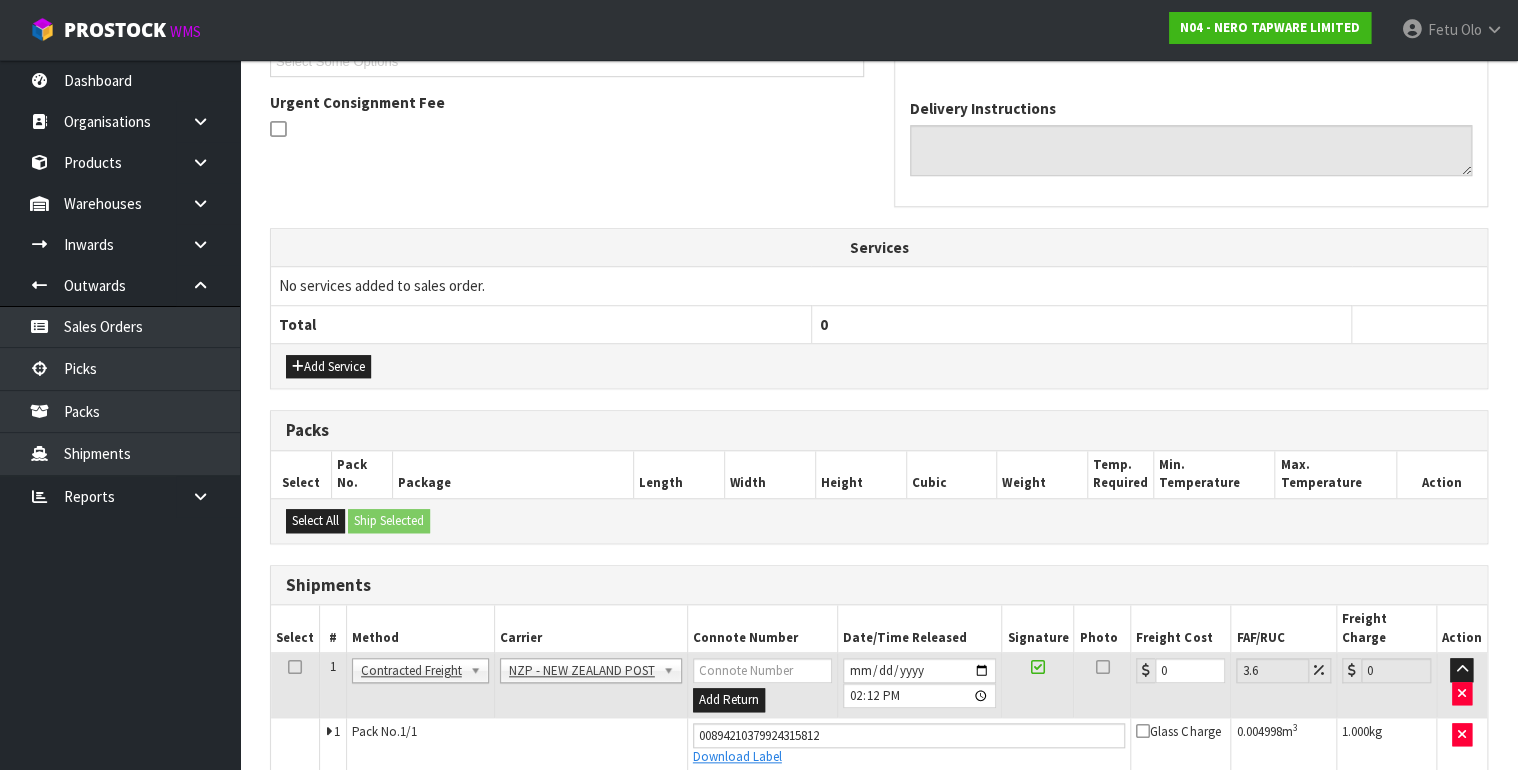 scroll, scrollTop: 640, scrollLeft: 0, axis: vertical 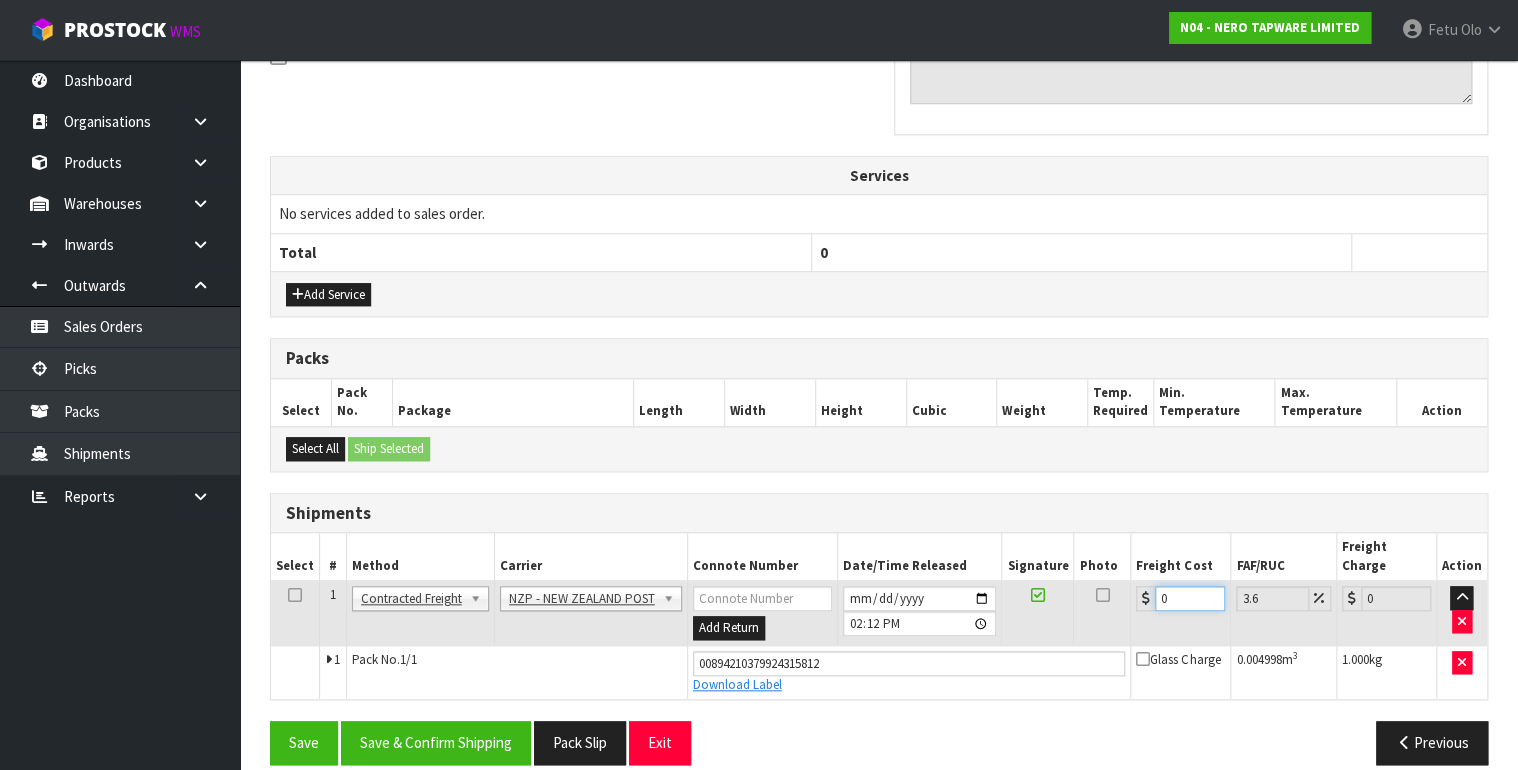 drag, startPoint x: 1164, startPoint y: 572, endPoint x: 900, endPoint y: 584, distance: 264.27258 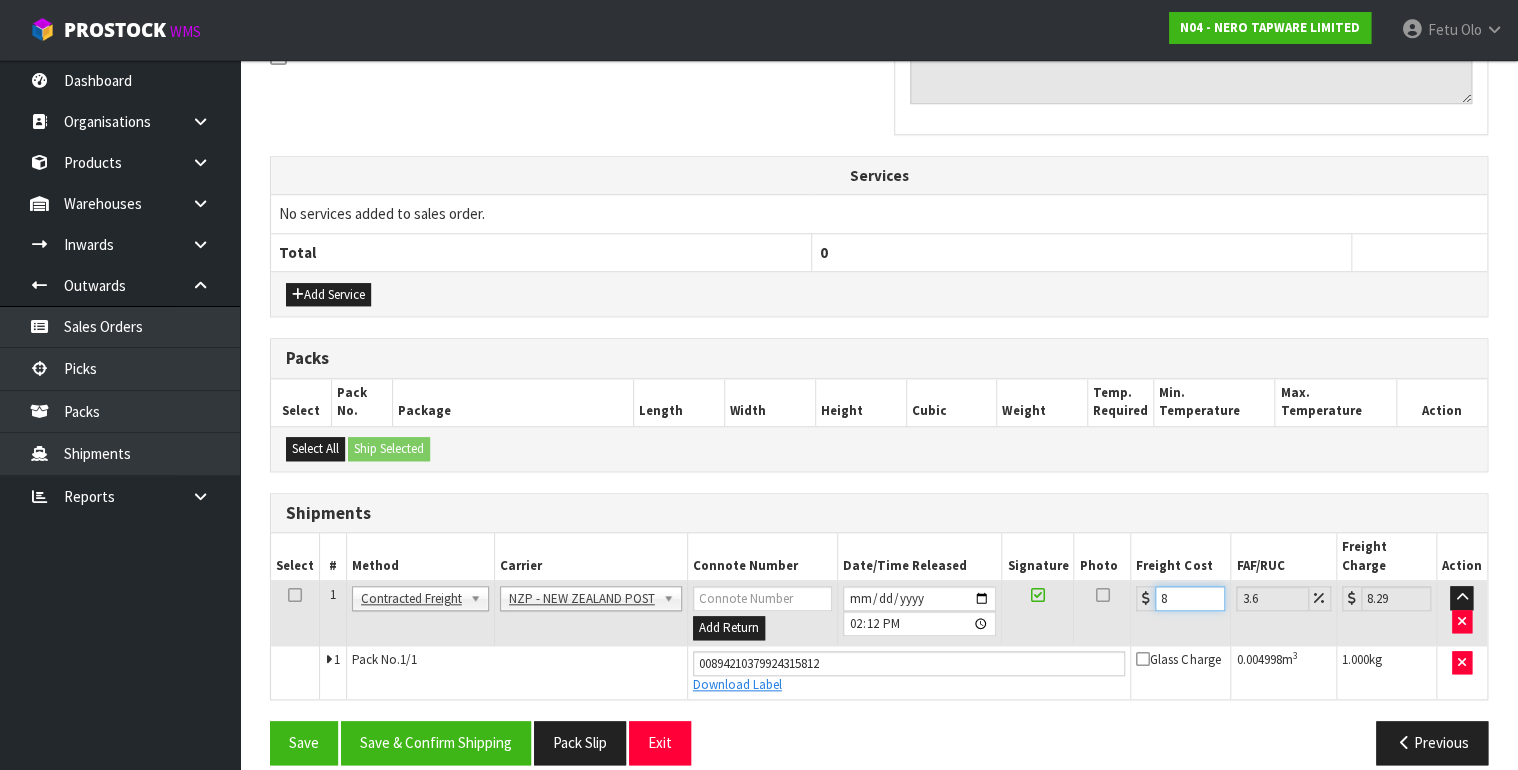 type on "8.4" 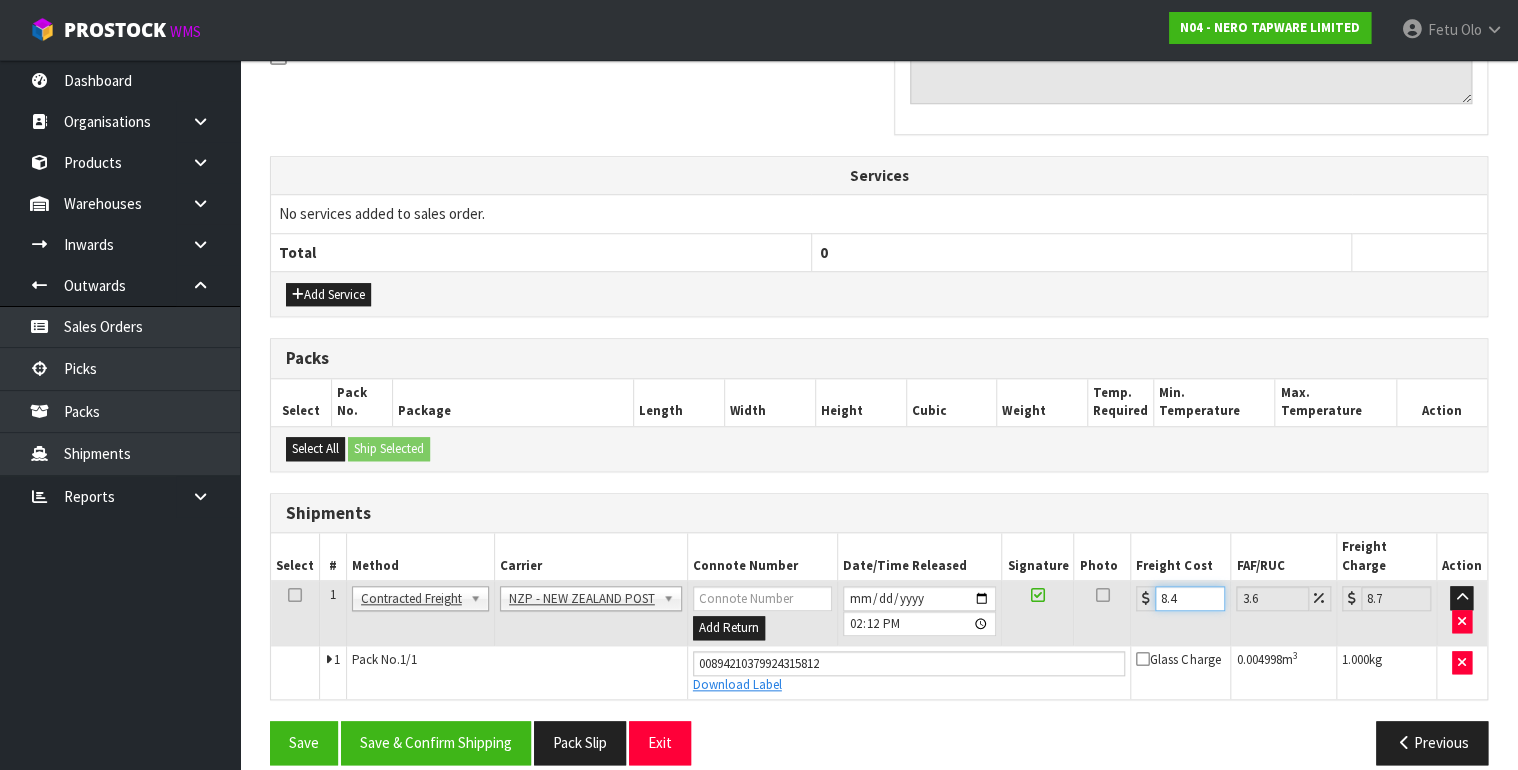 type on "8.45" 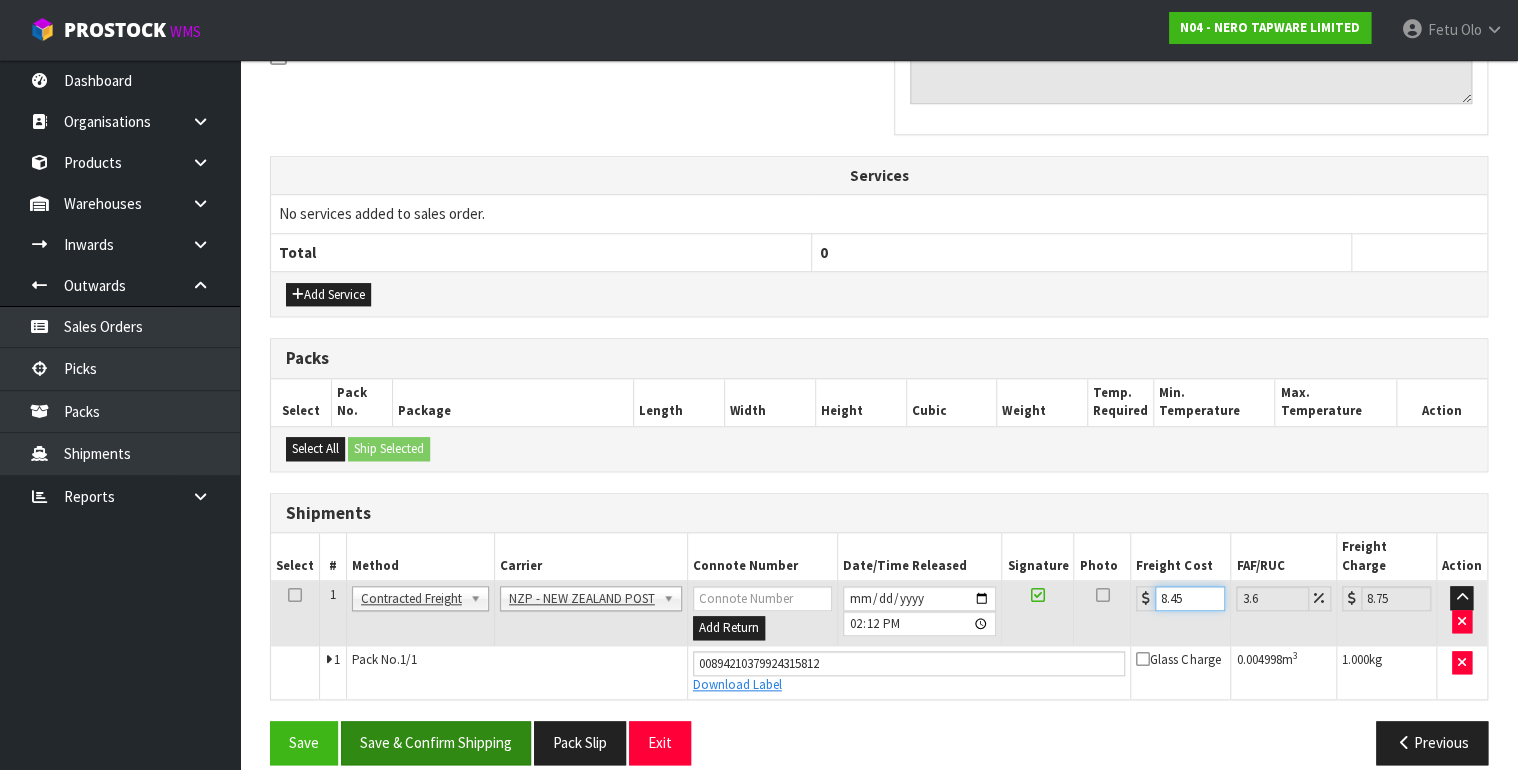 type on "8.45" 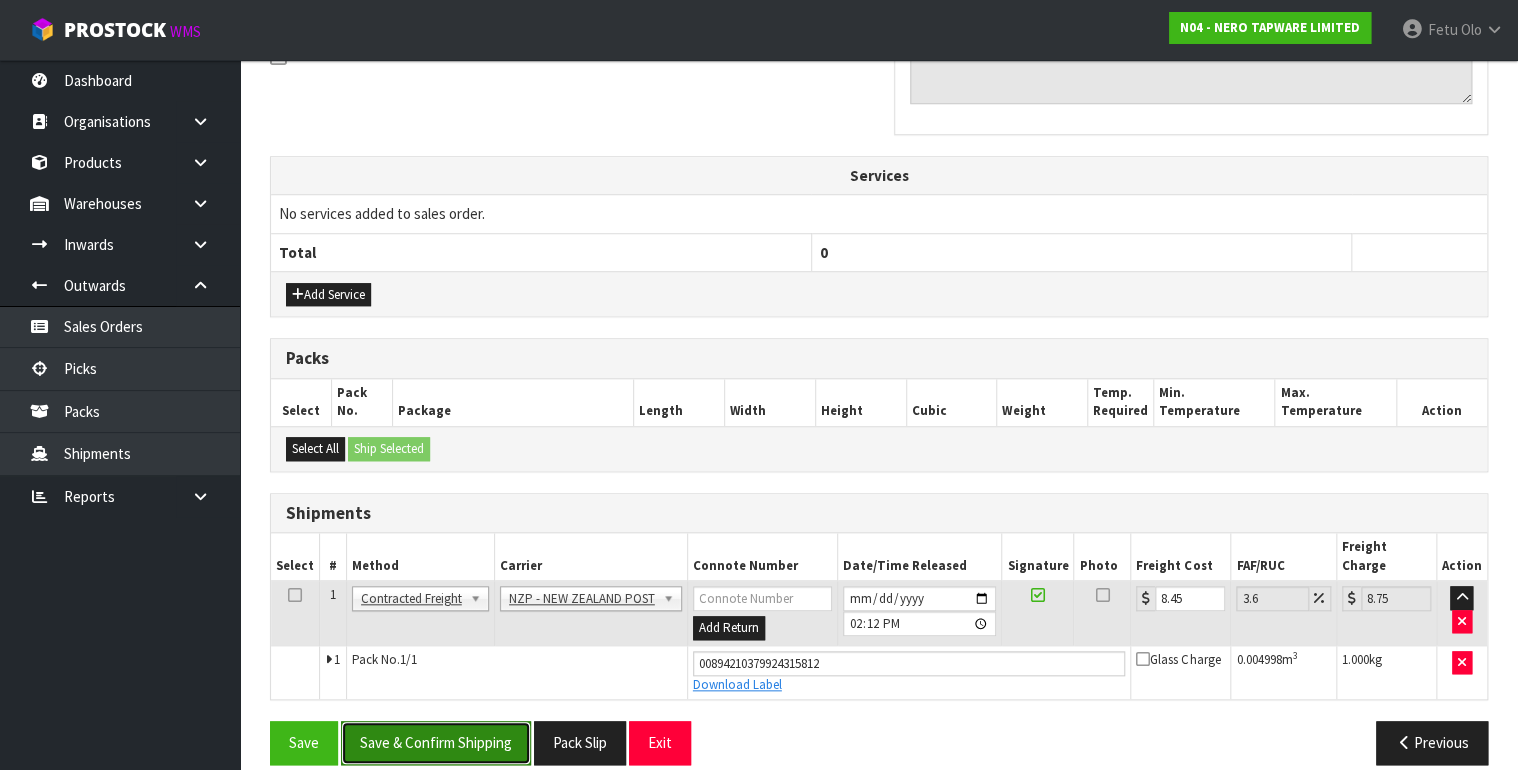 click on "Save & Confirm Shipping" at bounding box center [436, 742] 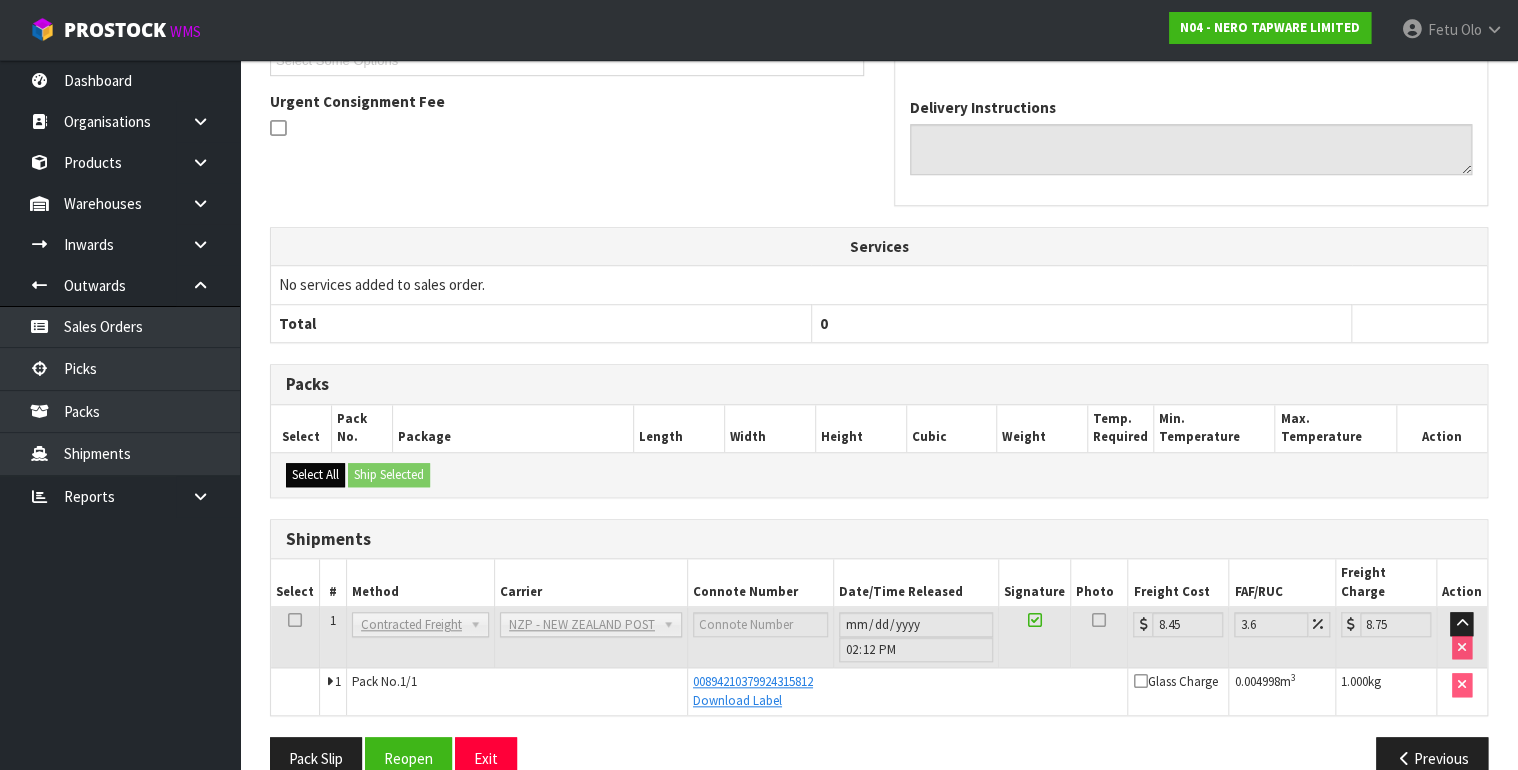 scroll, scrollTop: 586, scrollLeft: 0, axis: vertical 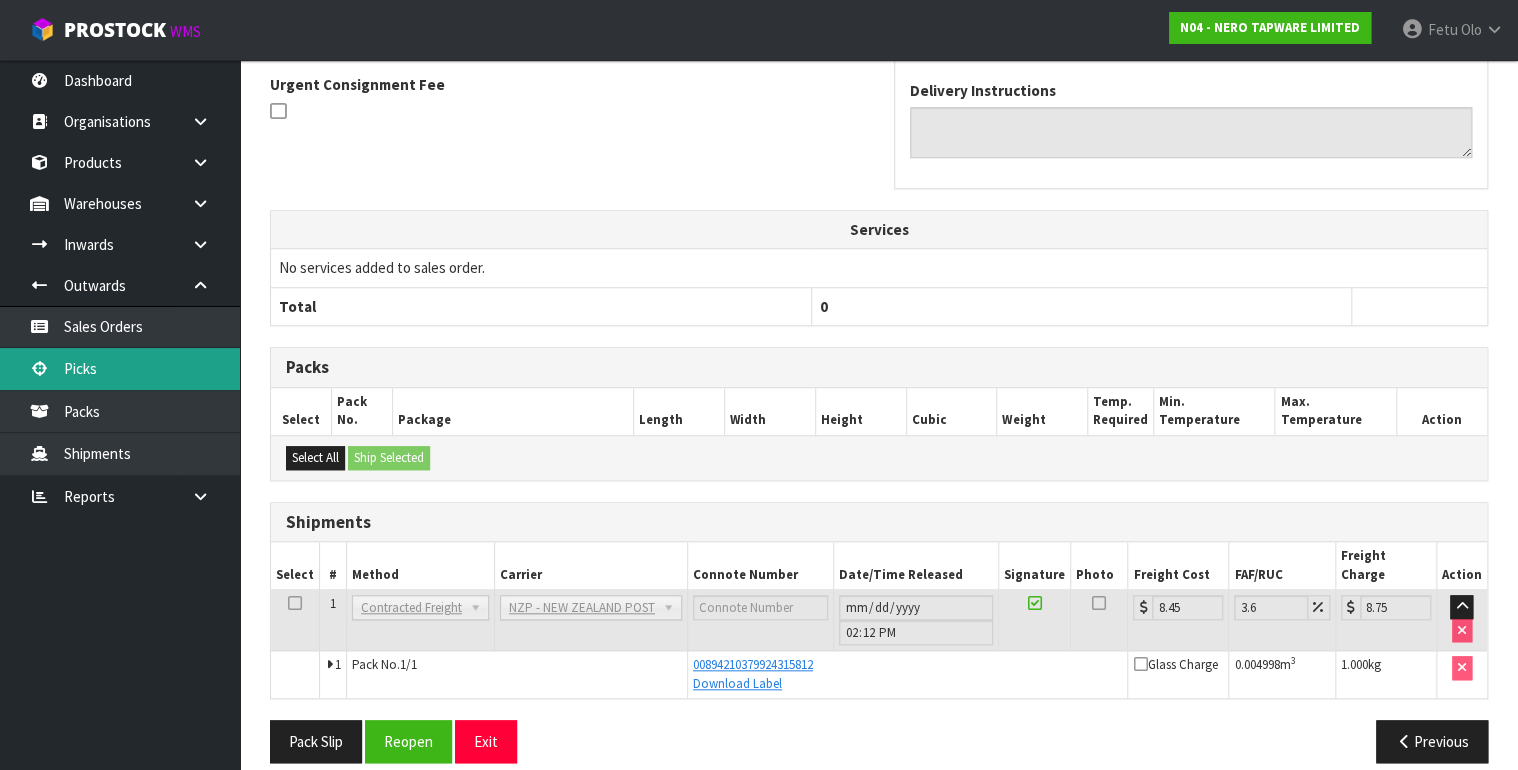 click on "Picks" at bounding box center [120, 368] 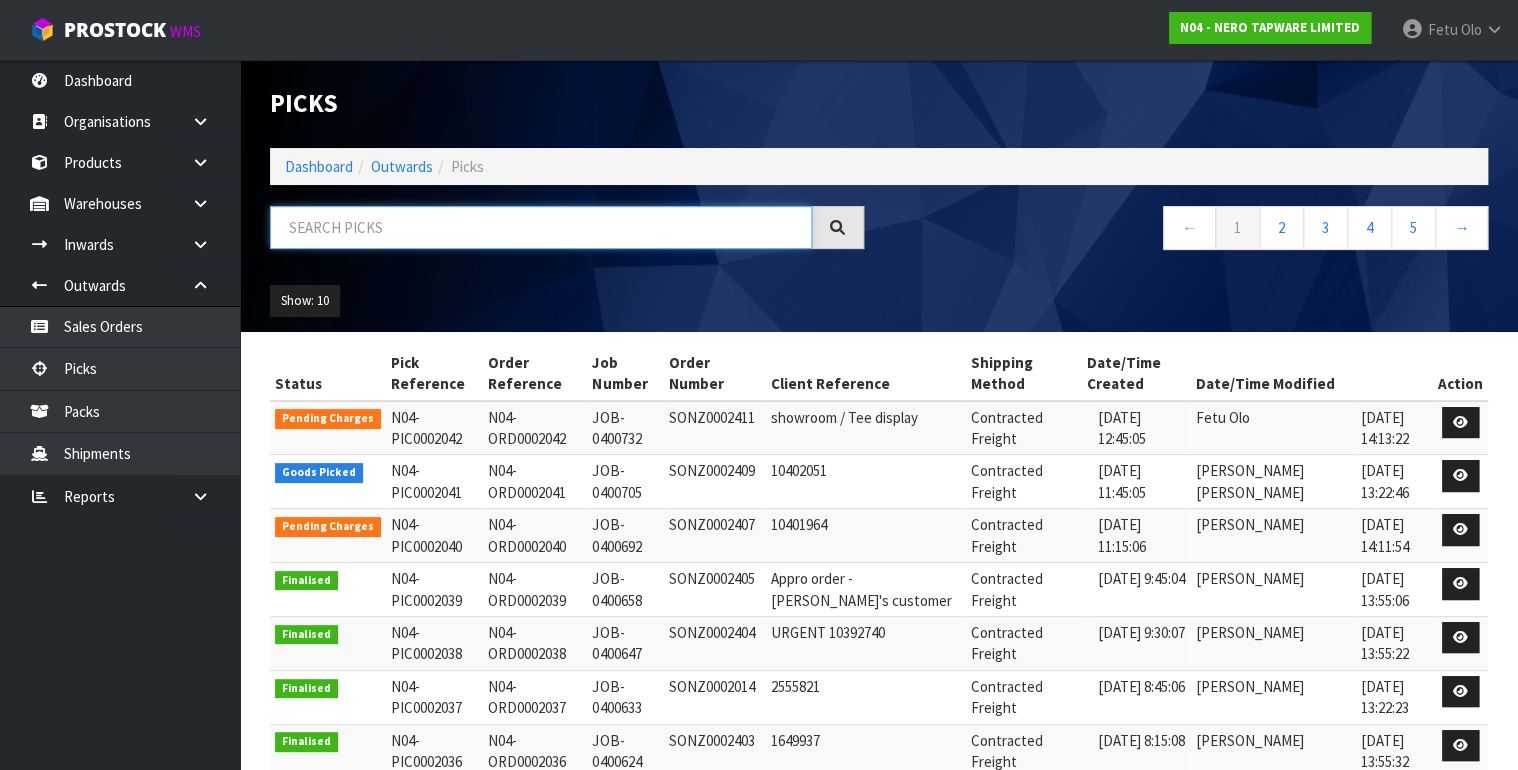 drag, startPoint x: 596, startPoint y: 274, endPoint x: 576, endPoint y: 222, distance: 55.713554 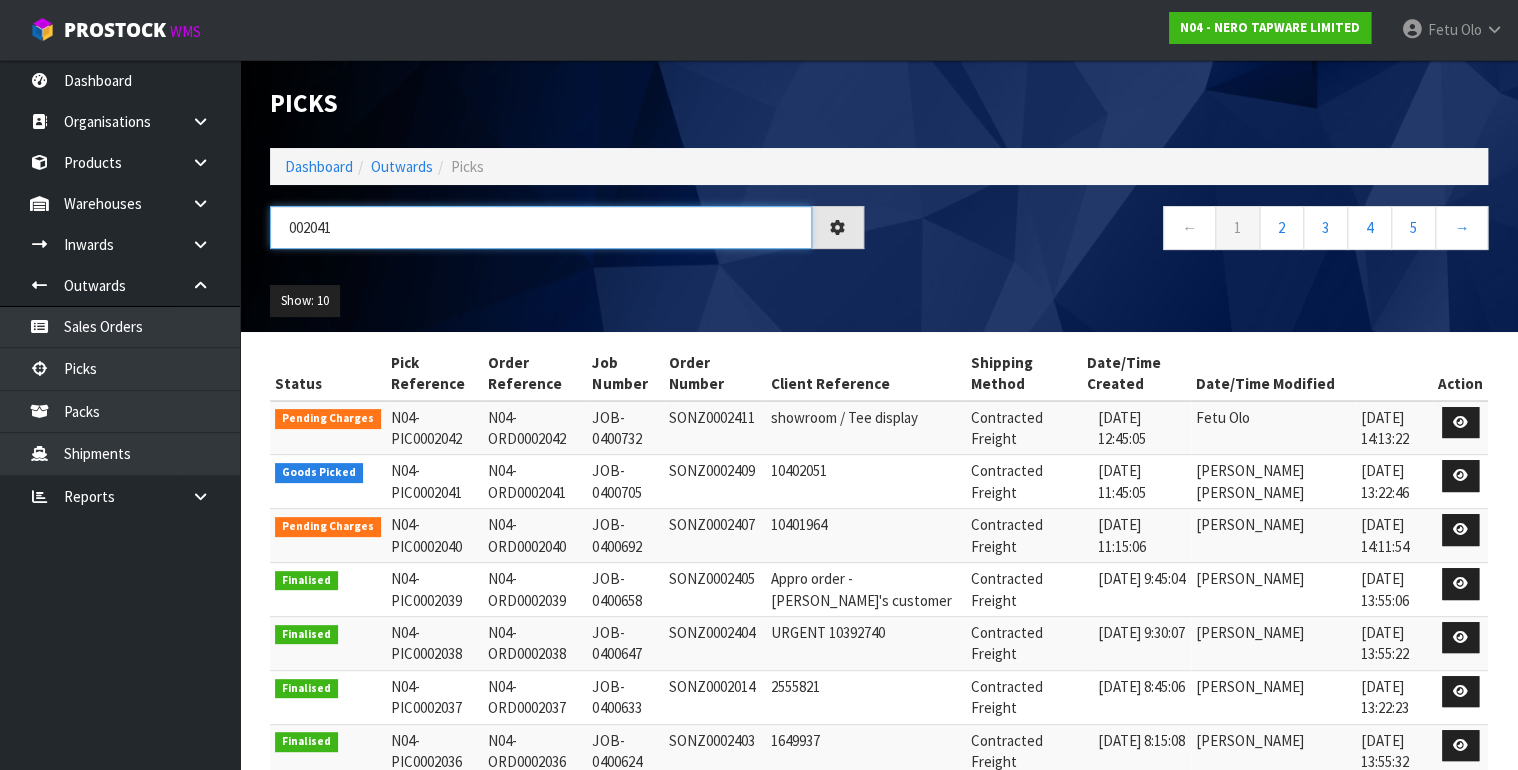 type on "002041" 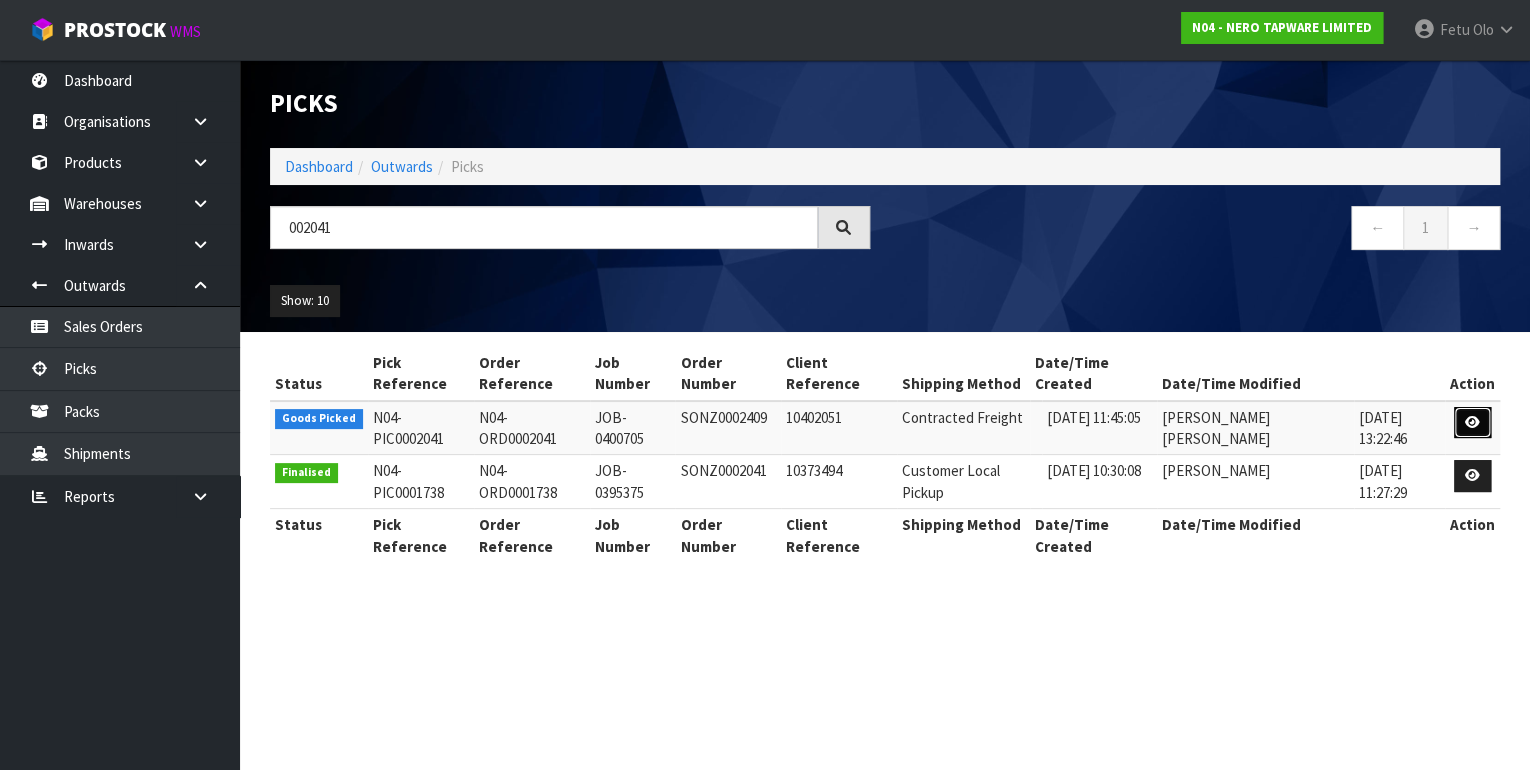 click at bounding box center (1472, 423) 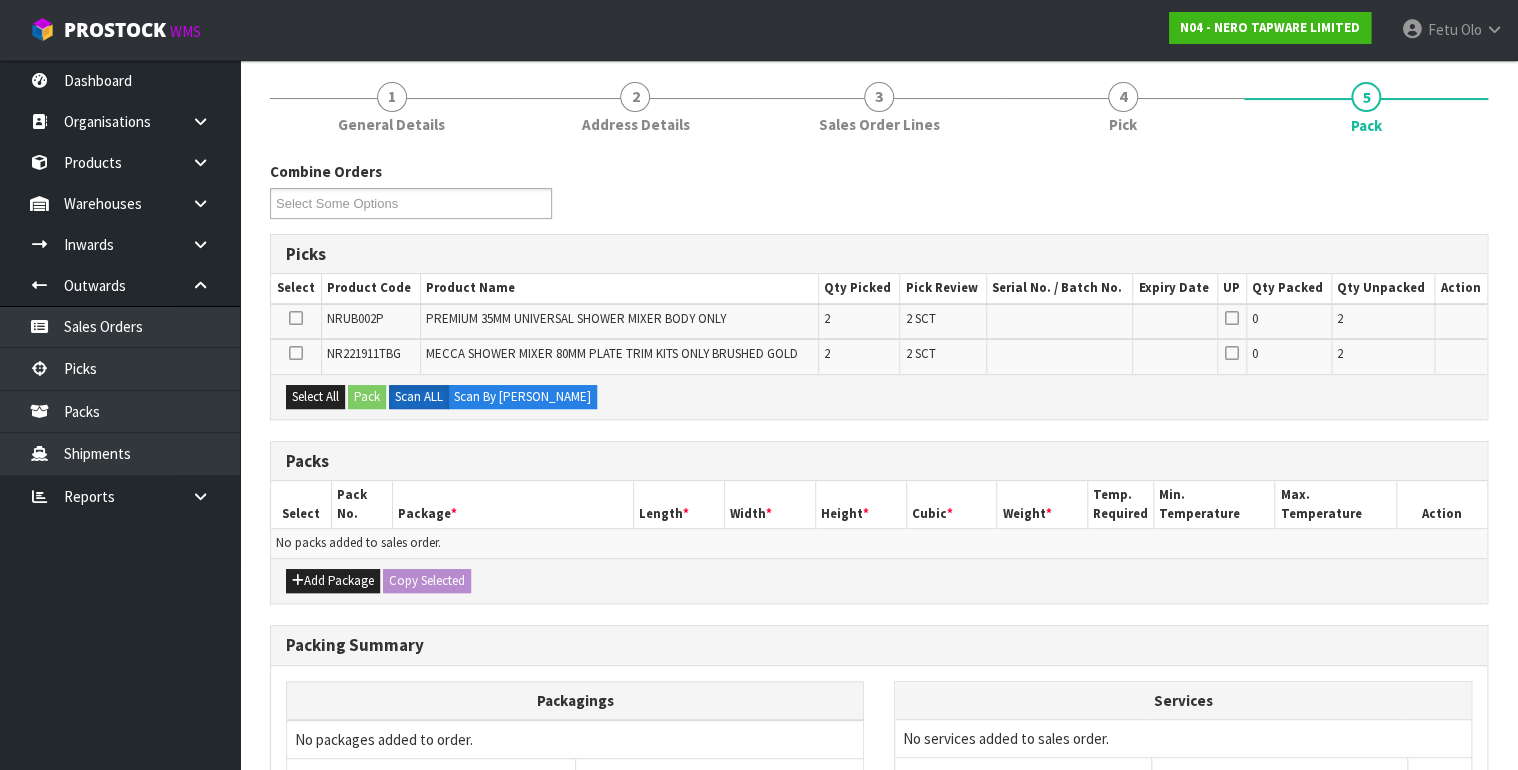 scroll, scrollTop: 160, scrollLeft: 0, axis: vertical 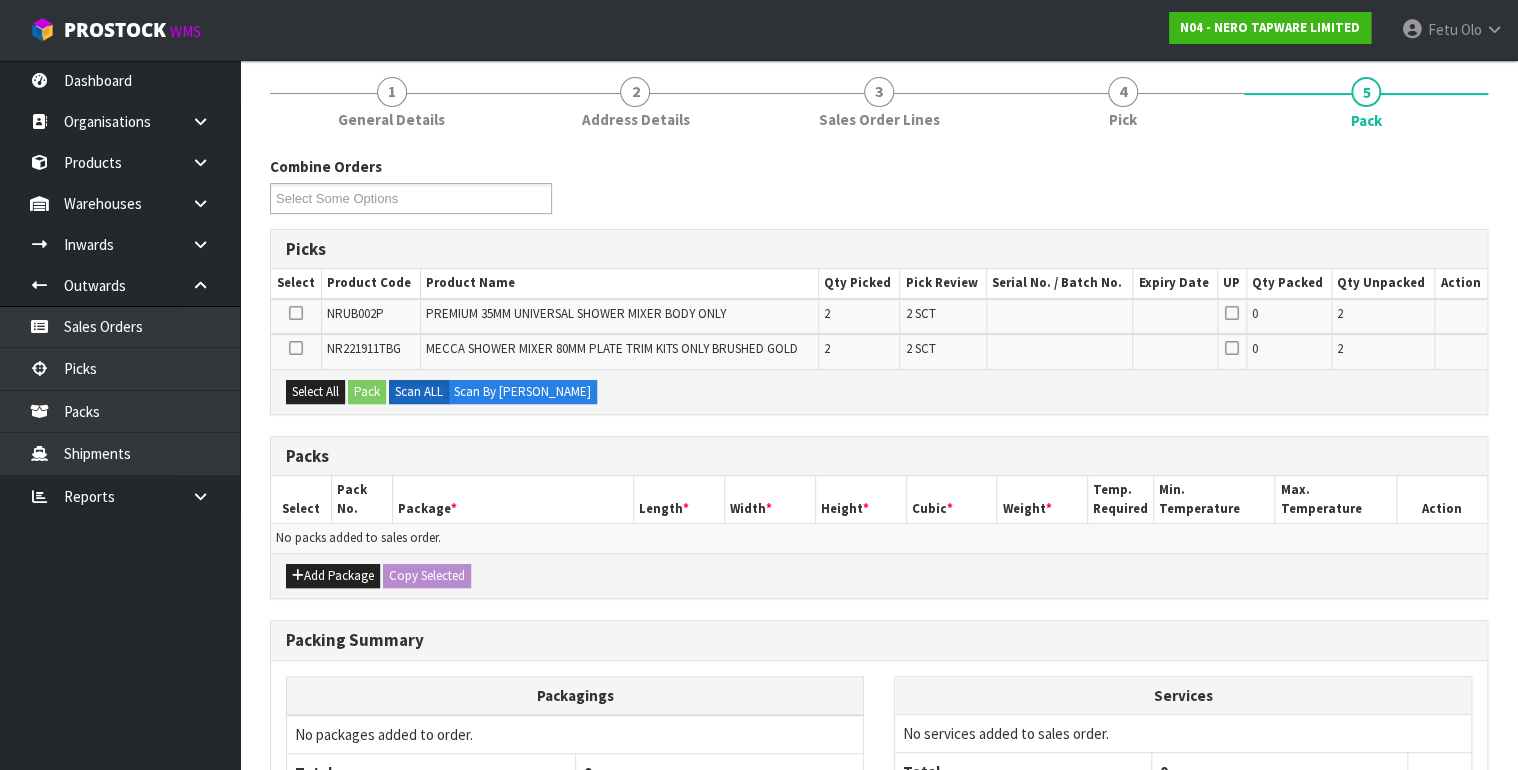 click on "Add Package
Copy Selected" at bounding box center [879, 575] 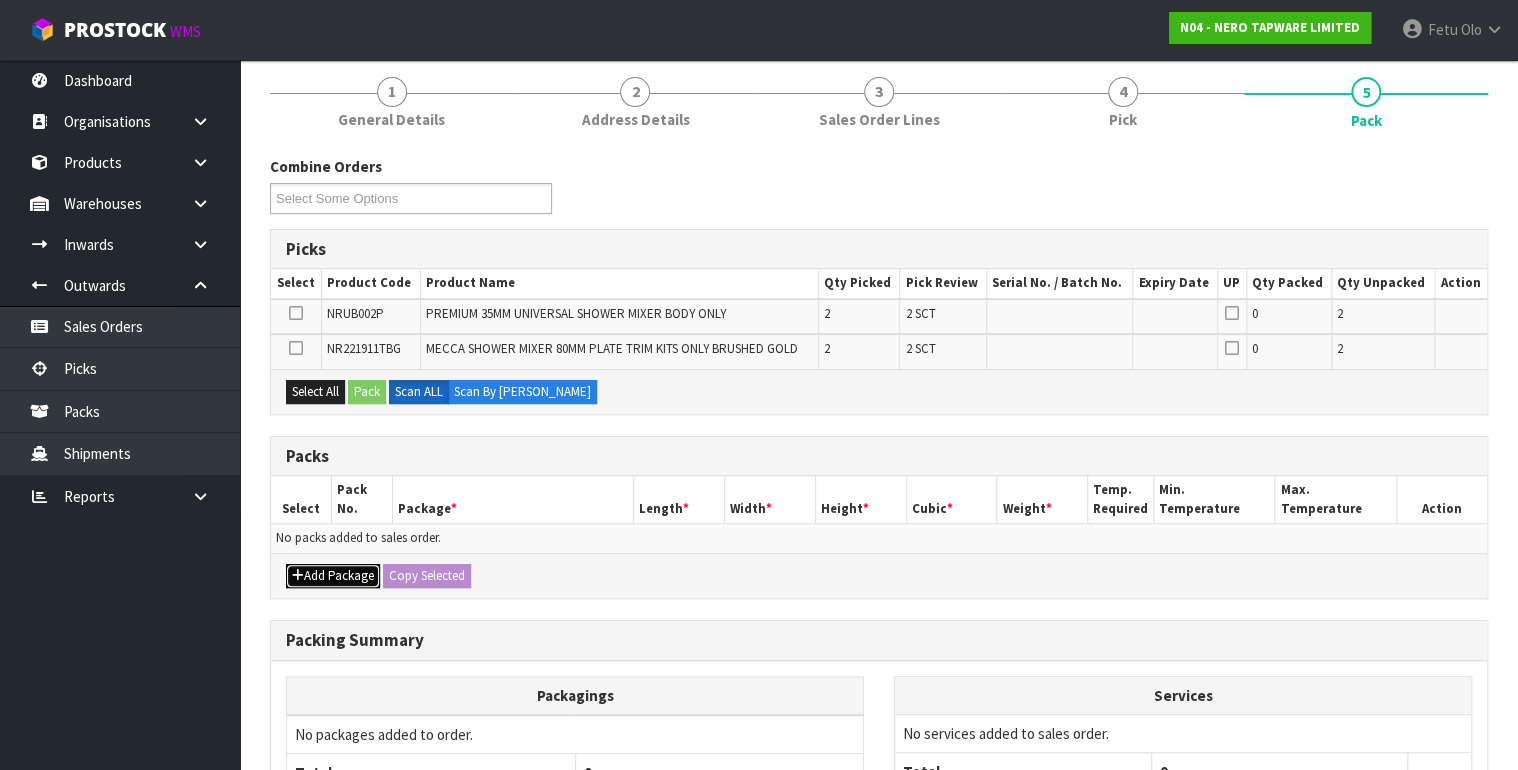 click on "Add Package" at bounding box center (333, 576) 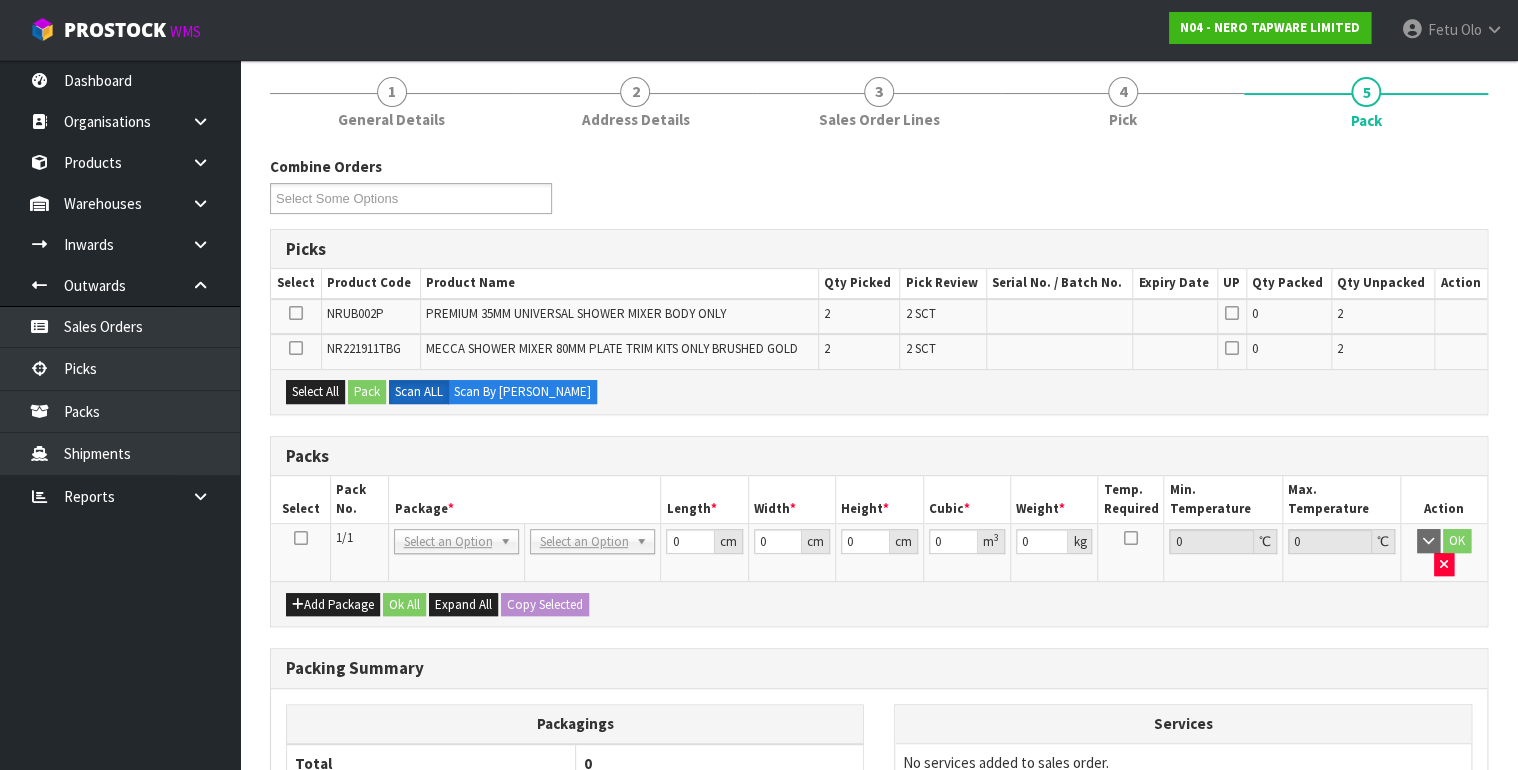 drag, startPoint x: 301, startPoint y: 533, endPoint x: 356, endPoint y: 533, distance: 55 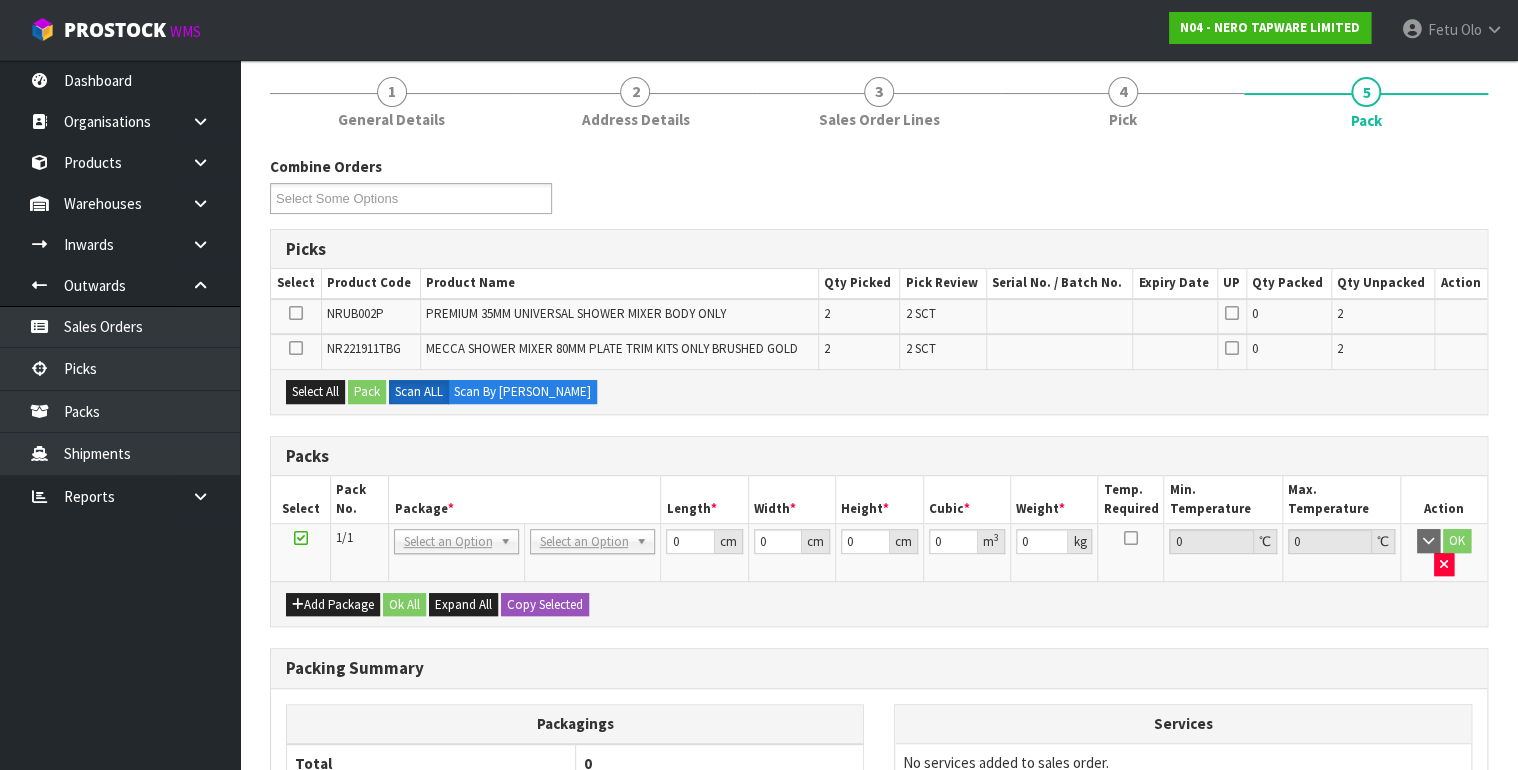 click on "Package  *" at bounding box center (525, 499) 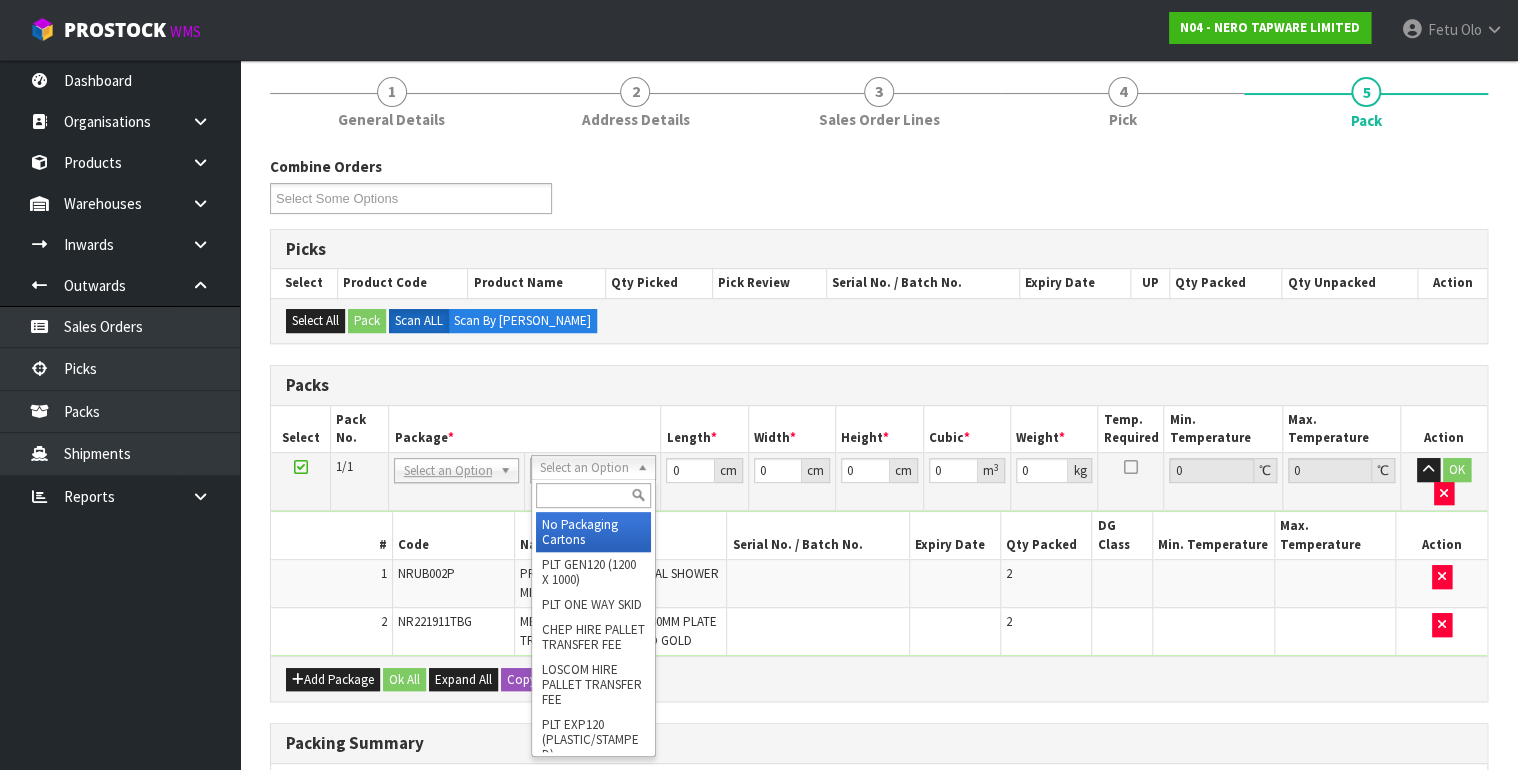 click at bounding box center [593, 495] 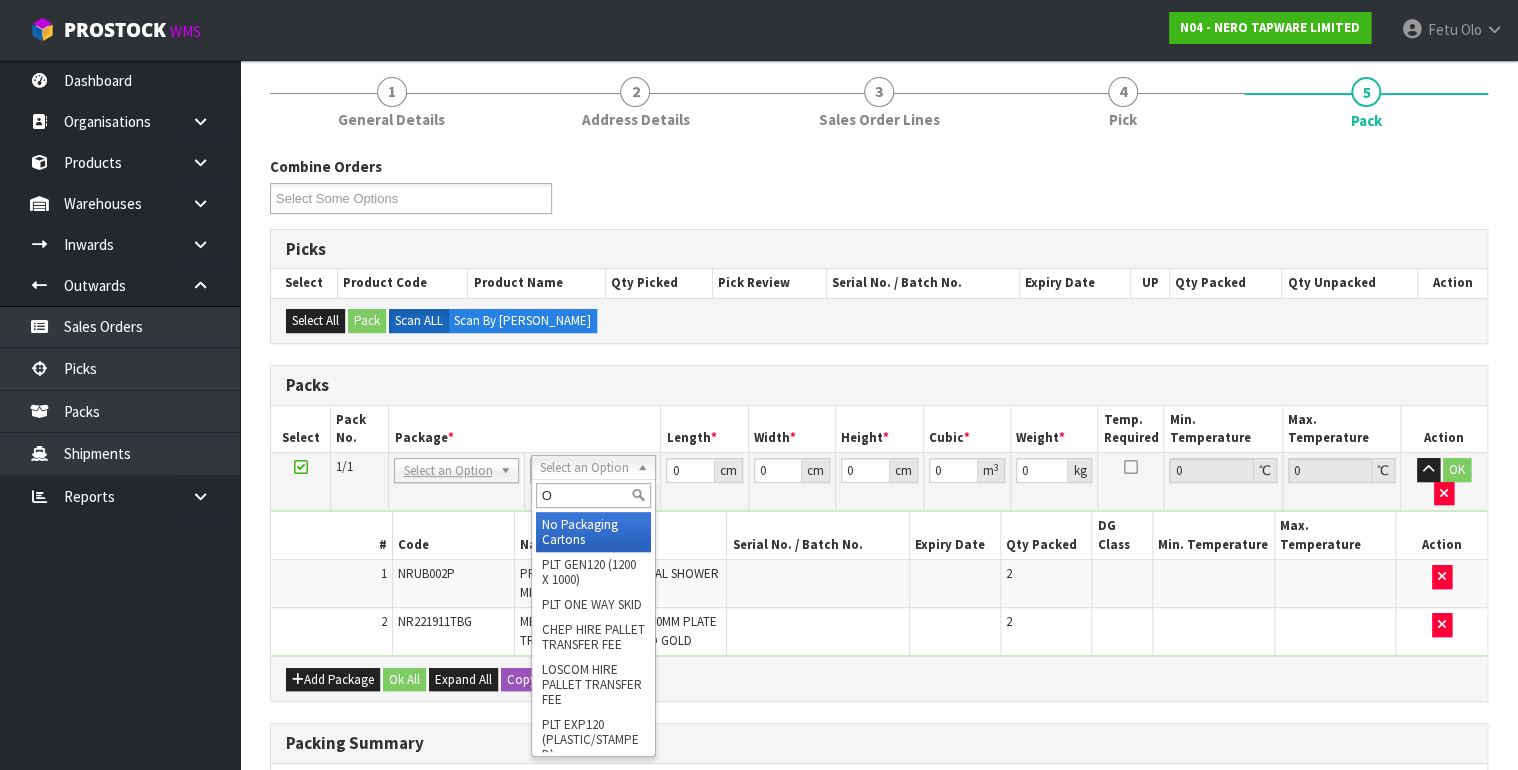 type on "OC" 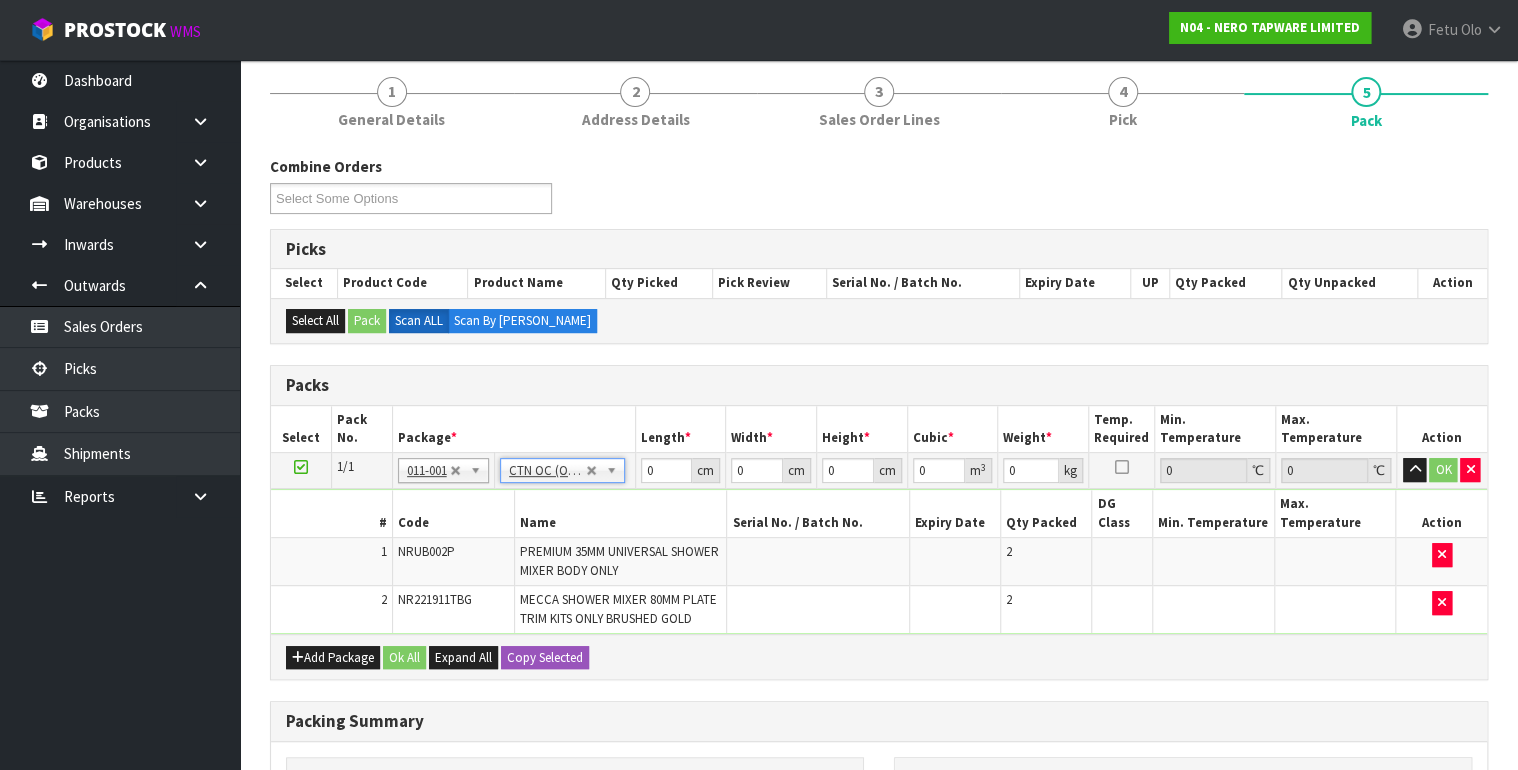 type on "1.84" 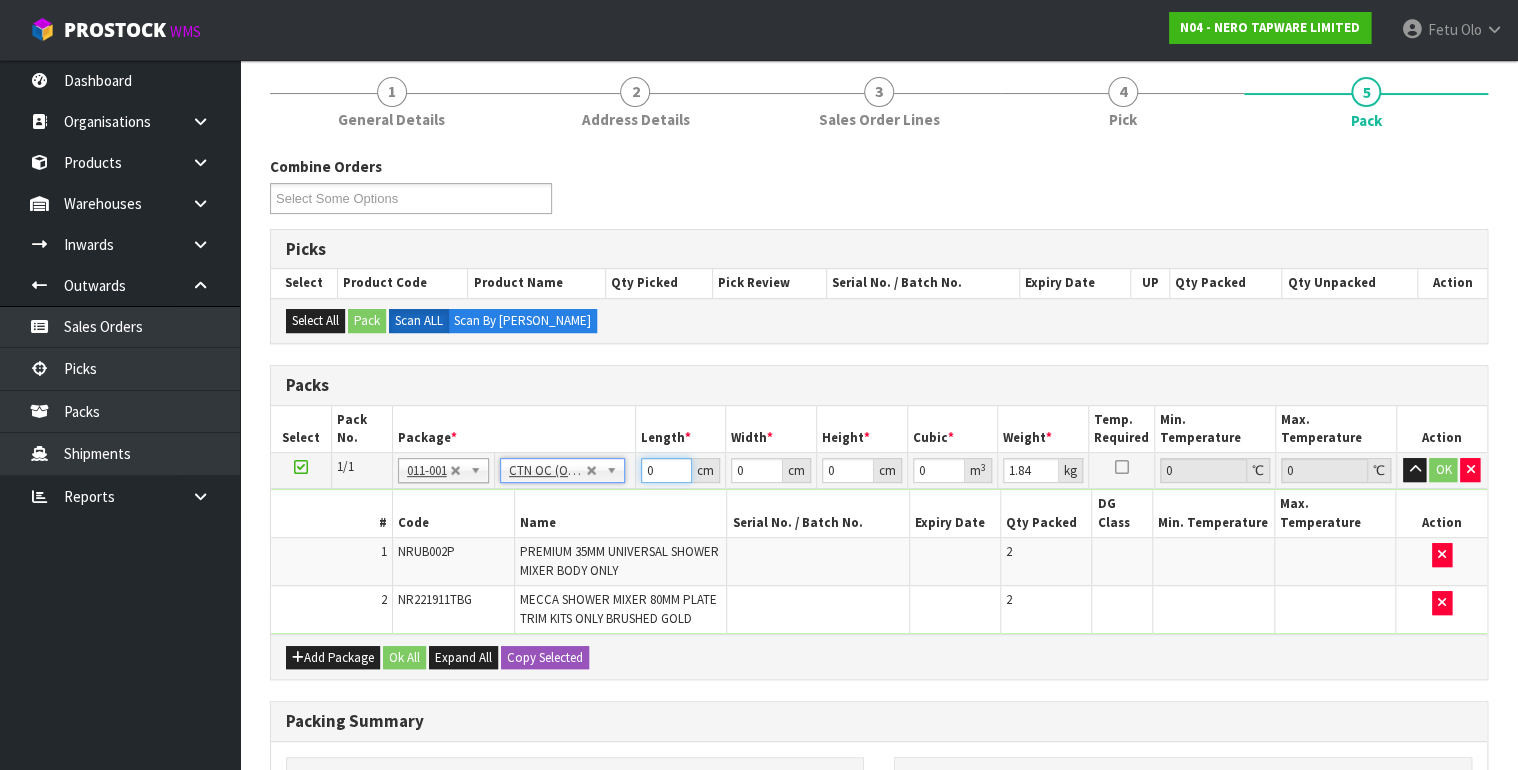 drag, startPoint x: 657, startPoint y: 465, endPoint x: 455, endPoint y: 535, distance: 213.78494 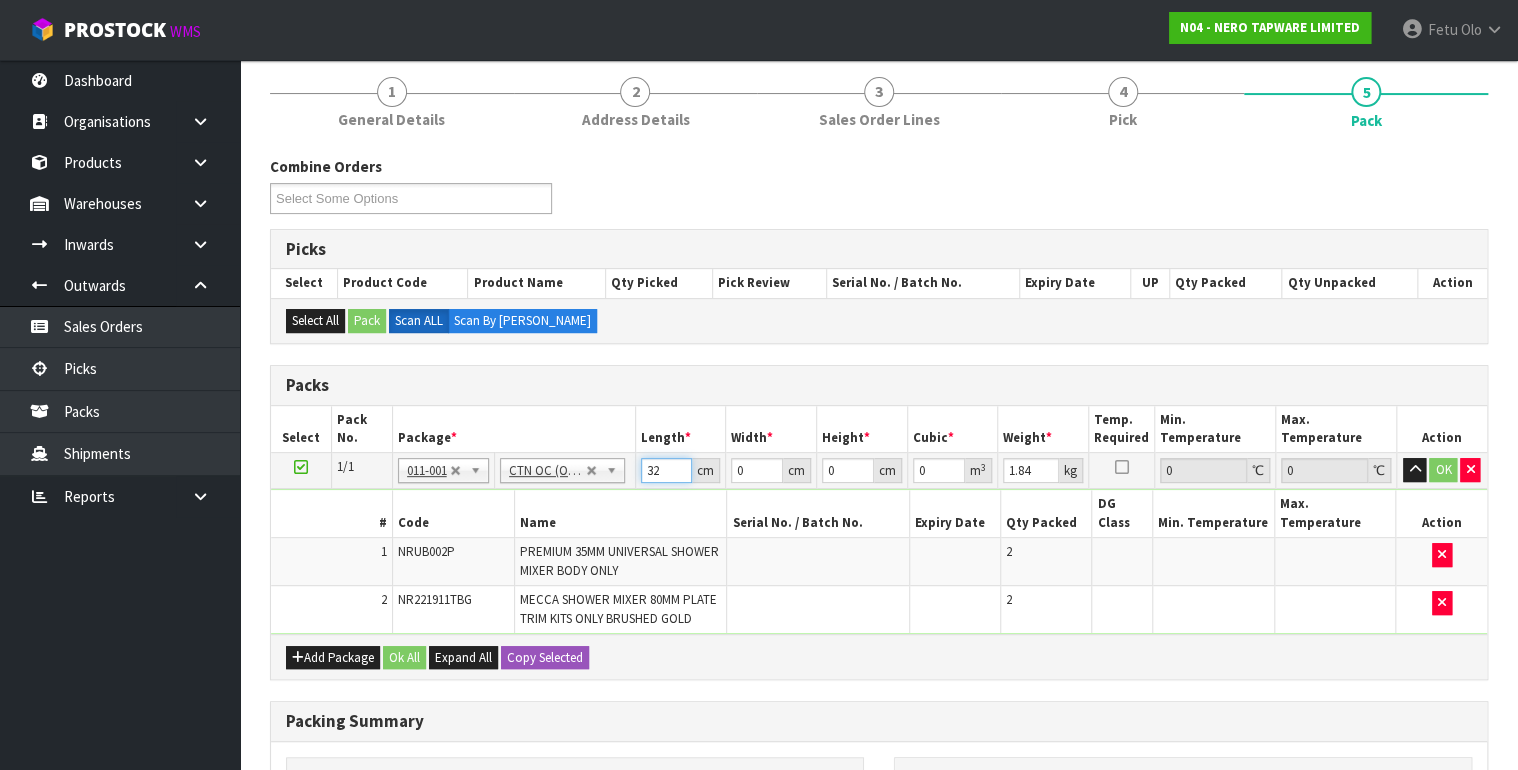 type on "32" 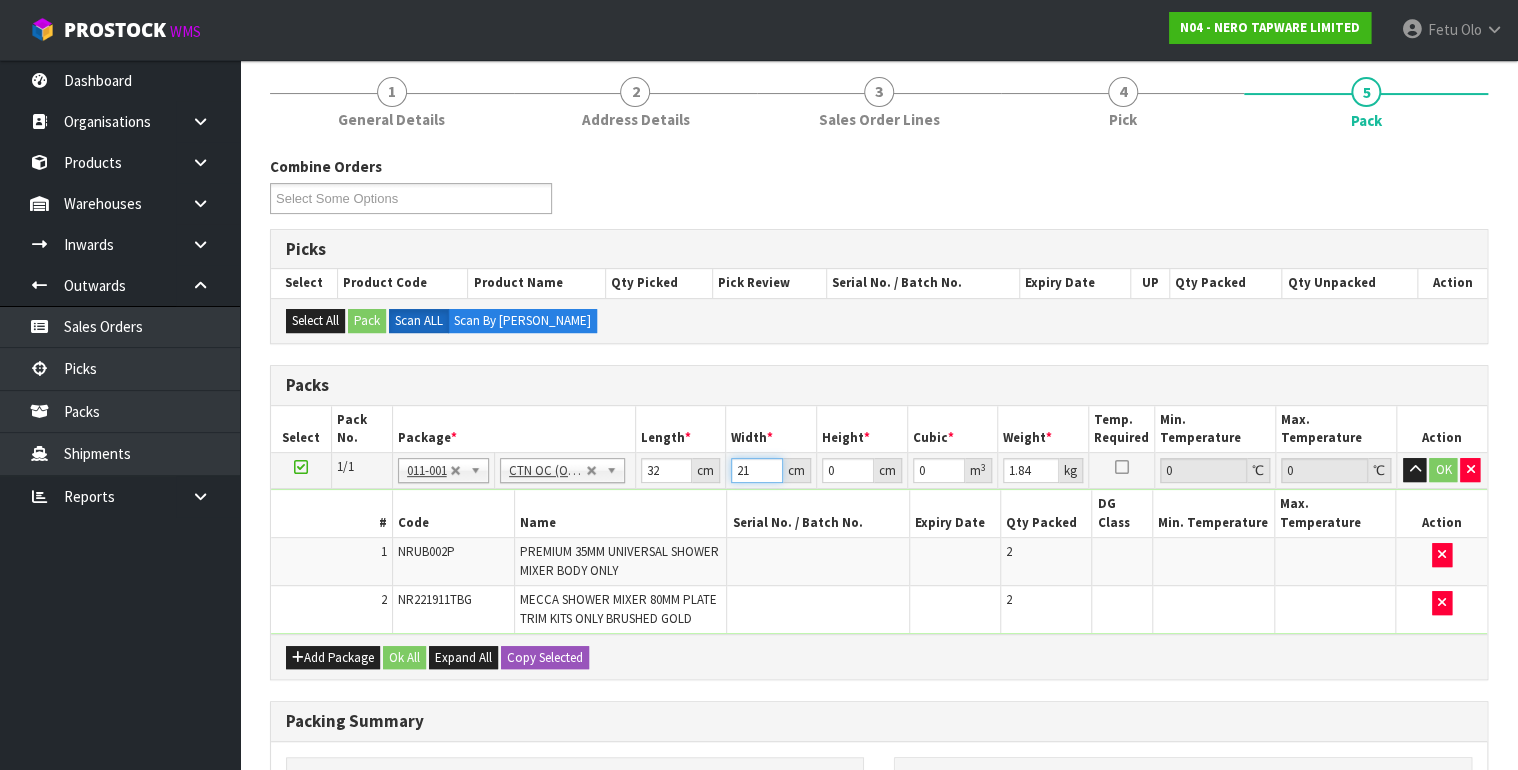 type on "21" 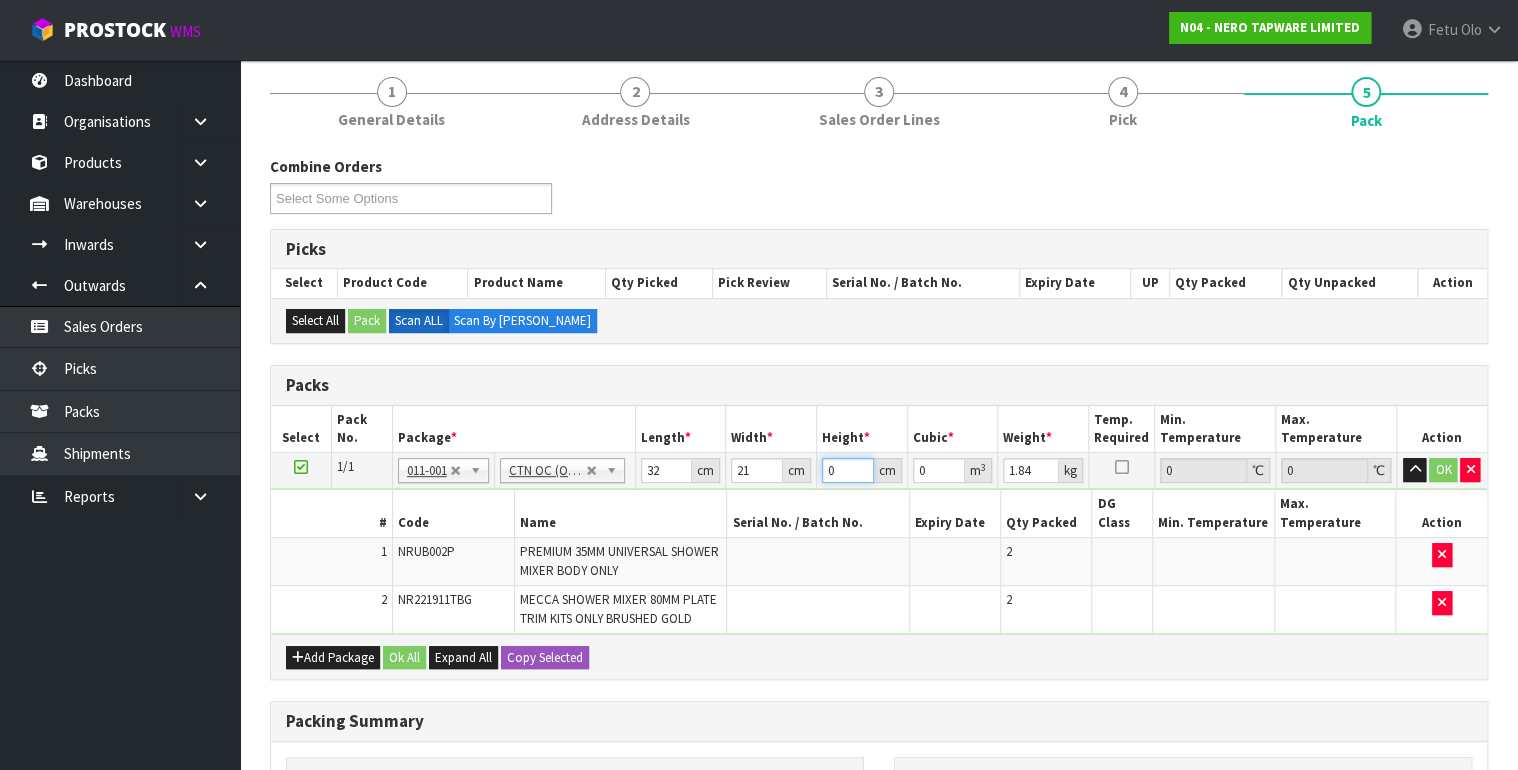 type on "1" 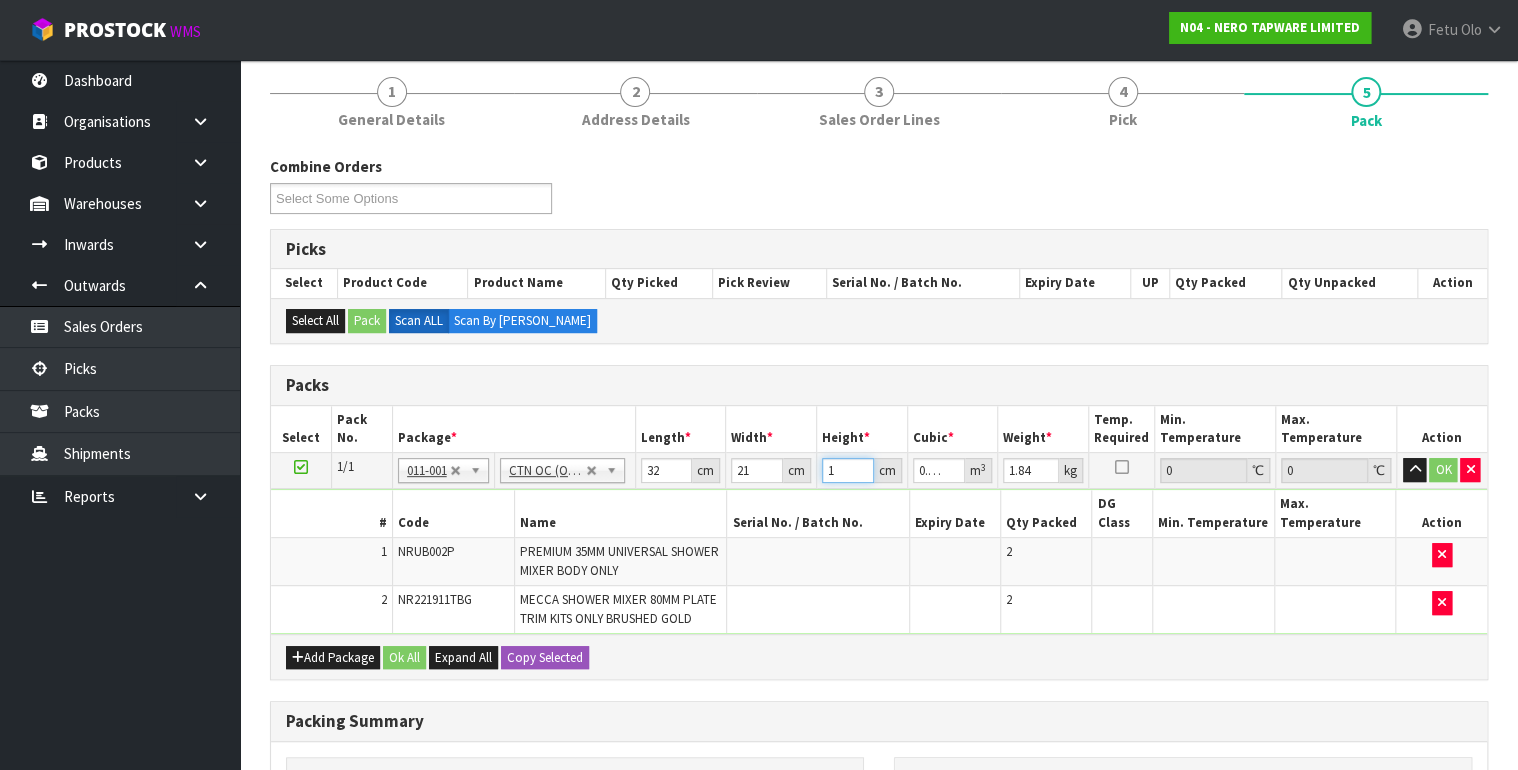 type on "15" 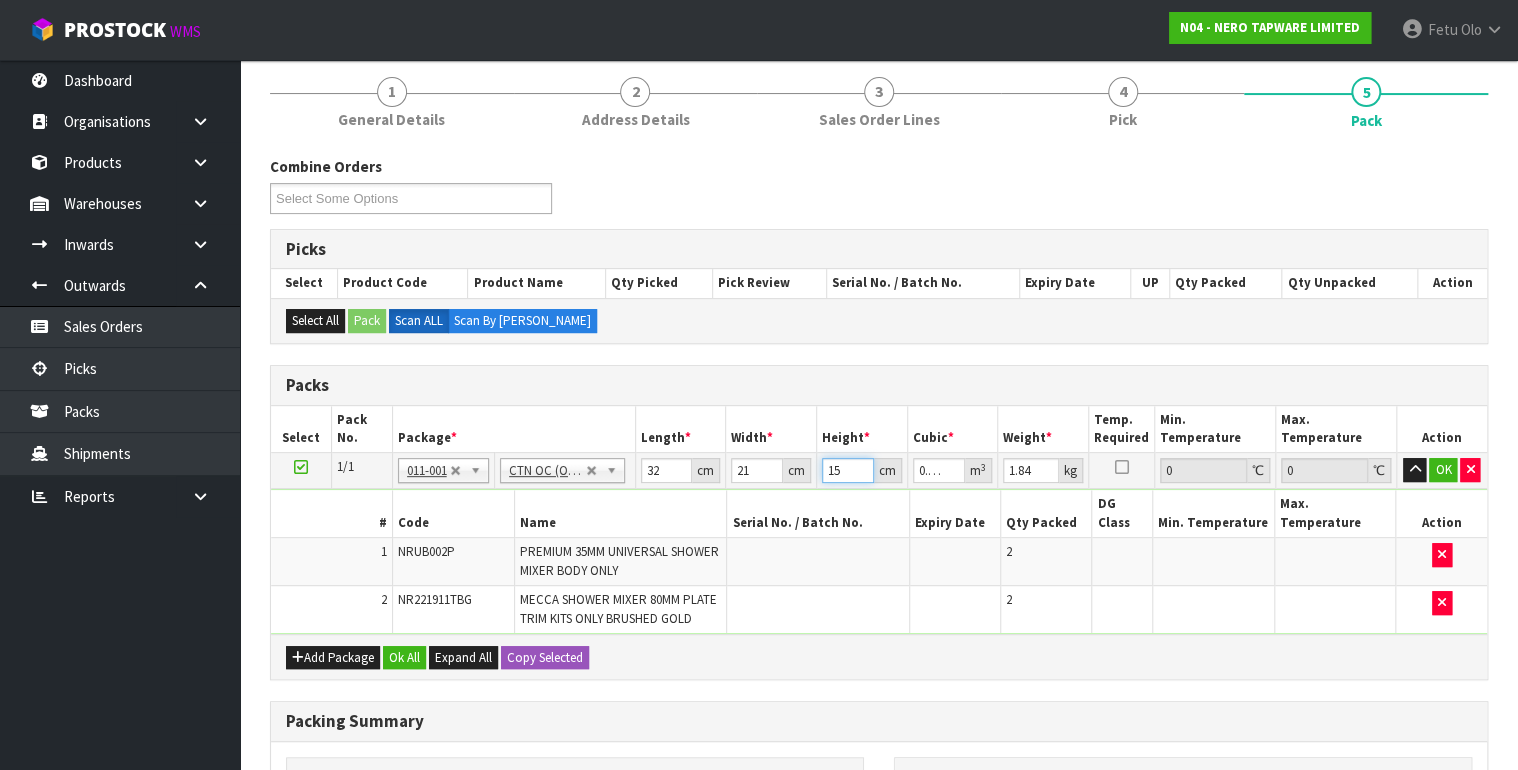 type on "15" 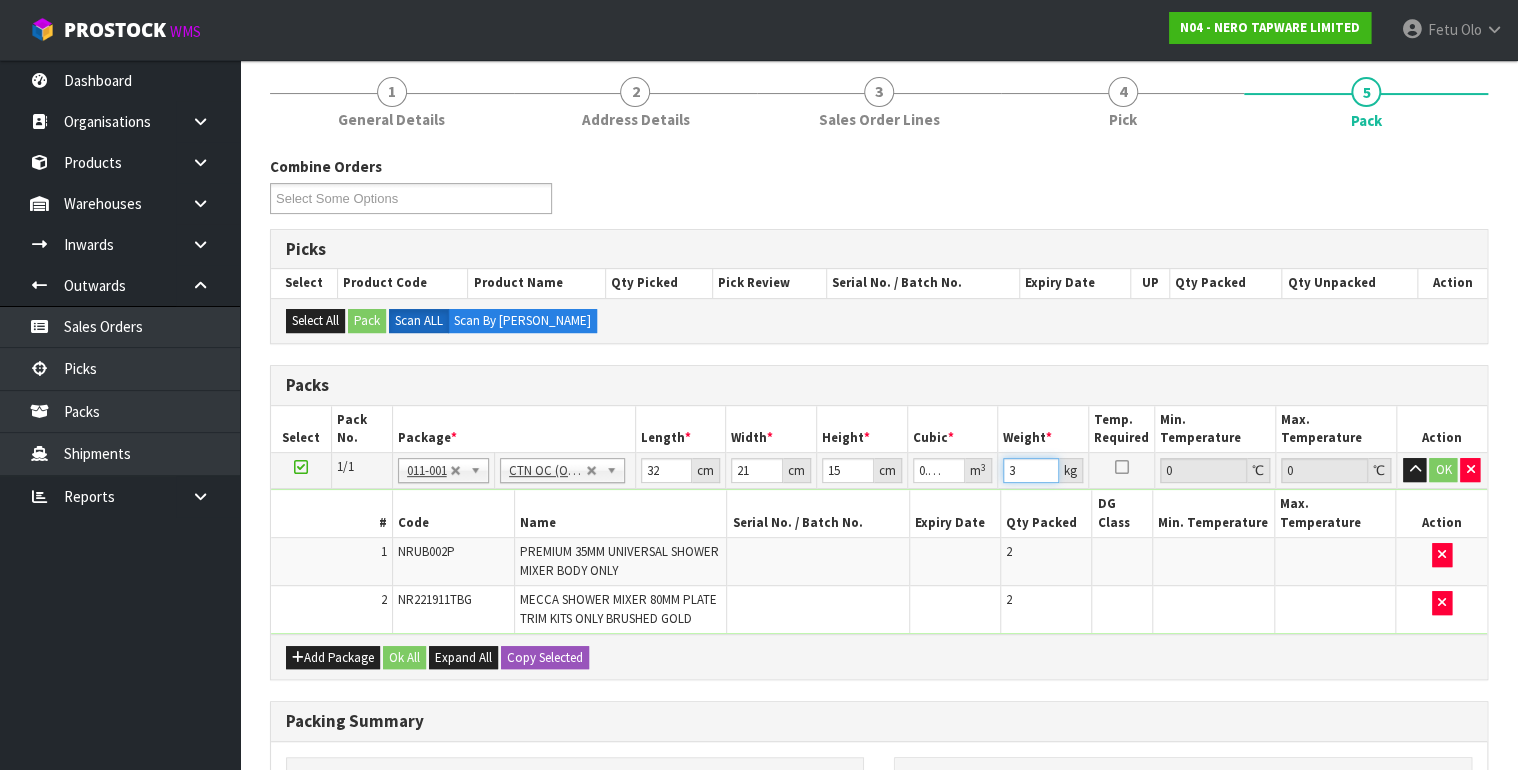 type on "3" 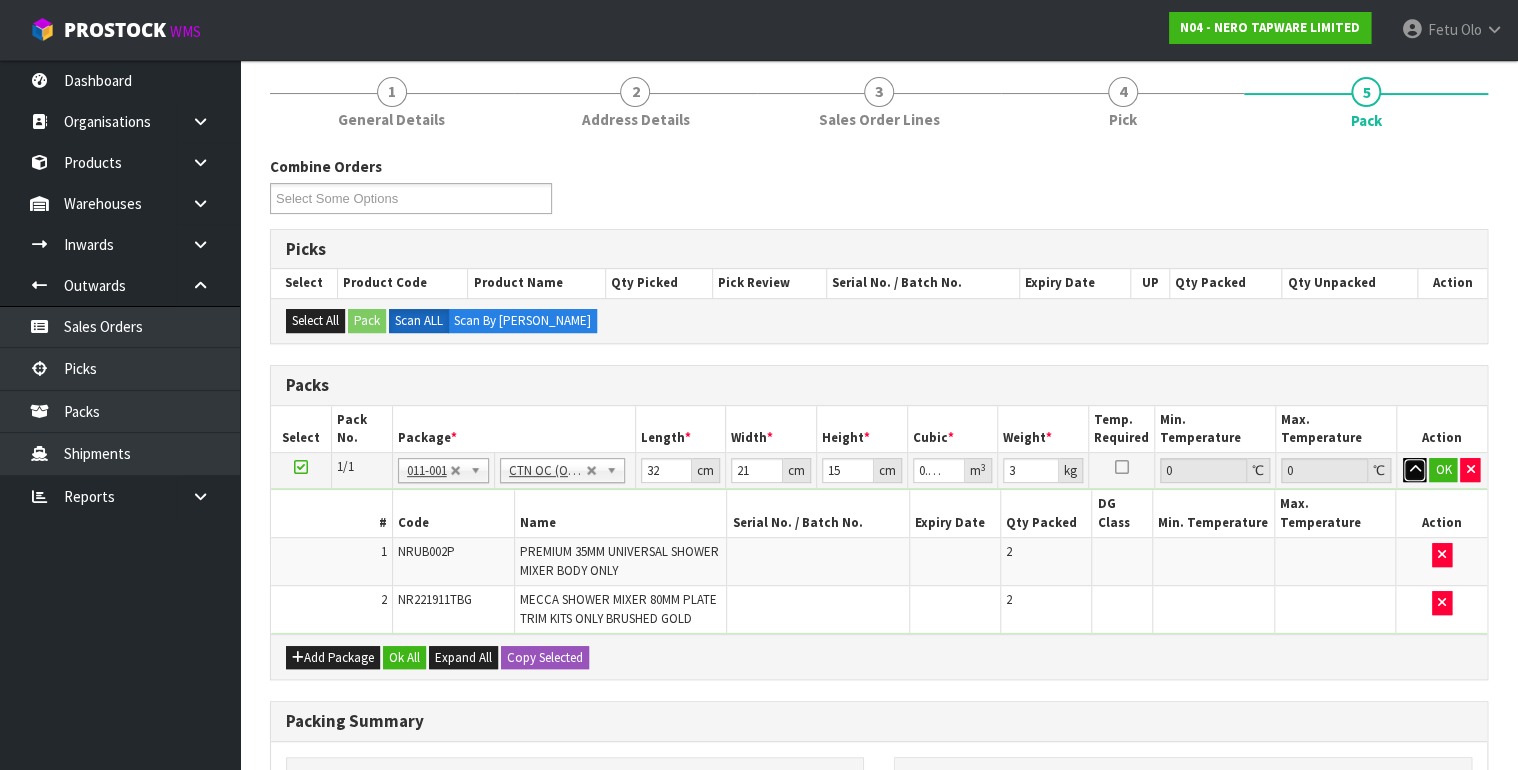 type 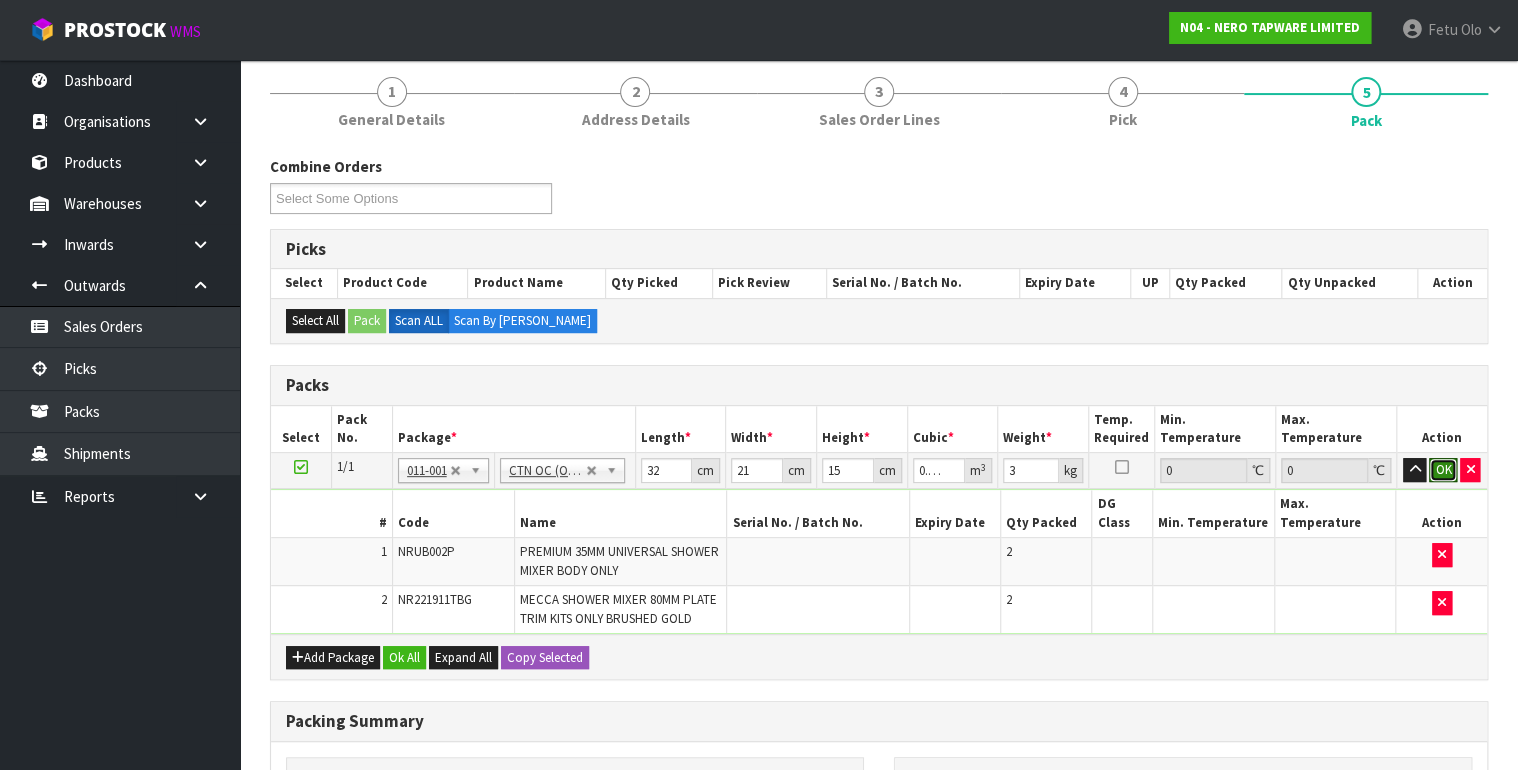 click on "OK" at bounding box center (1443, 470) 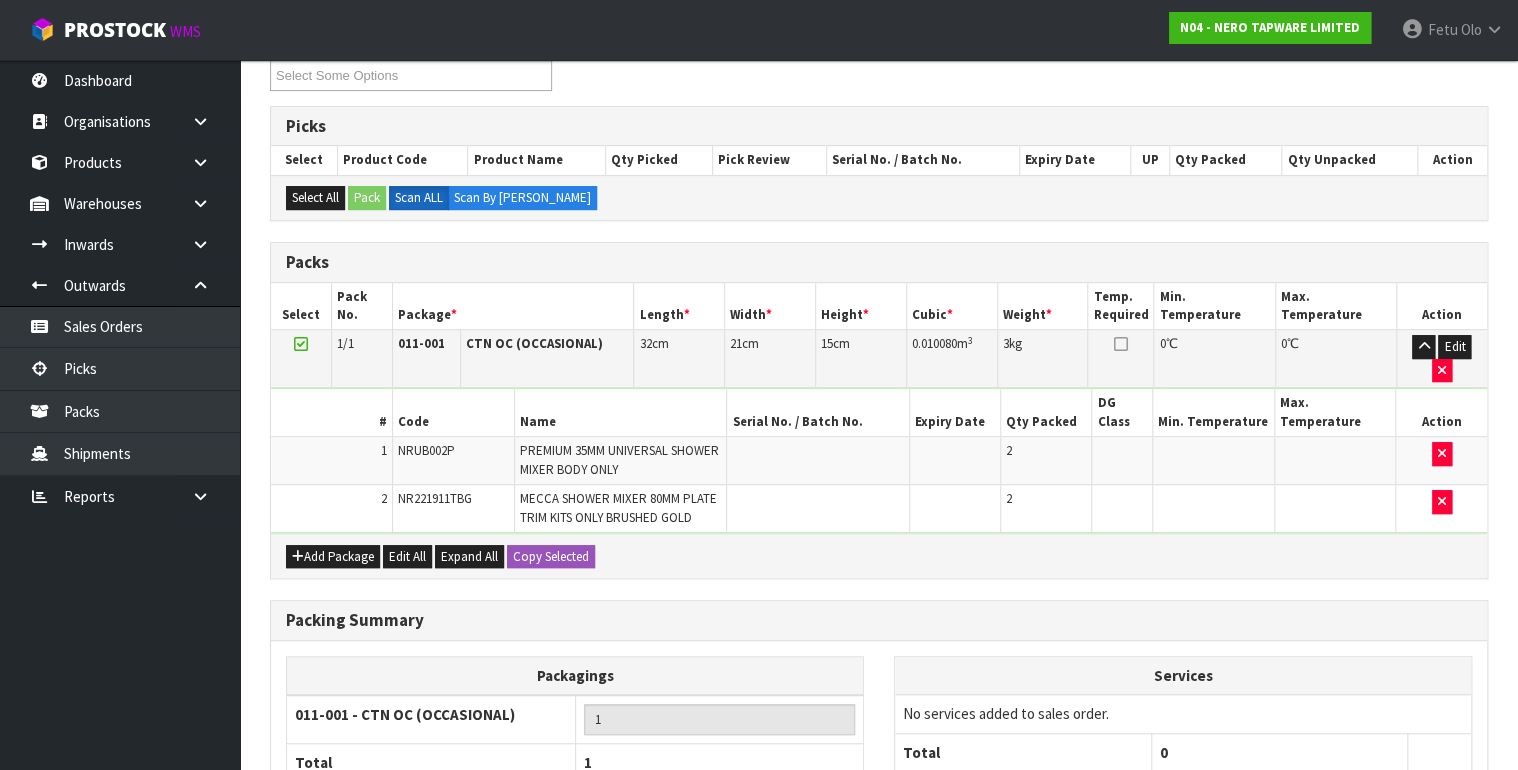 scroll, scrollTop: 444, scrollLeft: 0, axis: vertical 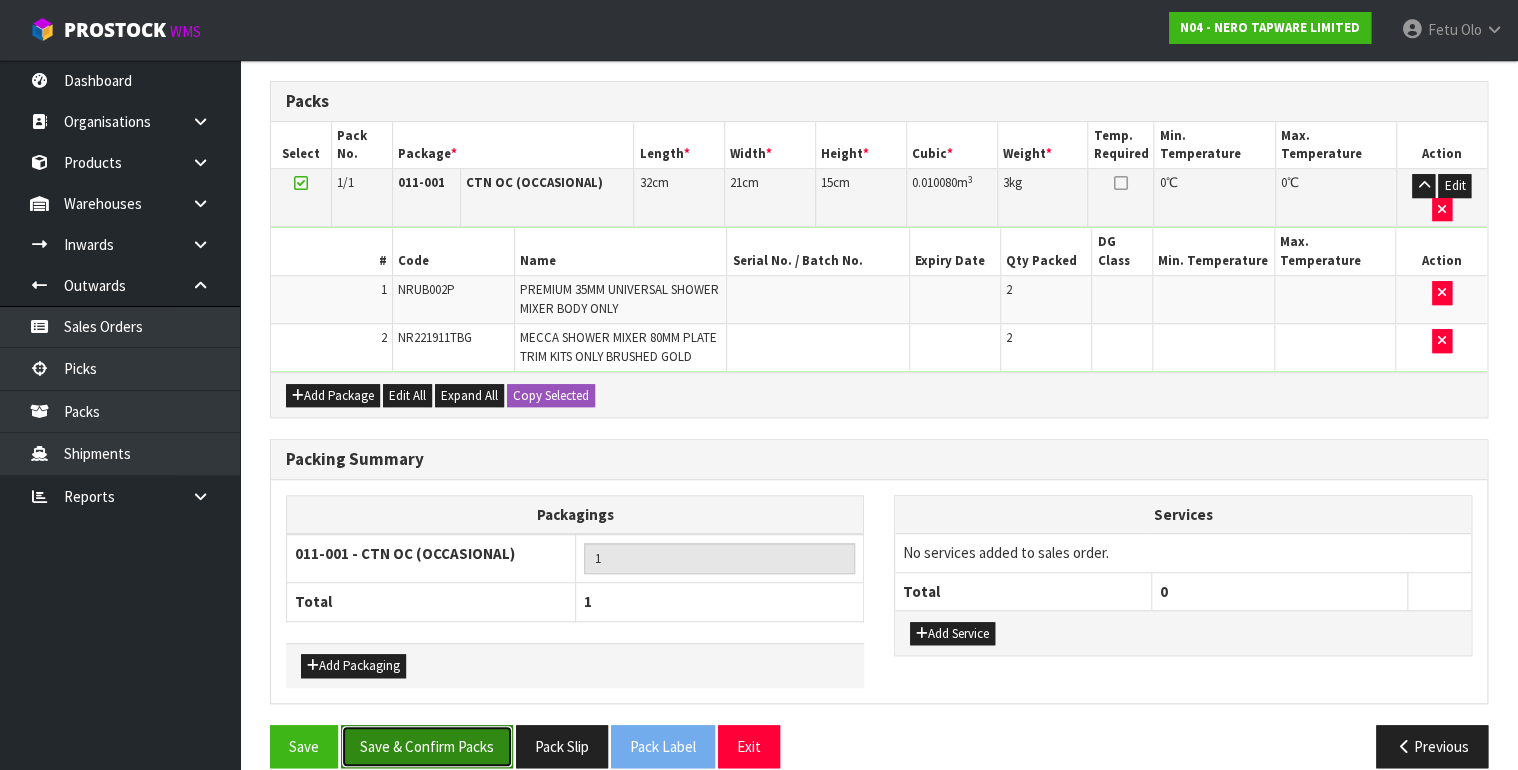 click on "Save & Confirm Packs" at bounding box center (427, 746) 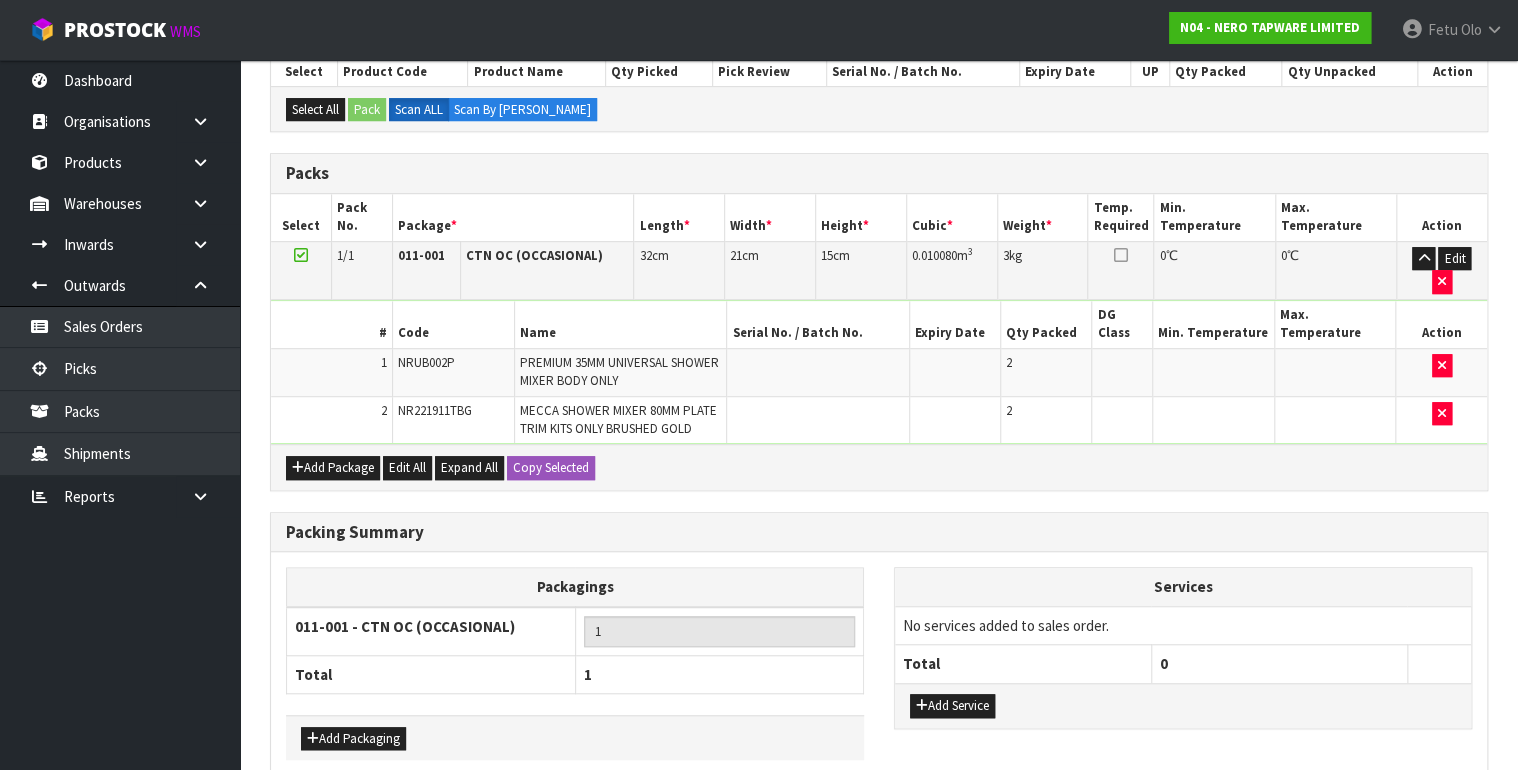 scroll, scrollTop: 0, scrollLeft: 0, axis: both 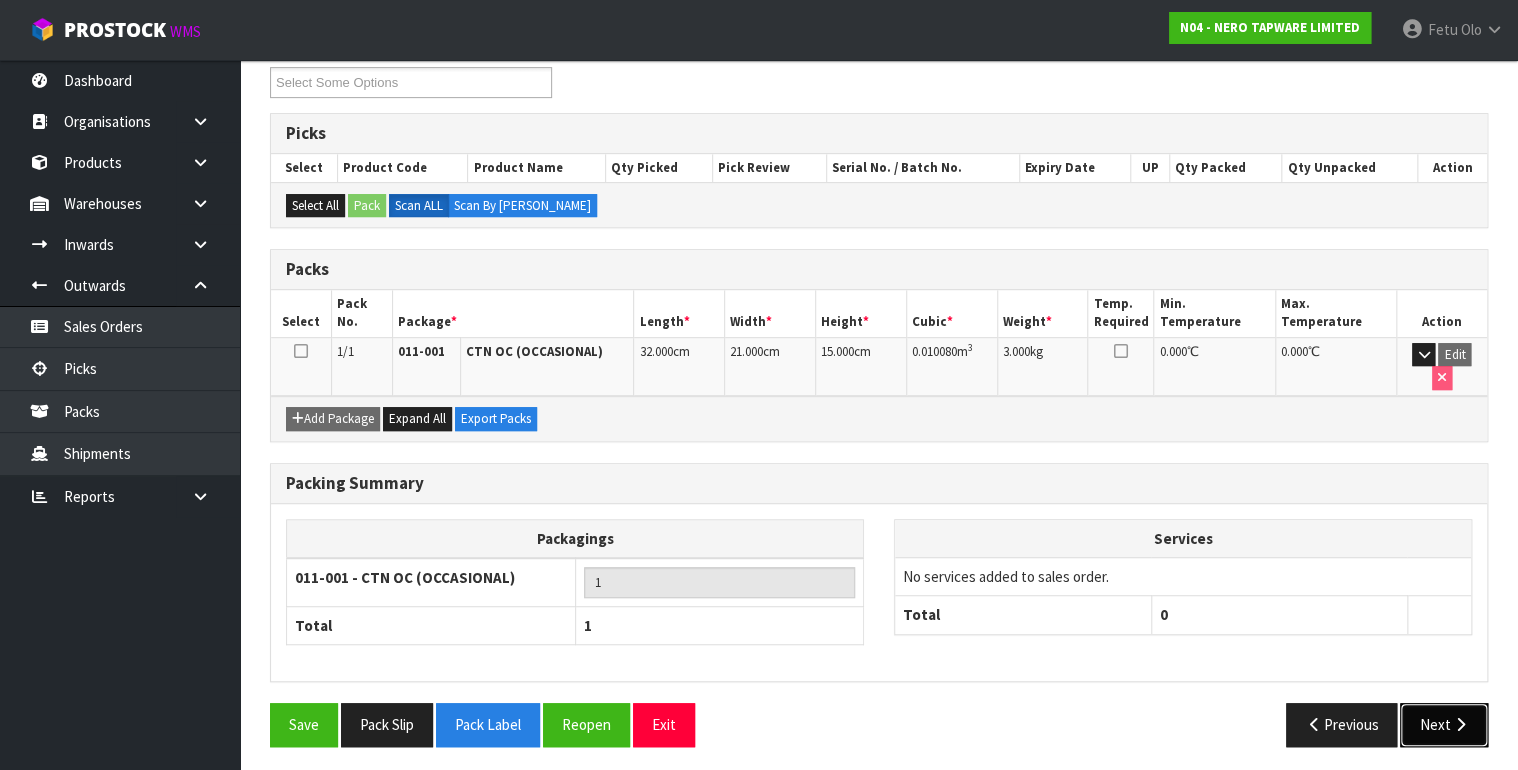 click at bounding box center [1459, 724] 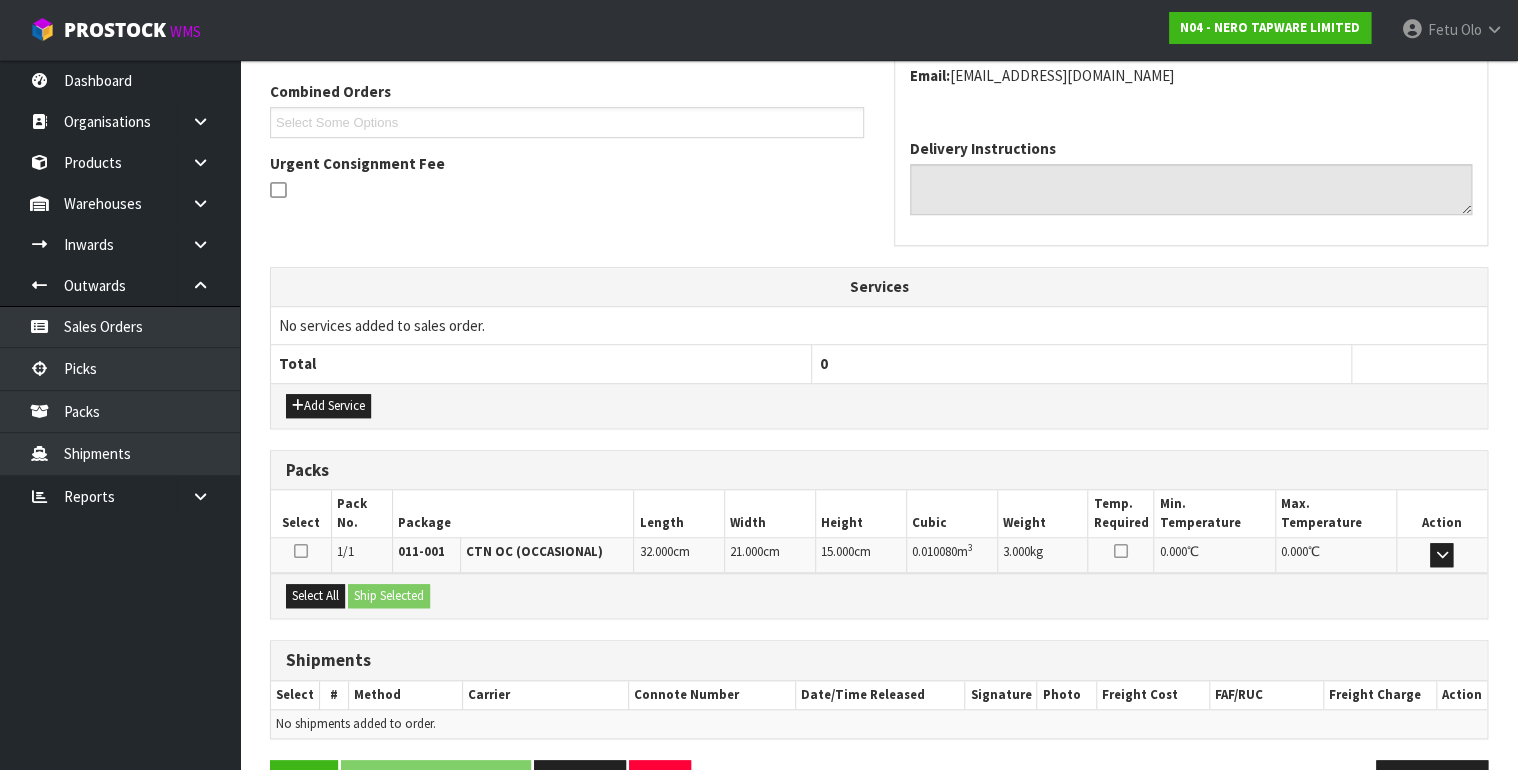 scroll, scrollTop: 564, scrollLeft: 0, axis: vertical 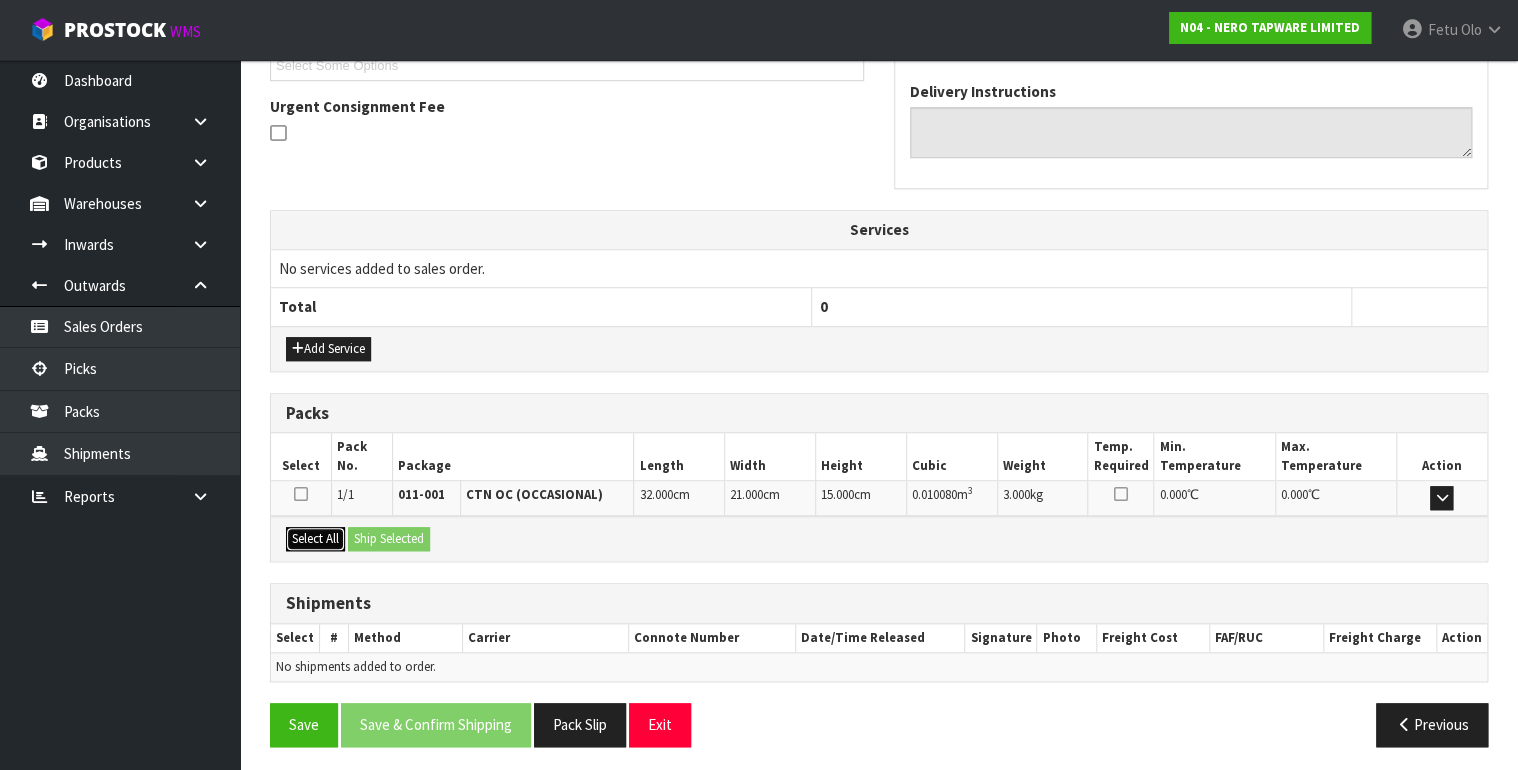 click on "Select All" at bounding box center [315, 539] 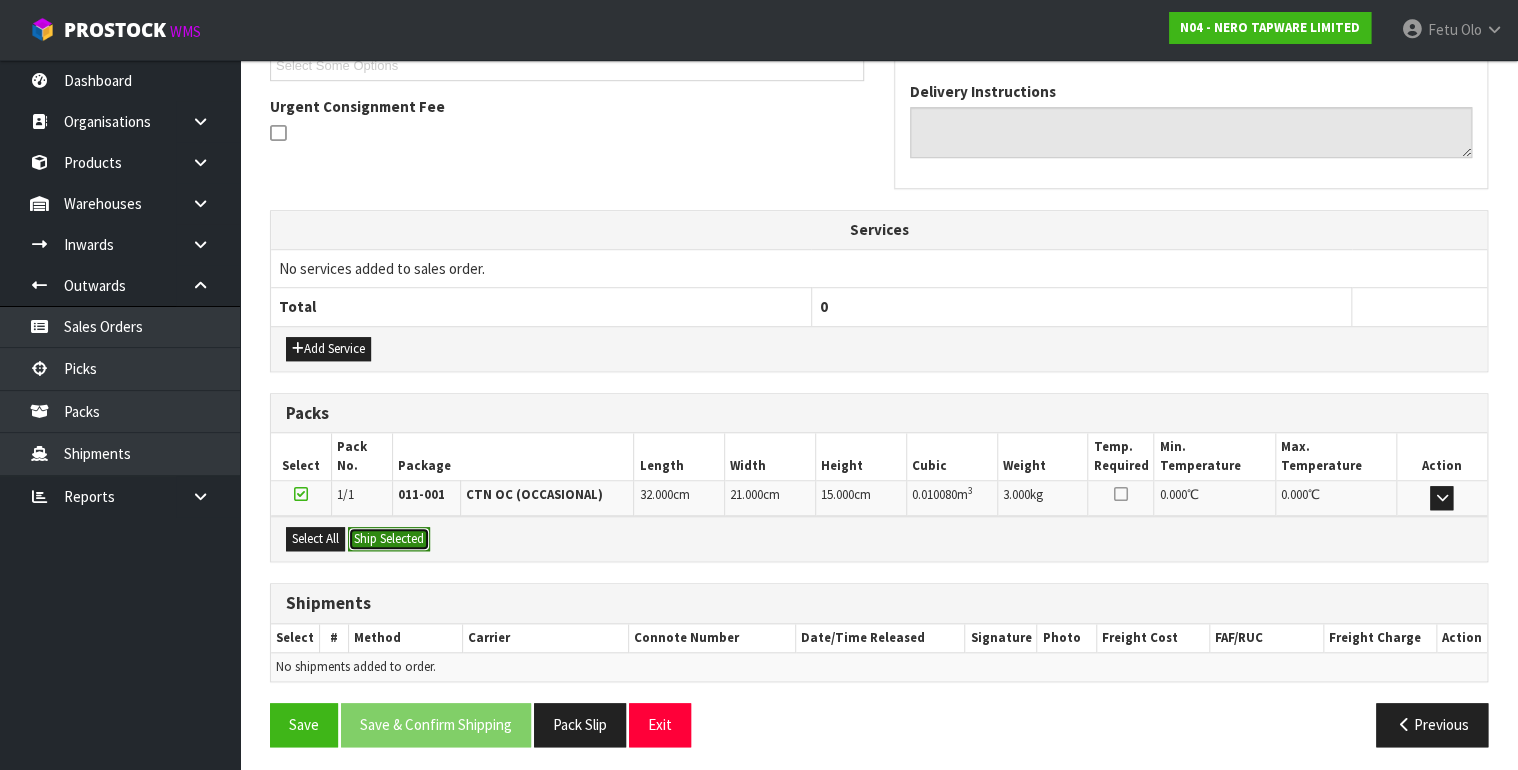 click on "Ship Selected" at bounding box center (389, 539) 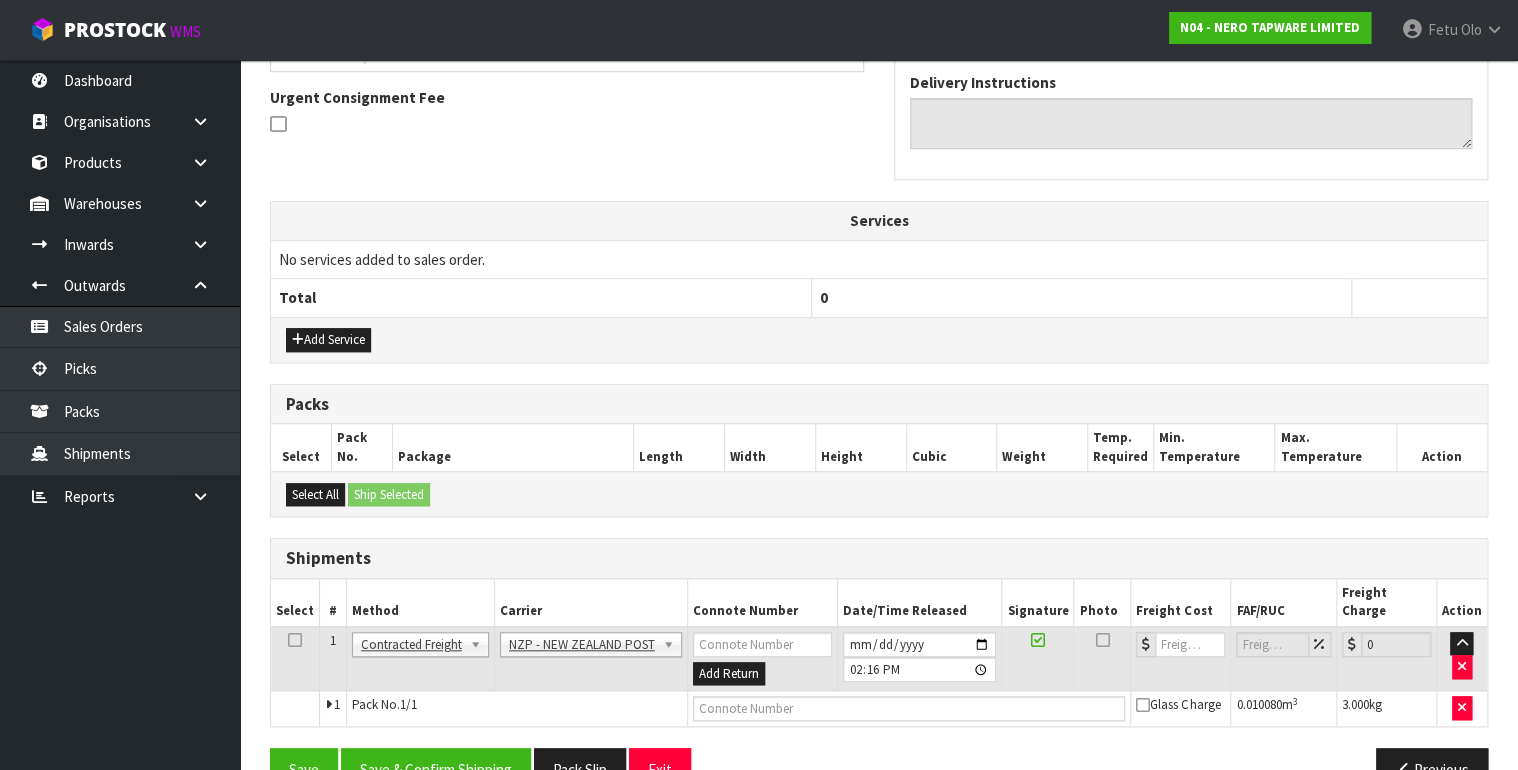 scroll, scrollTop: 600, scrollLeft: 0, axis: vertical 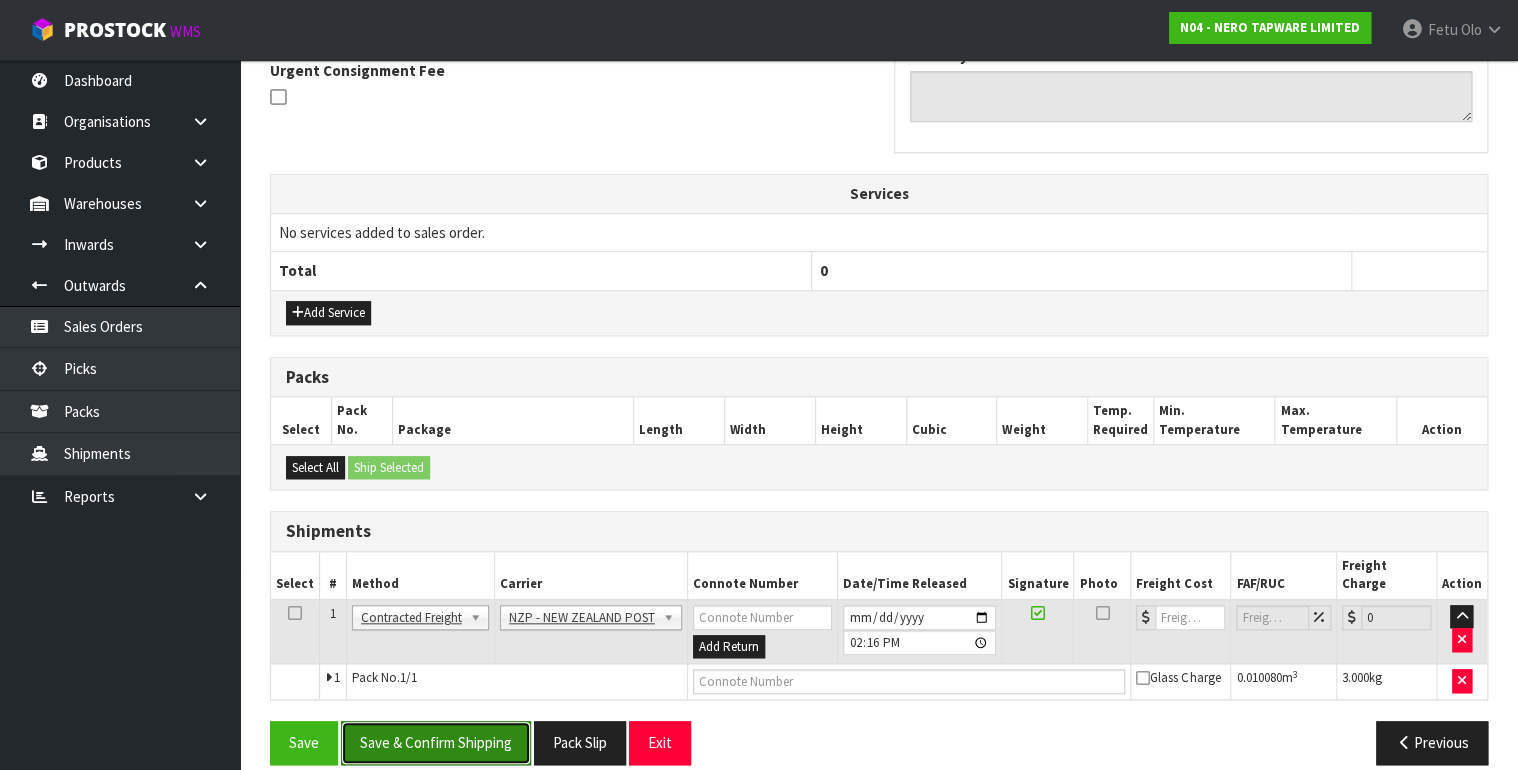 click on "Save & Confirm Shipping" at bounding box center [436, 742] 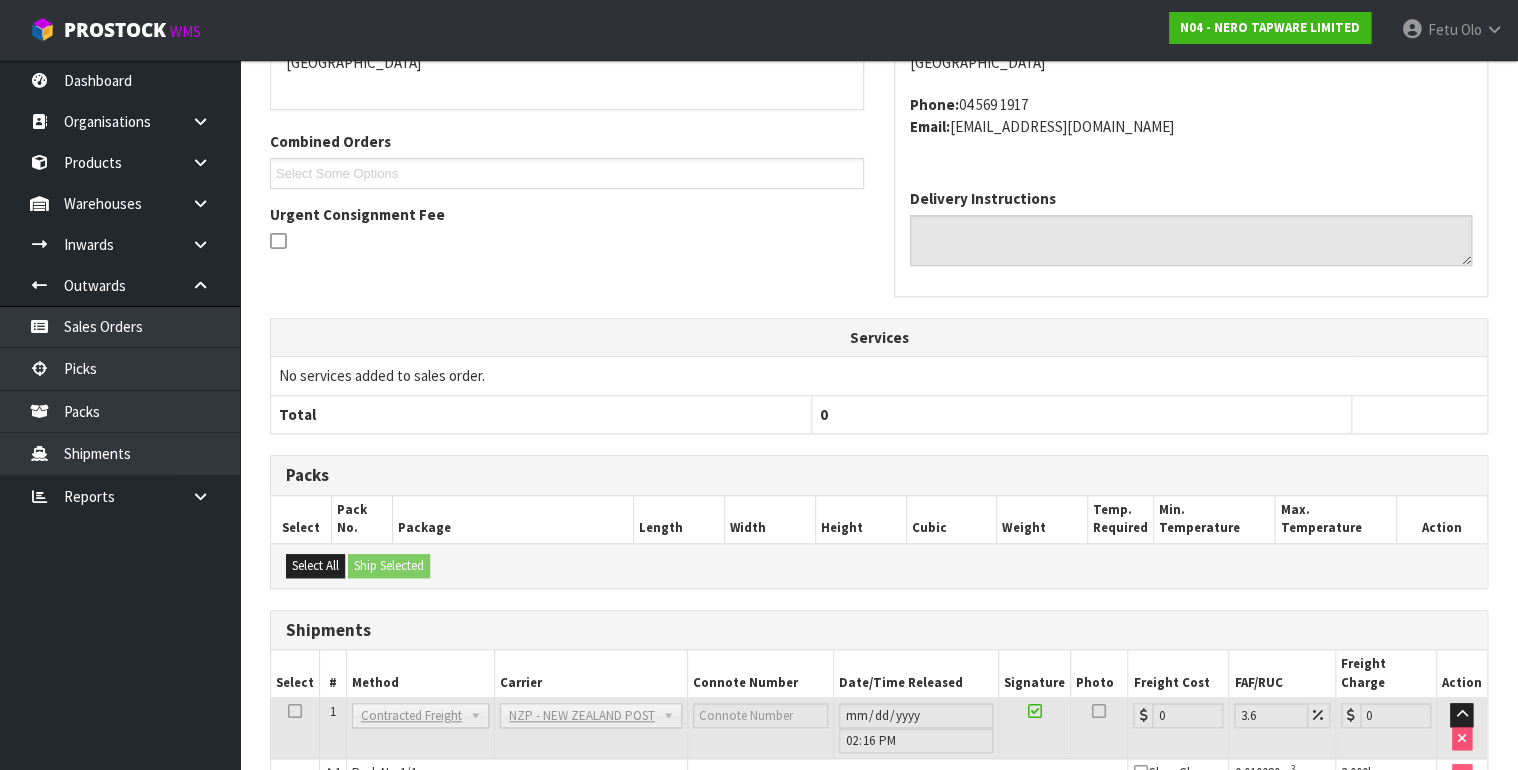scroll, scrollTop: 572, scrollLeft: 0, axis: vertical 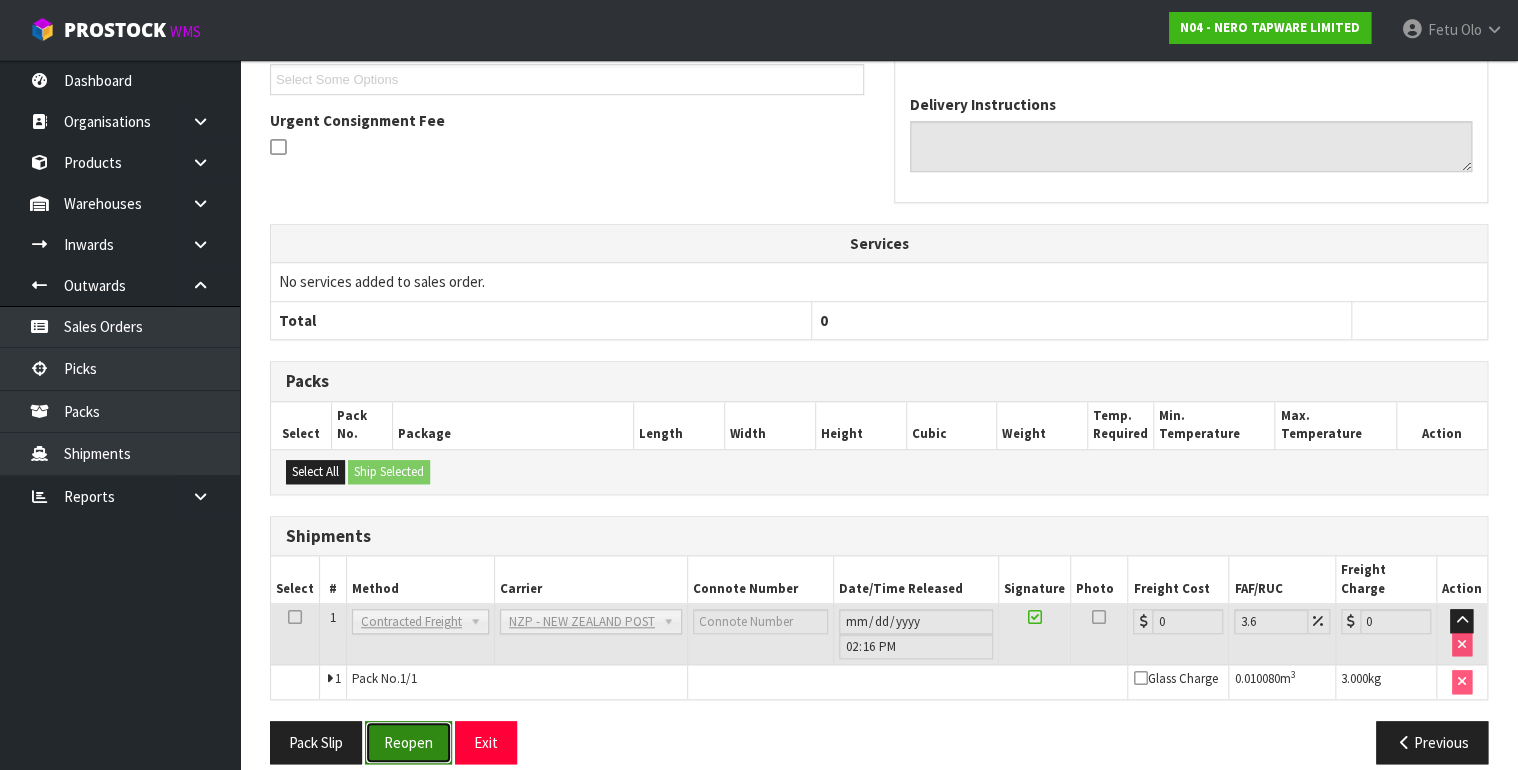 drag, startPoint x: 408, startPoint y: 707, endPoint x: 419, endPoint y: 700, distance: 13.038404 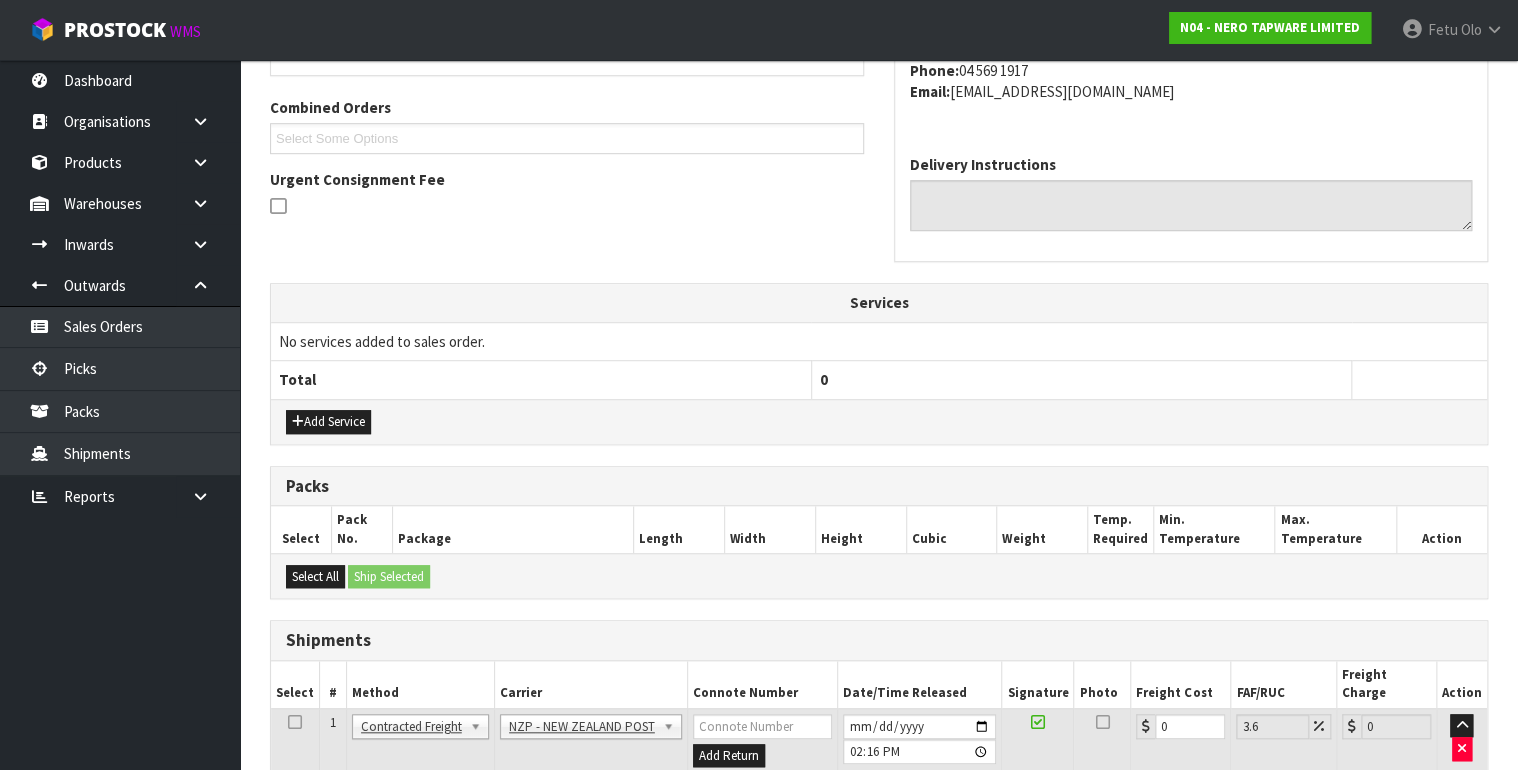 scroll, scrollTop: 600, scrollLeft: 0, axis: vertical 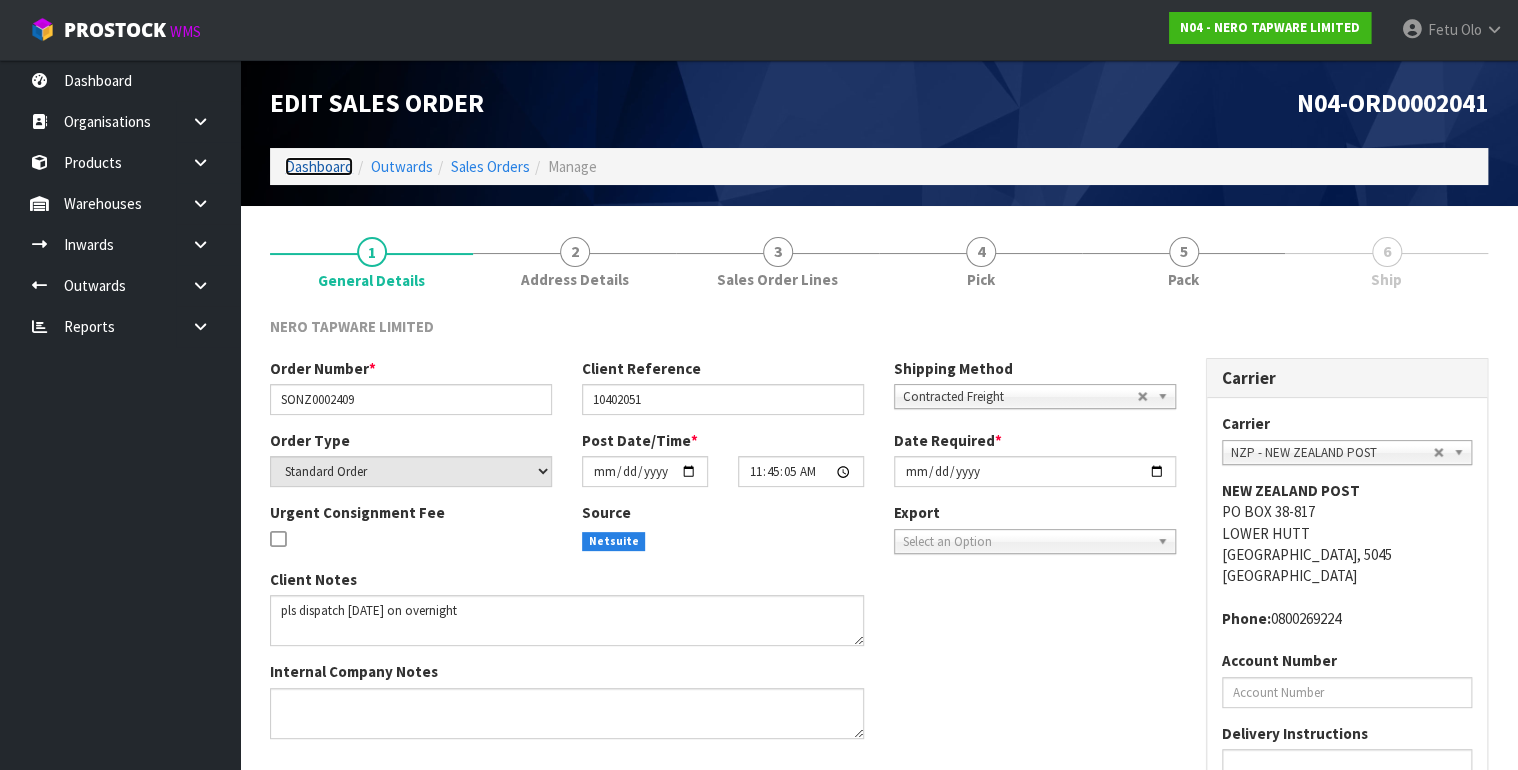 click on "Dashboard" at bounding box center [319, 166] 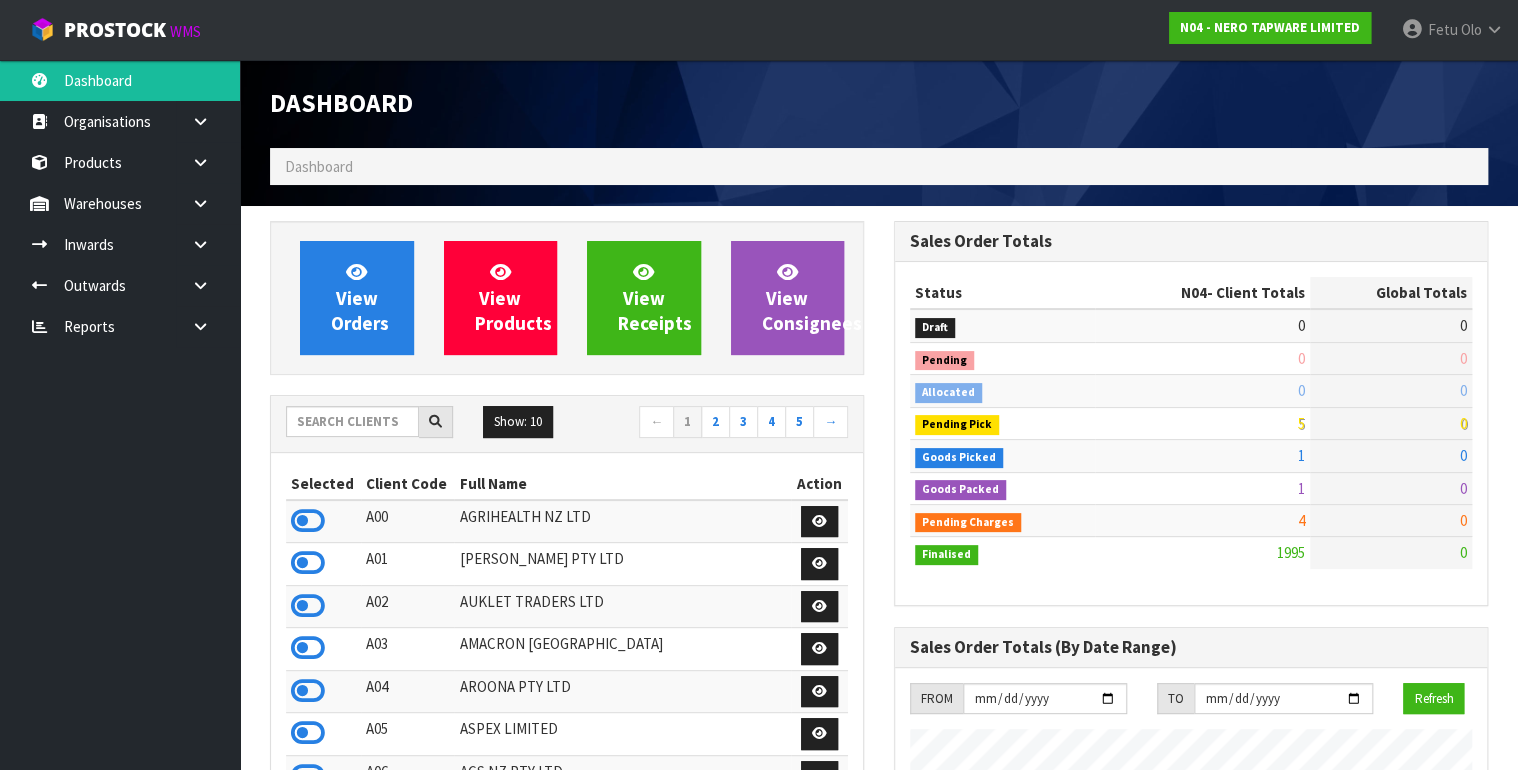 scroll, scrollTop: 998320, scrollLeft: 999376, axis: both 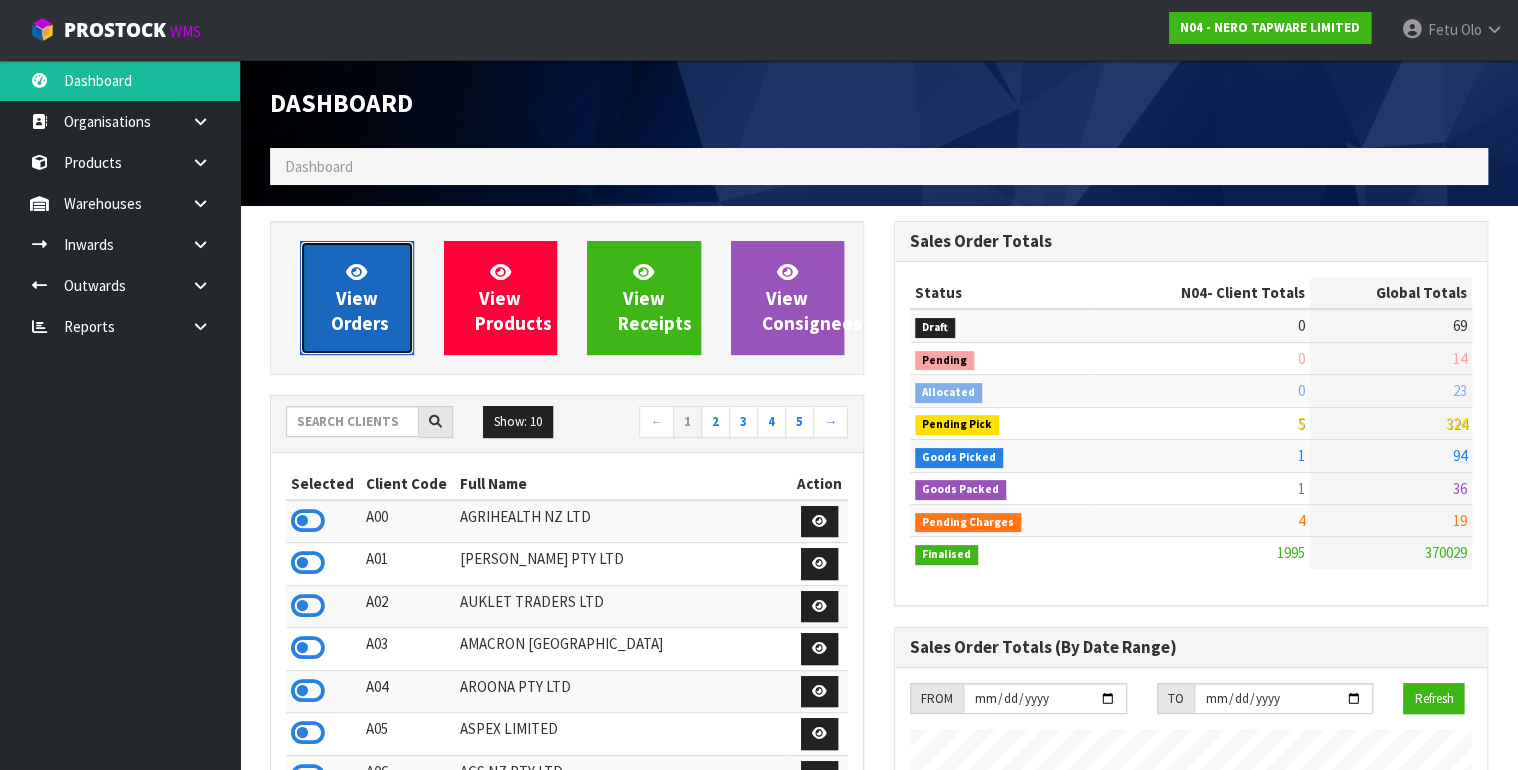 click on "View
Orders" at bounding box center [360, 297] 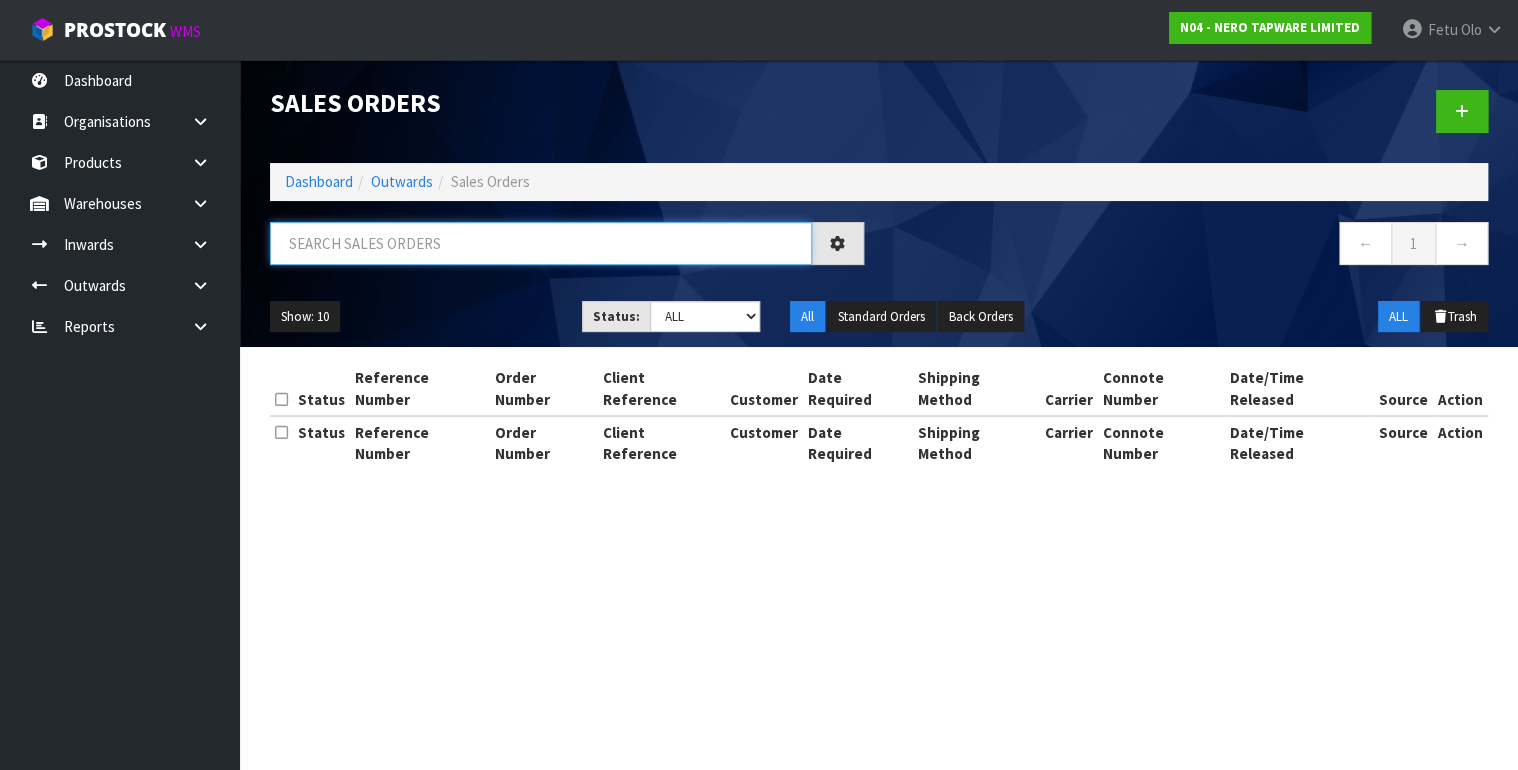 click at bounding box center [541, 243] 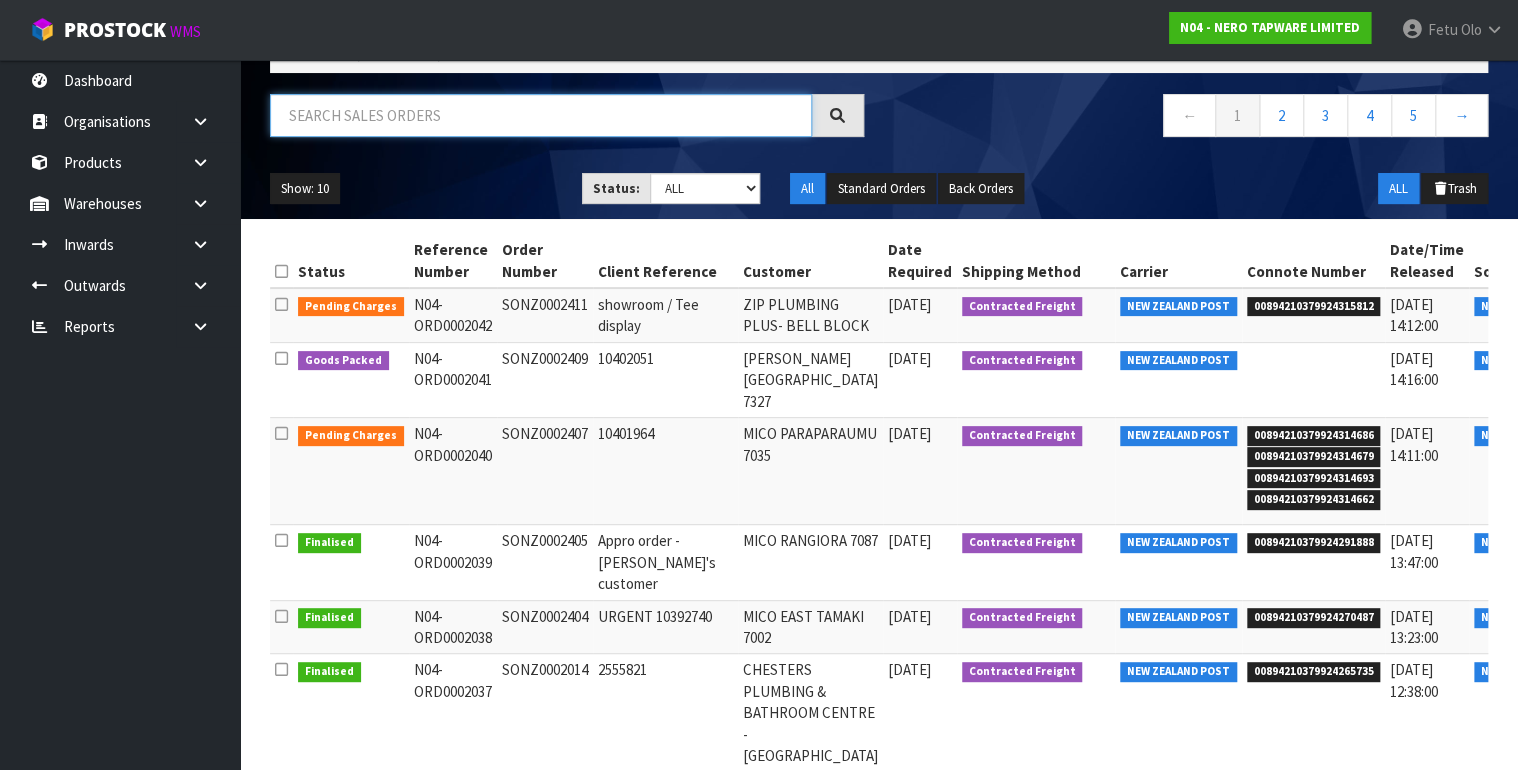 scroll, scrollTop: 0, scrollLeft: 0, axis: both 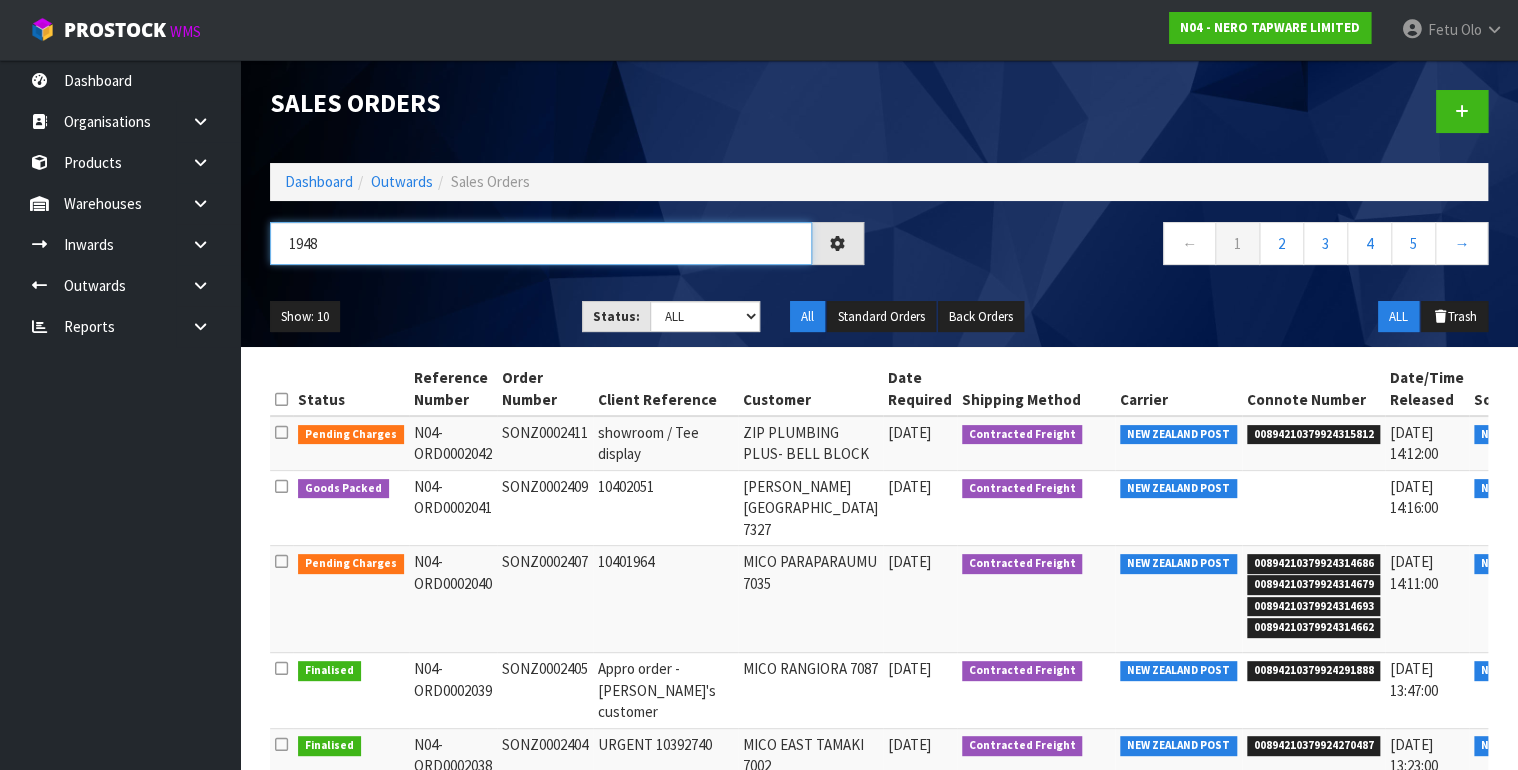 type on "1948" 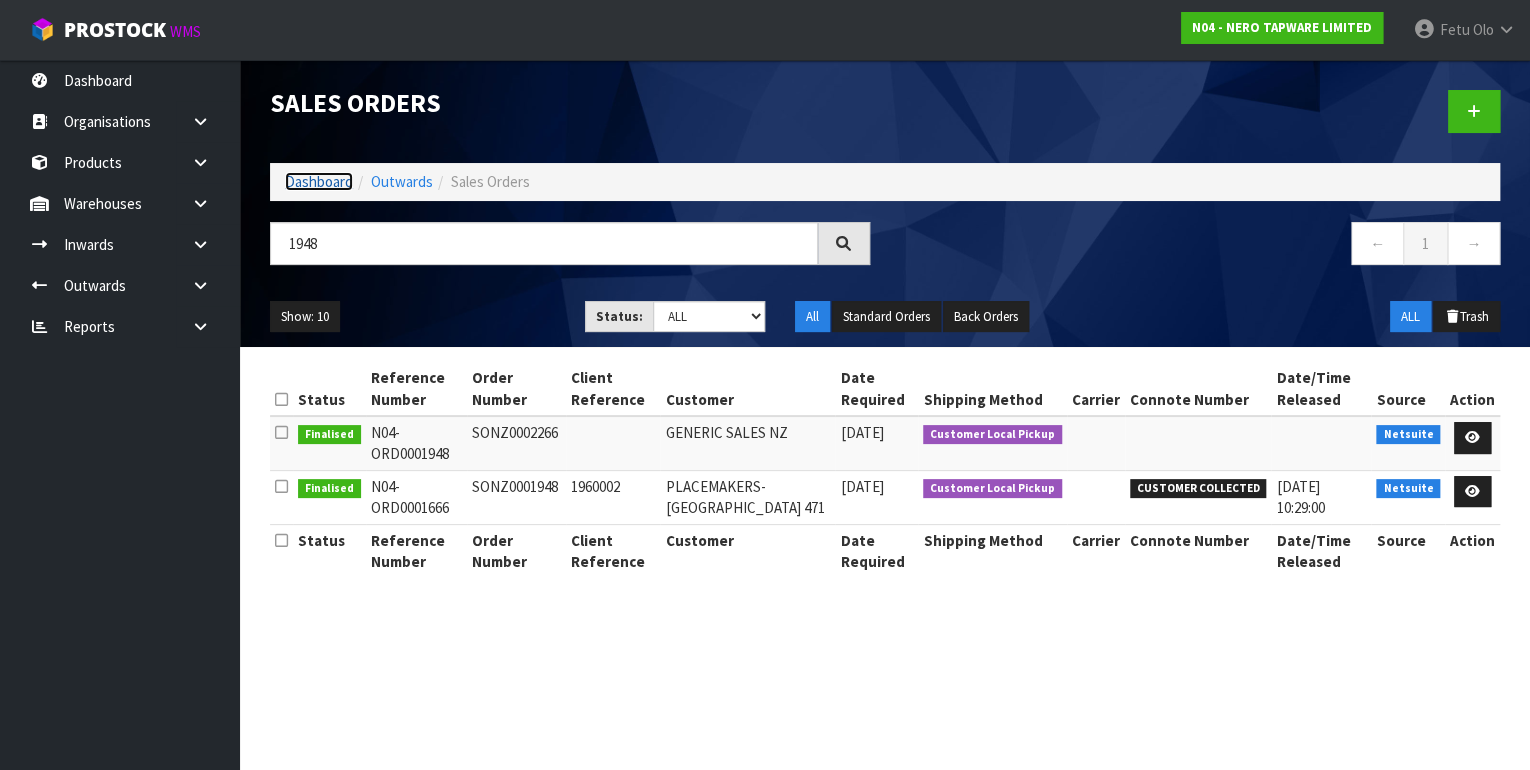 click on "Dashboard" at bounding box center (319, 181) 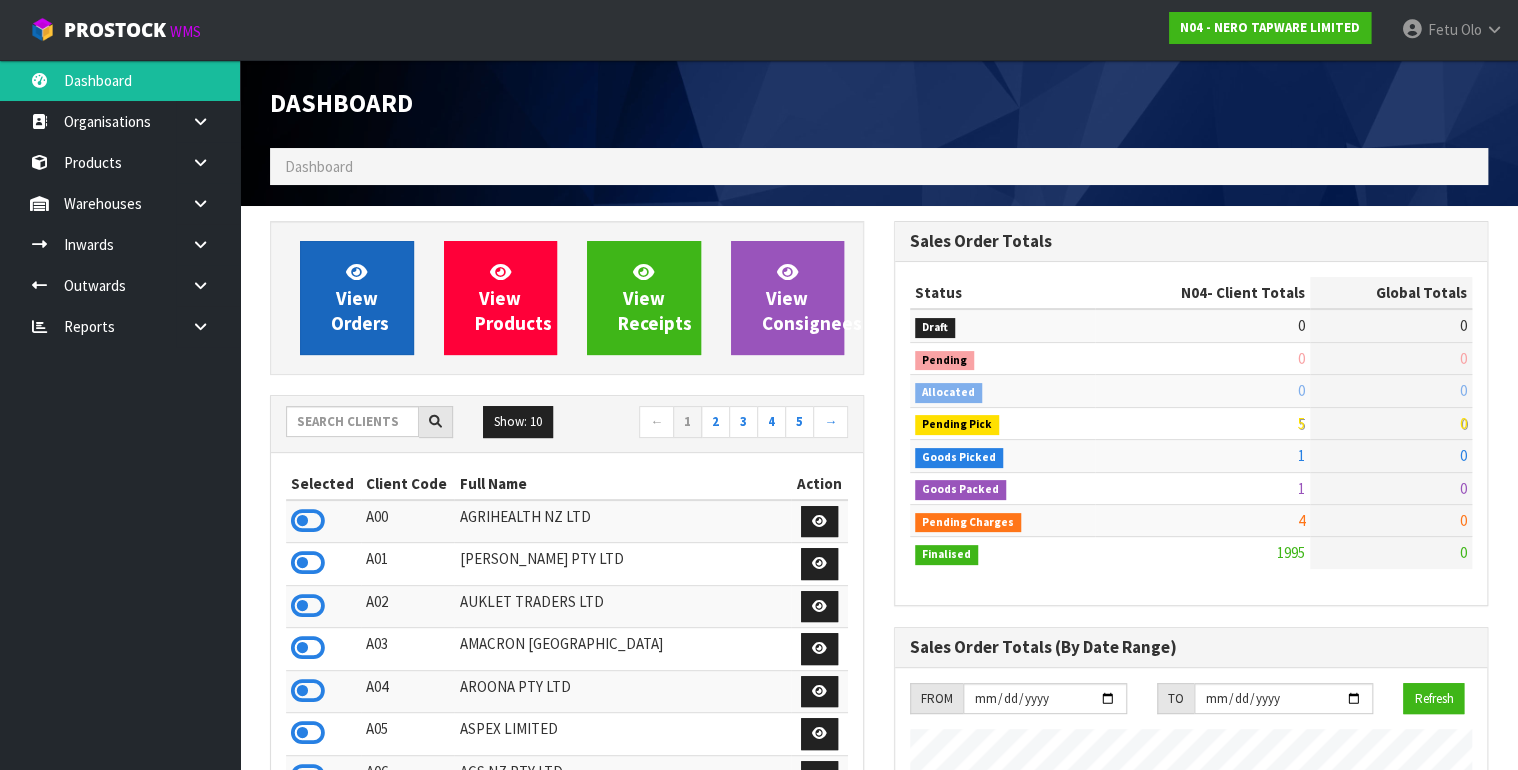 scroll, scrollTop: 998298, scrollLeft: 999376, axis: both 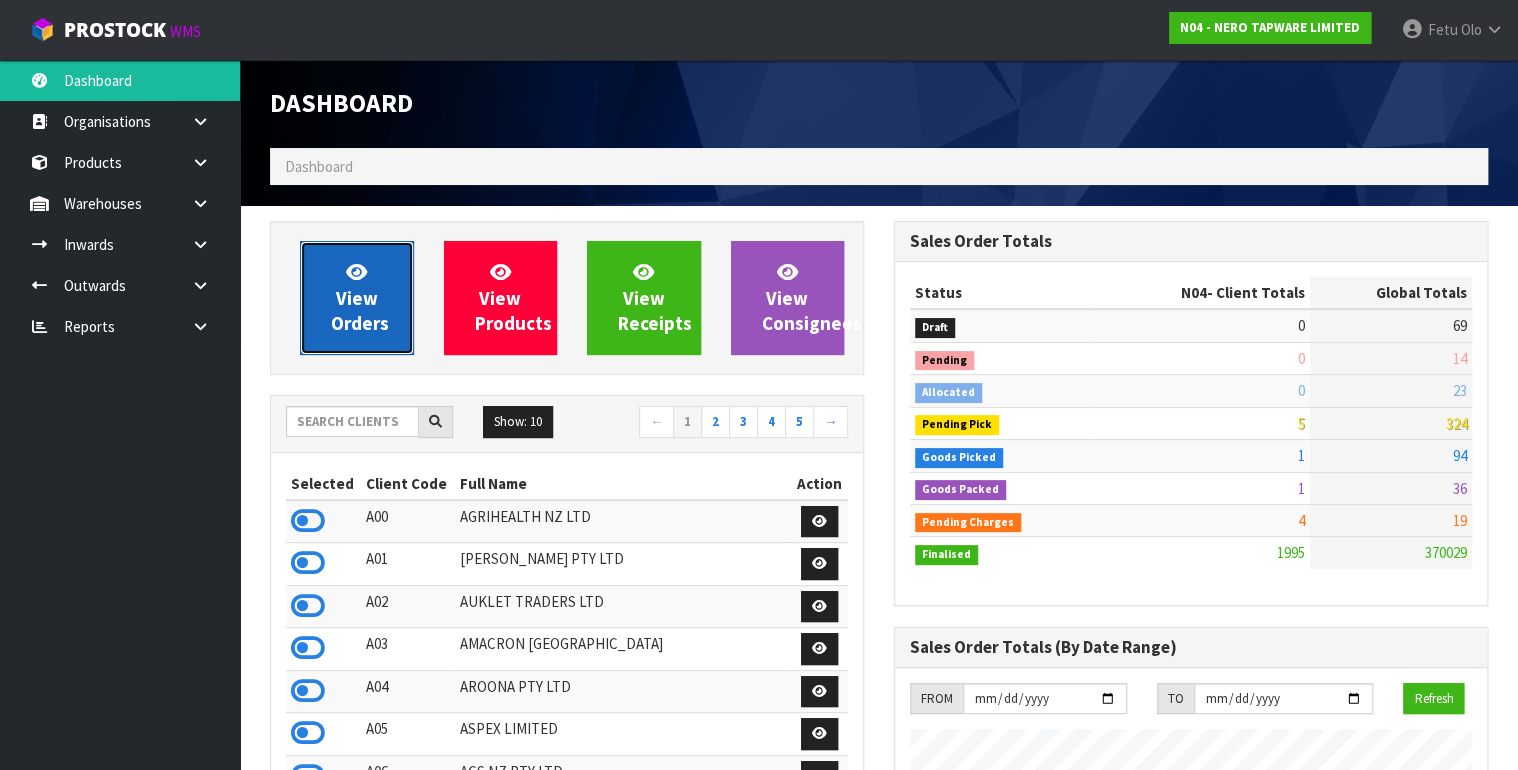 click on "View
Orders" at bounding box center (360, 297) 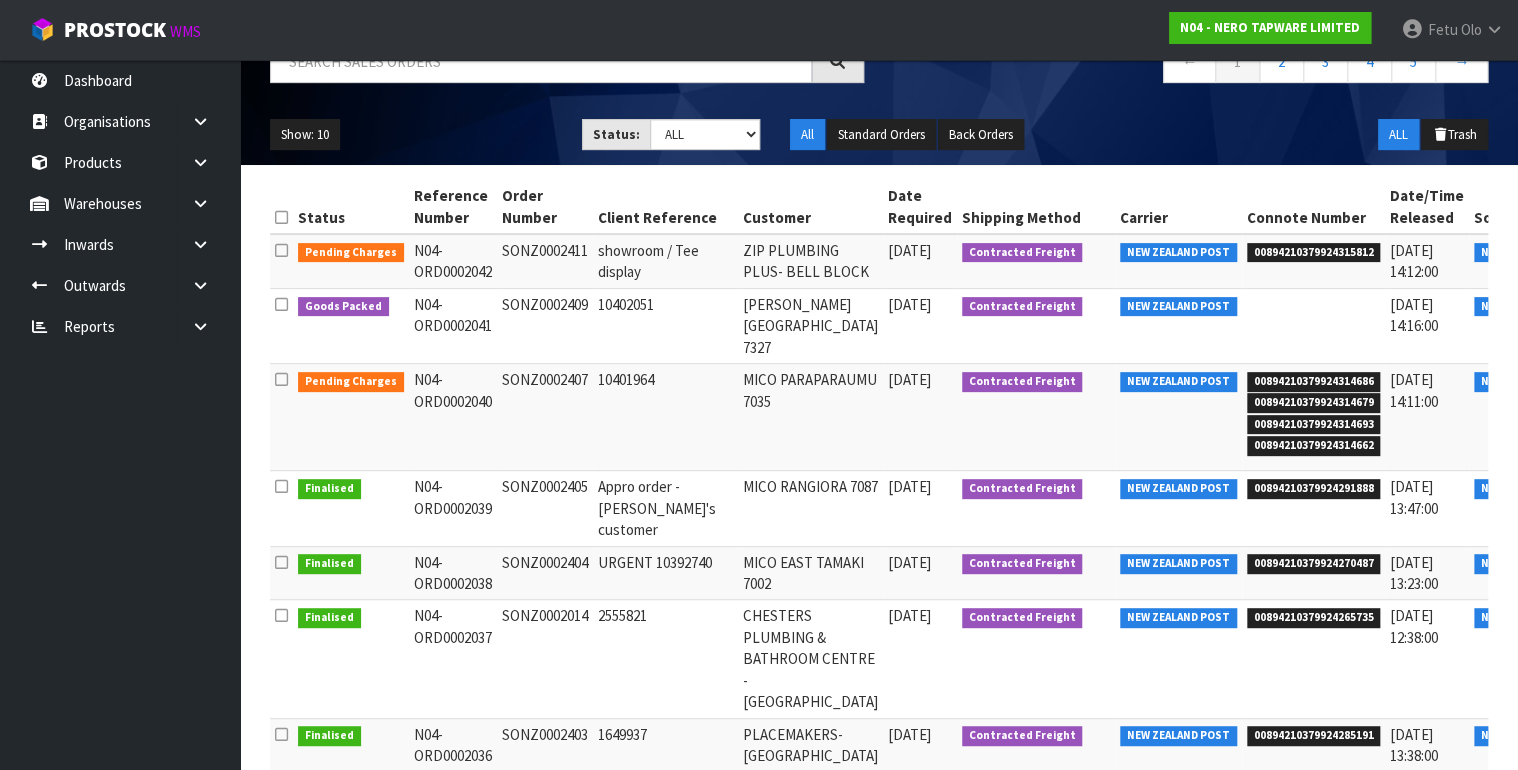 scroll, scrollTop: 0, scrollLeft: 0, axis: both 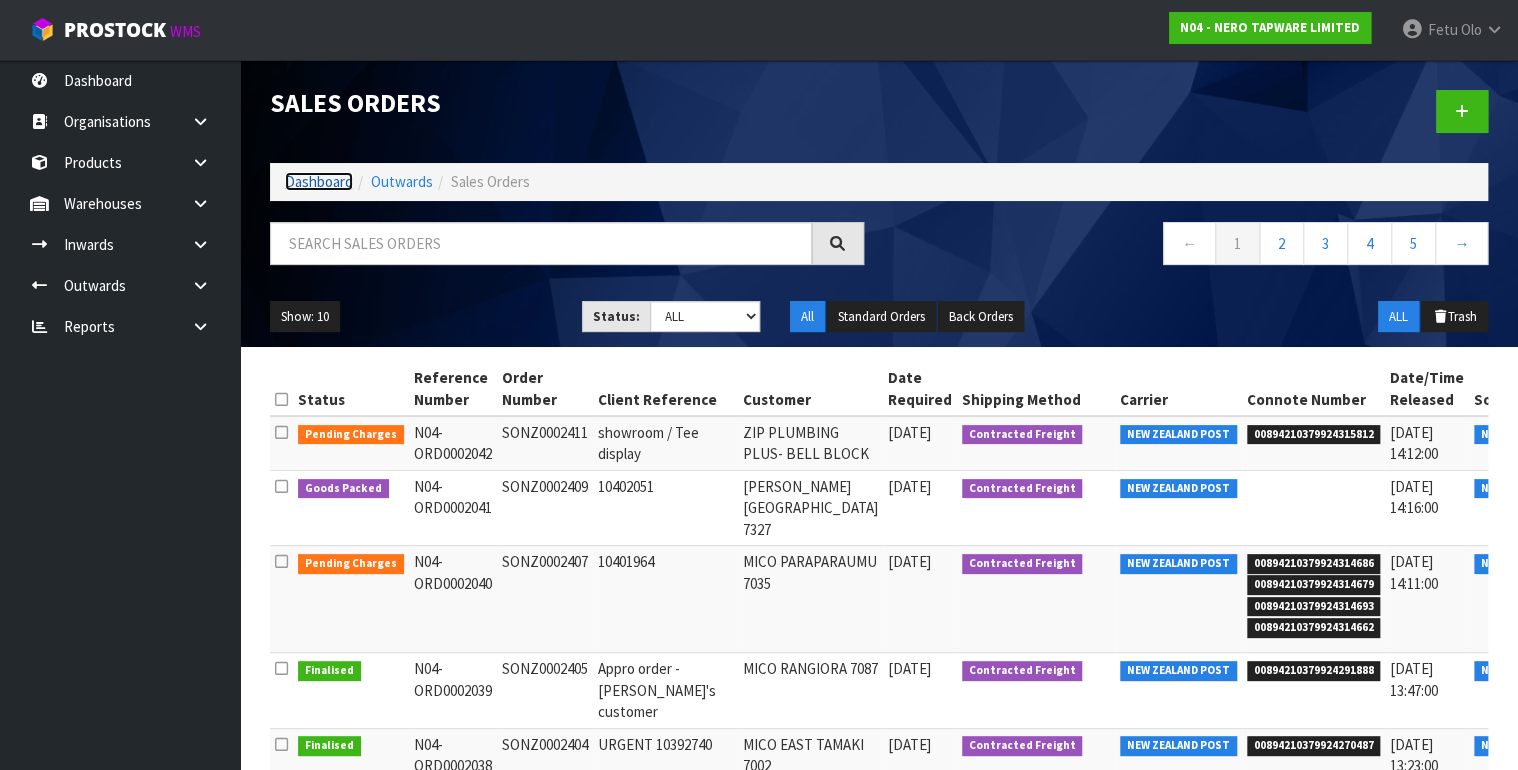 click on "Dashboard" at bounding box center (319, 181) 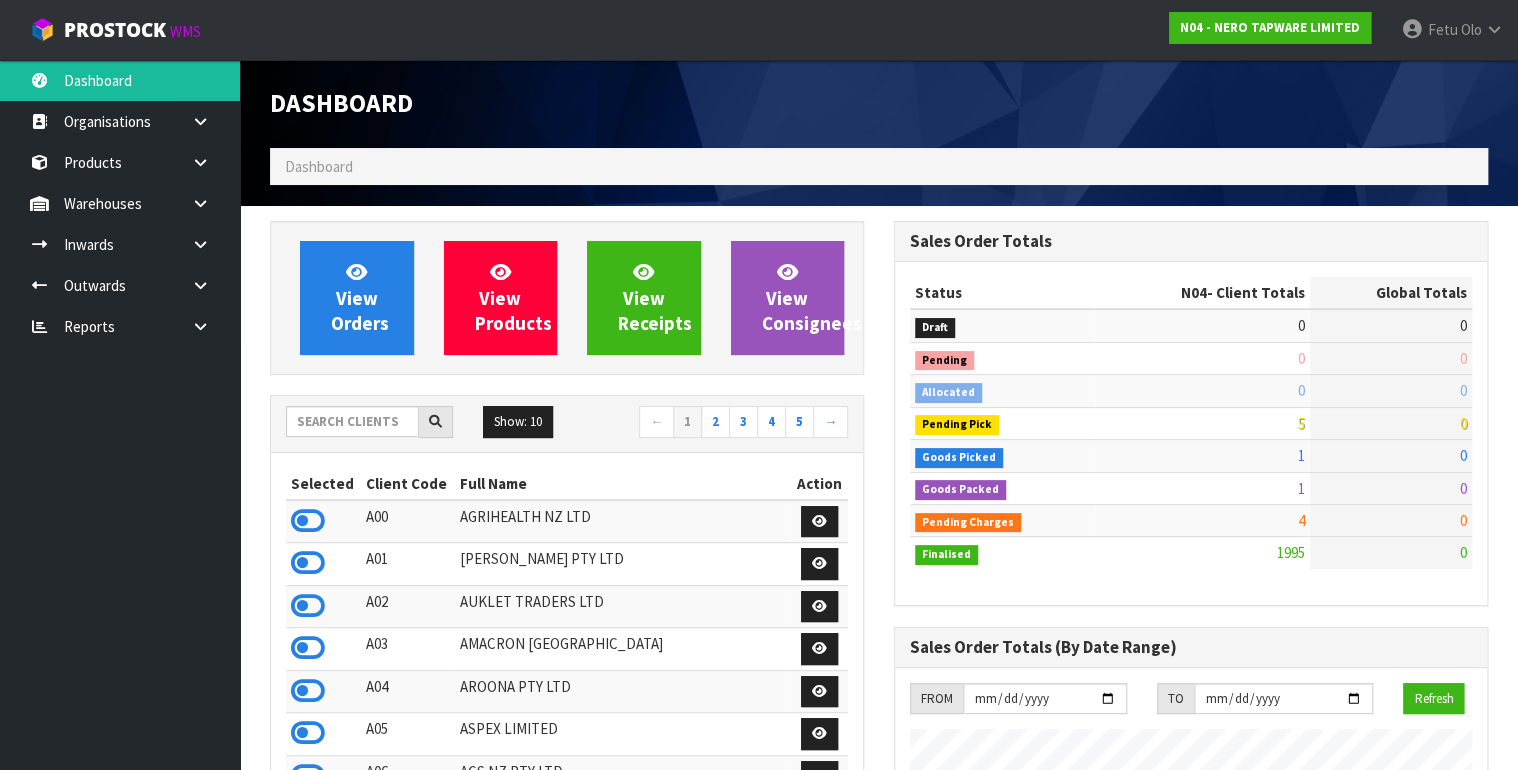 scroll, scrollTop: 998340, scrollLeft: 999376, axis: both 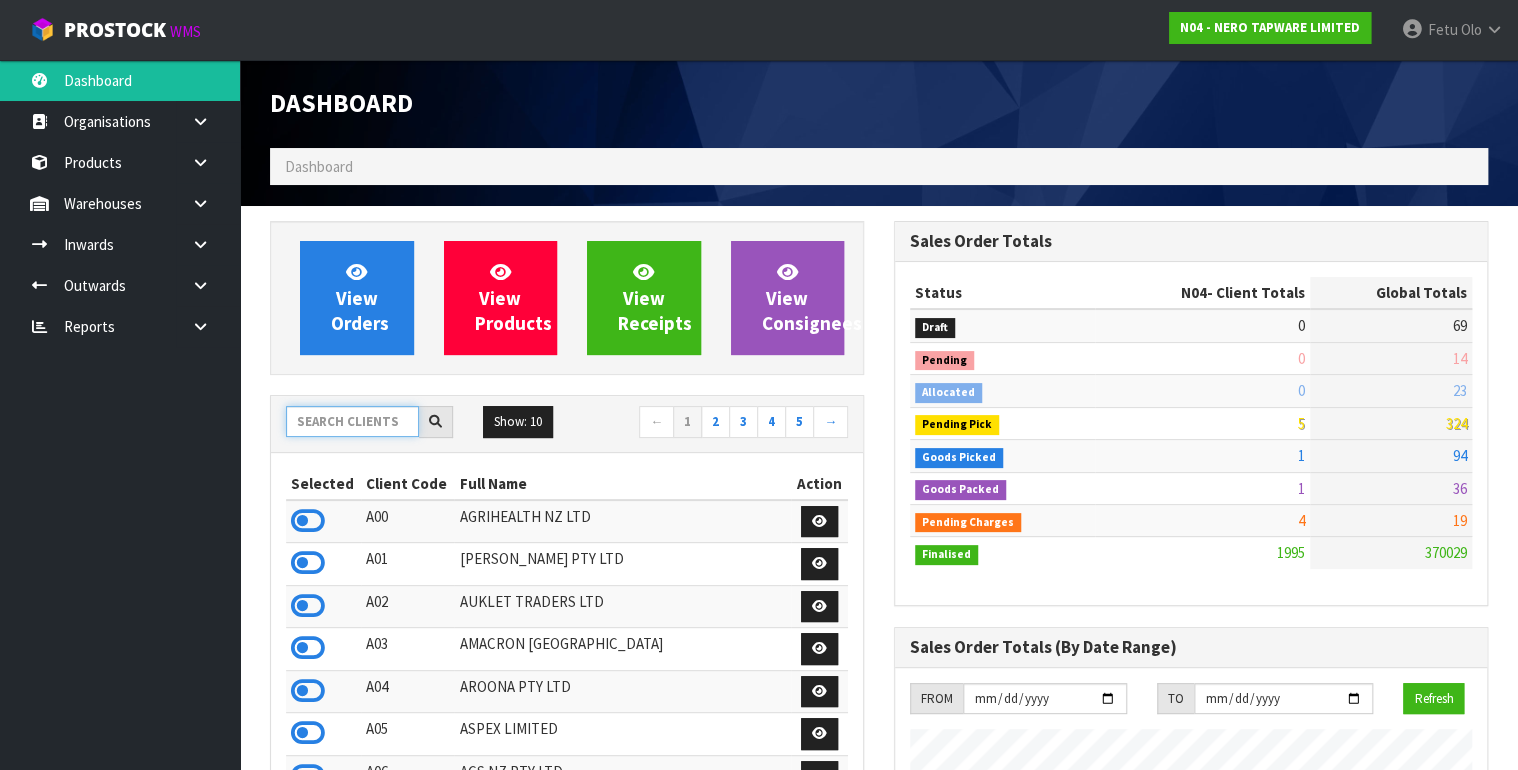 click at bounding box center [352, 421] 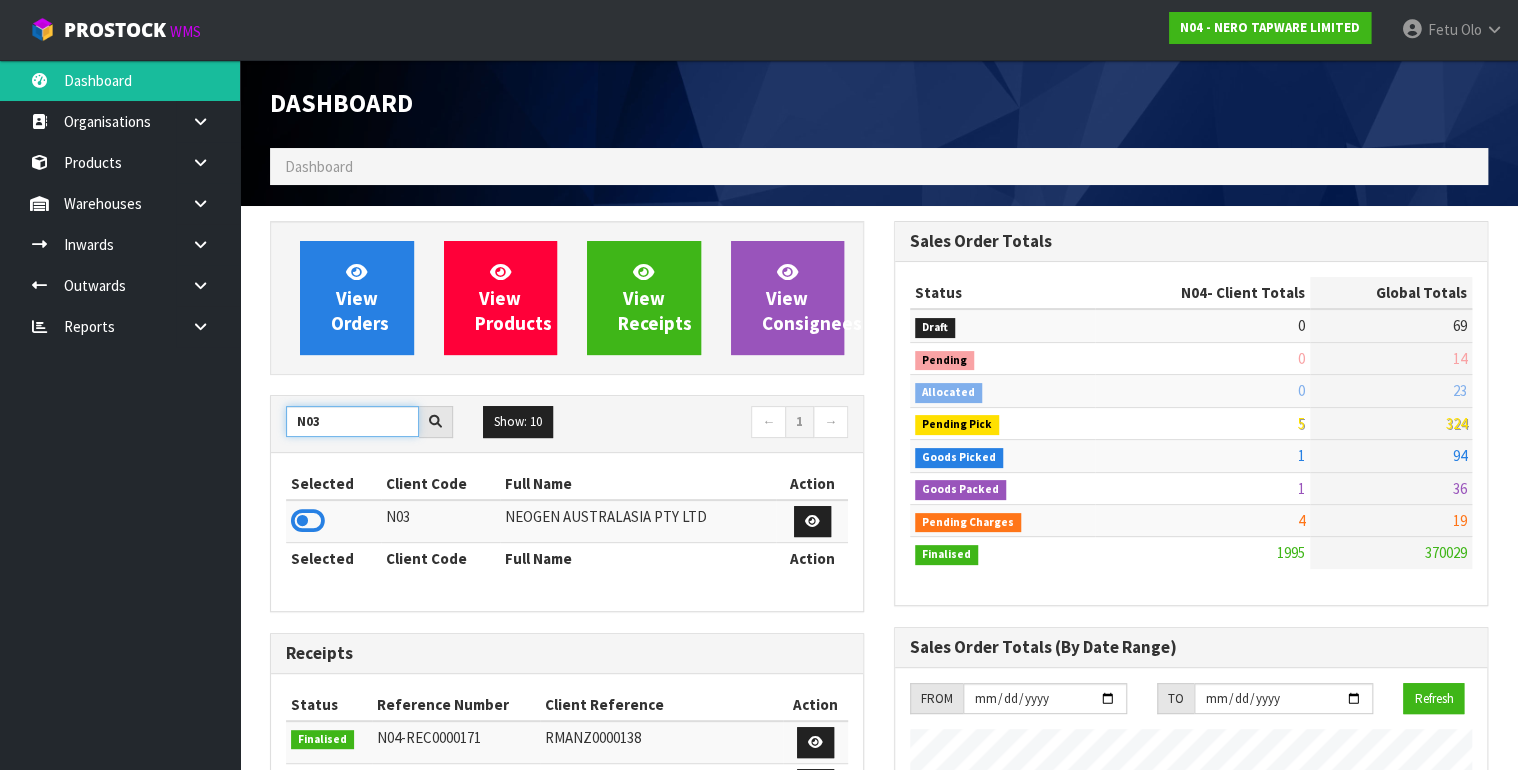 type on "N03" 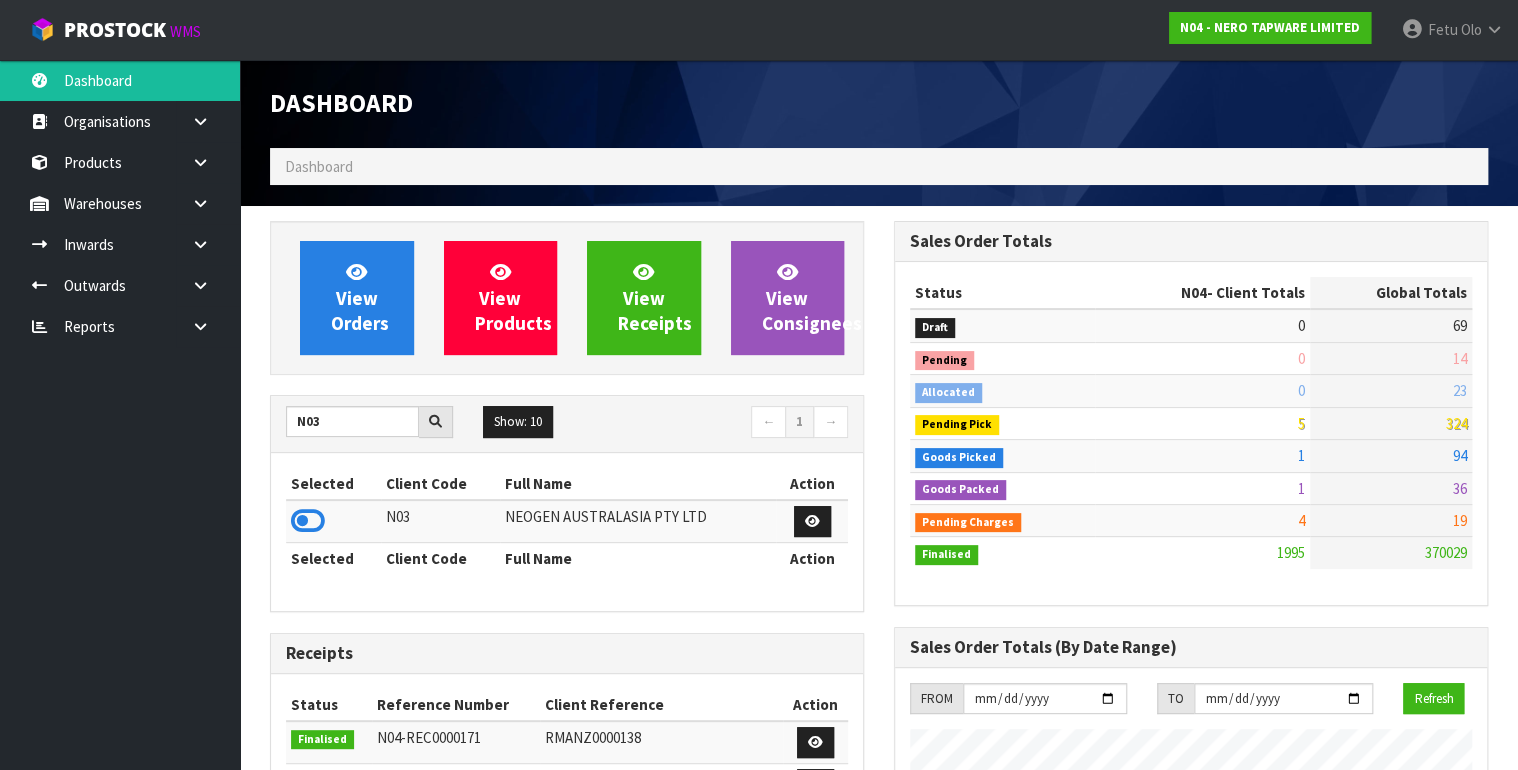 click at bounding box center (333, 521) 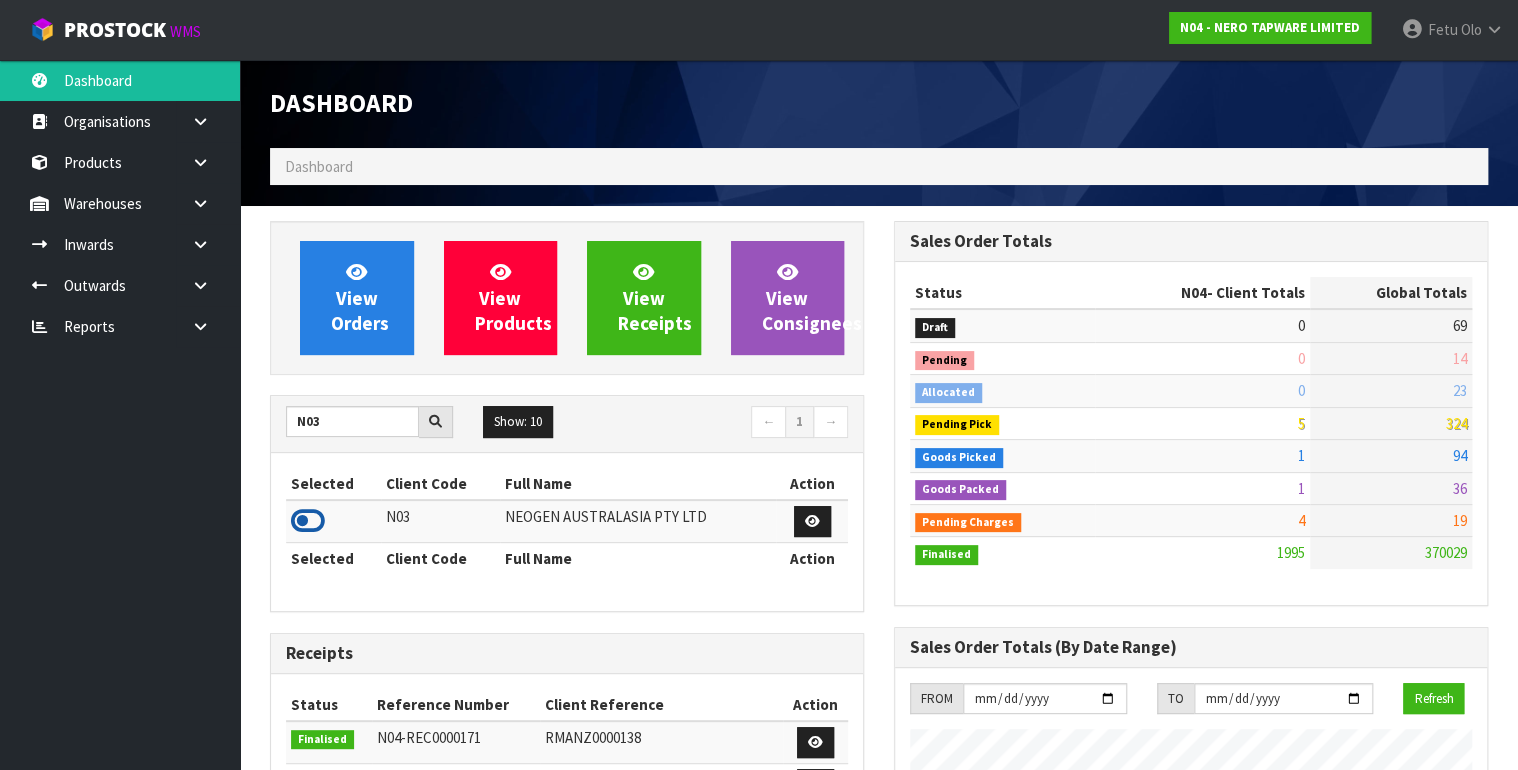 click at bounding box center (308, 521) 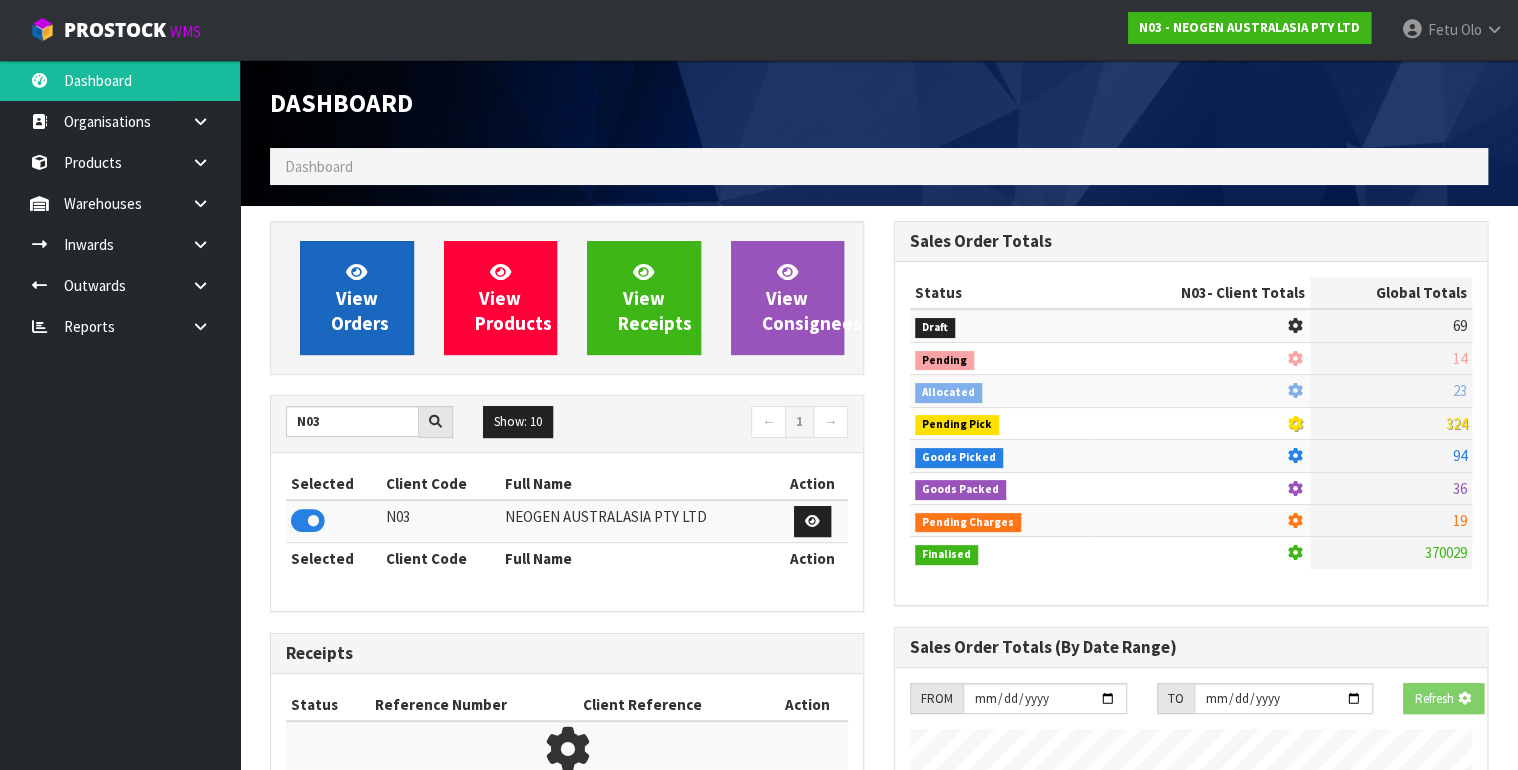 scroll, scrollTop: 1242, scrollLeft: 624, axis: both 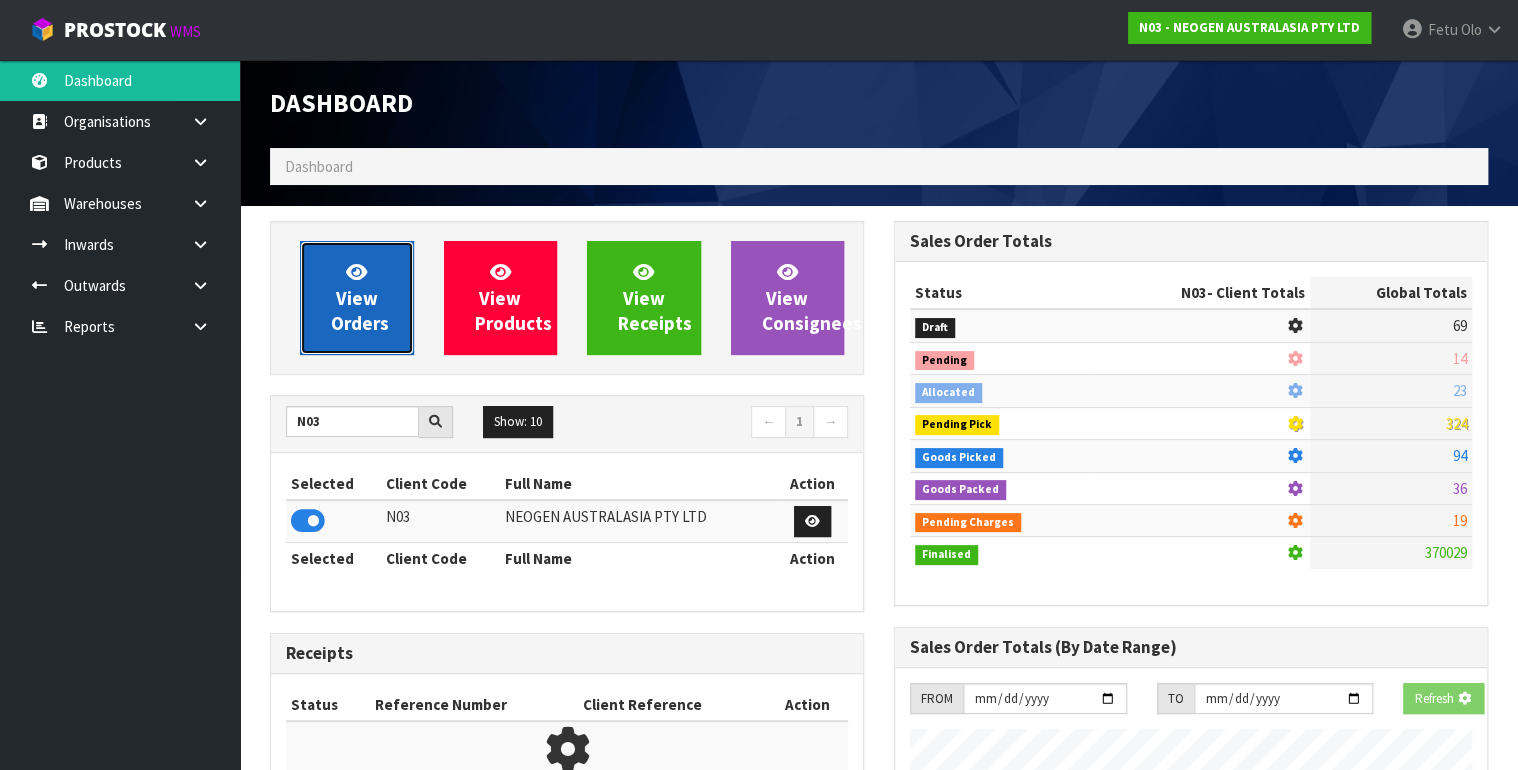 click on "View
Orders" at bounding box center [357, 298] 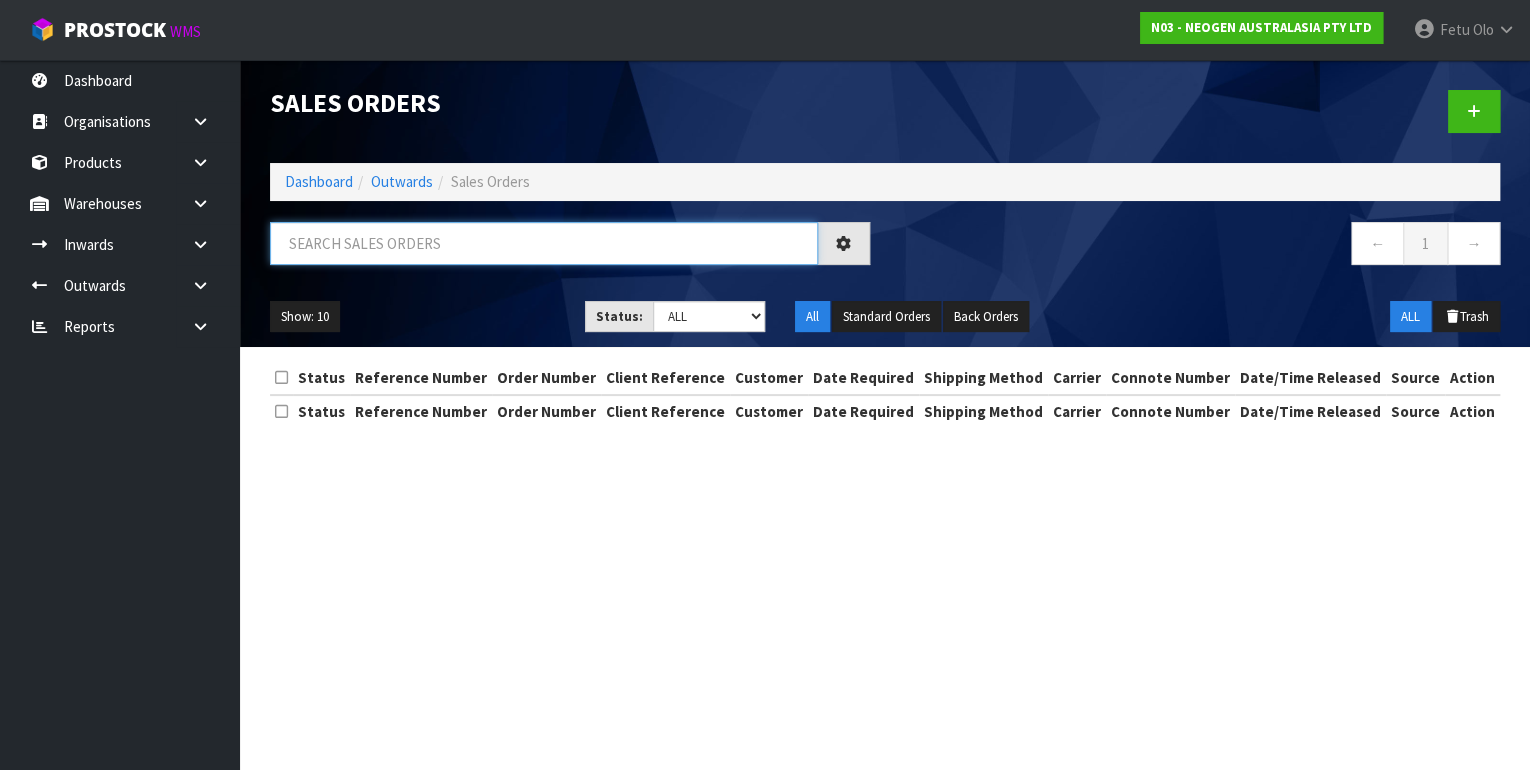 click at bounding box center (544, 243) 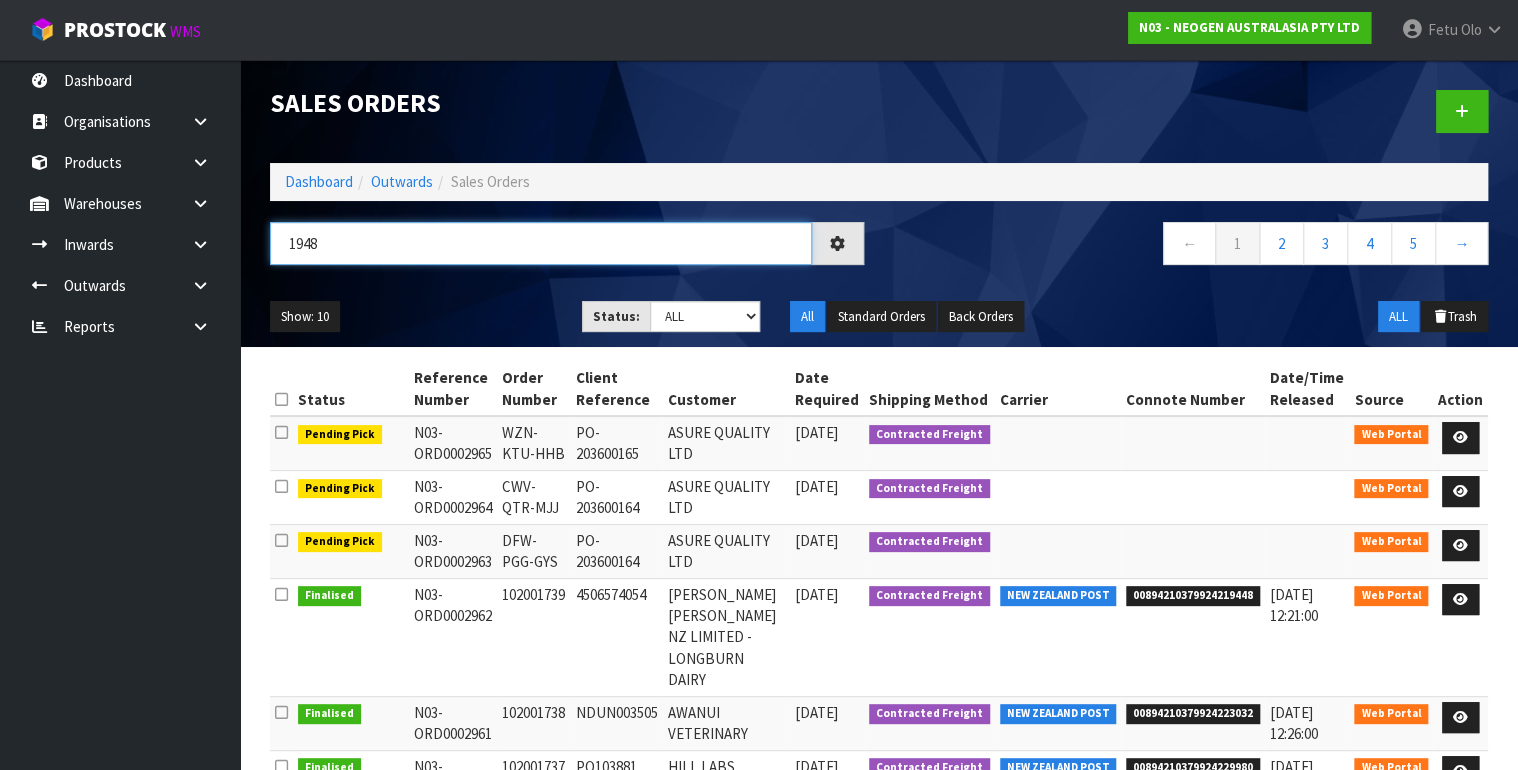 type on "1948" 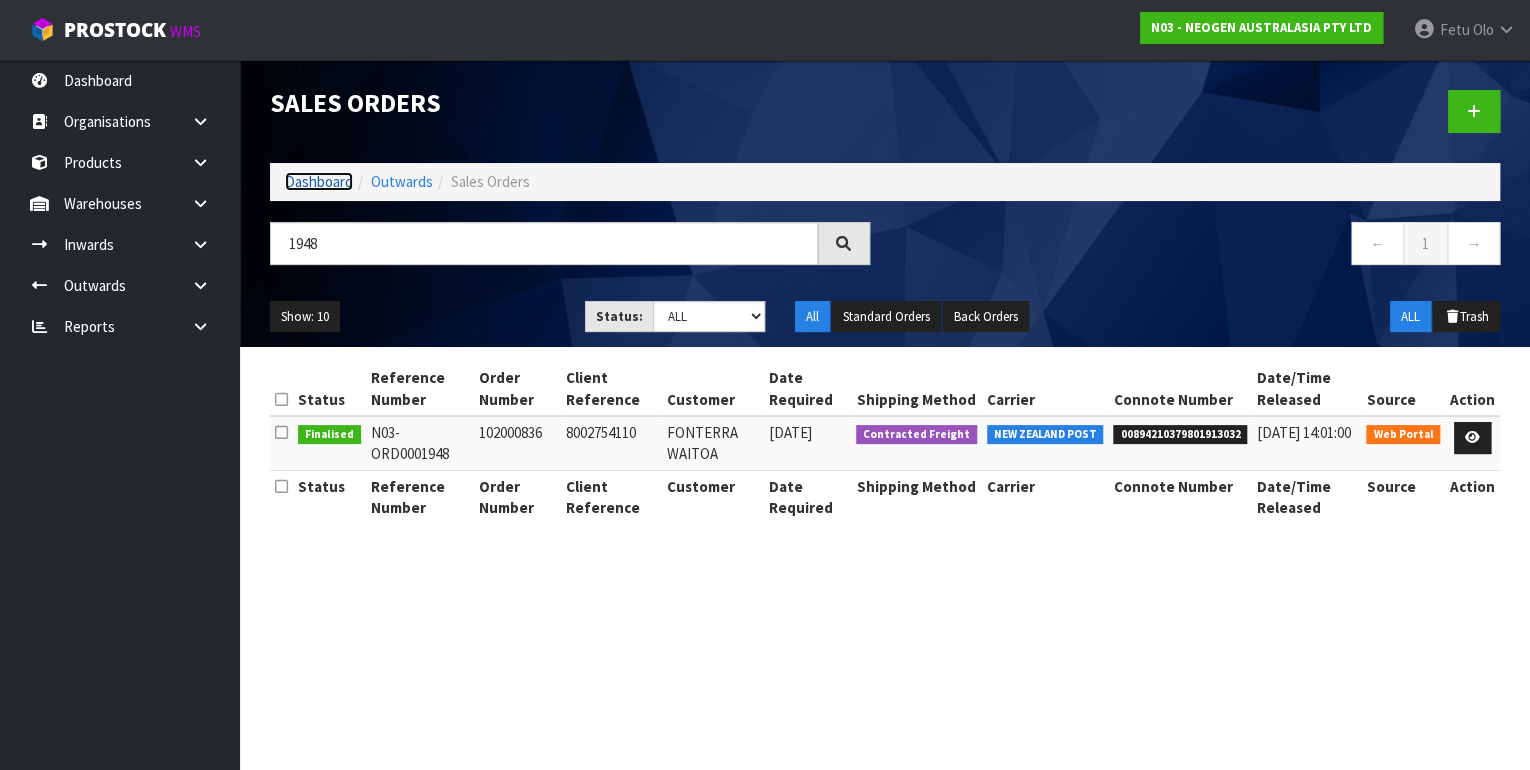 click on "Dashboard" at bounding box center [319, 181] 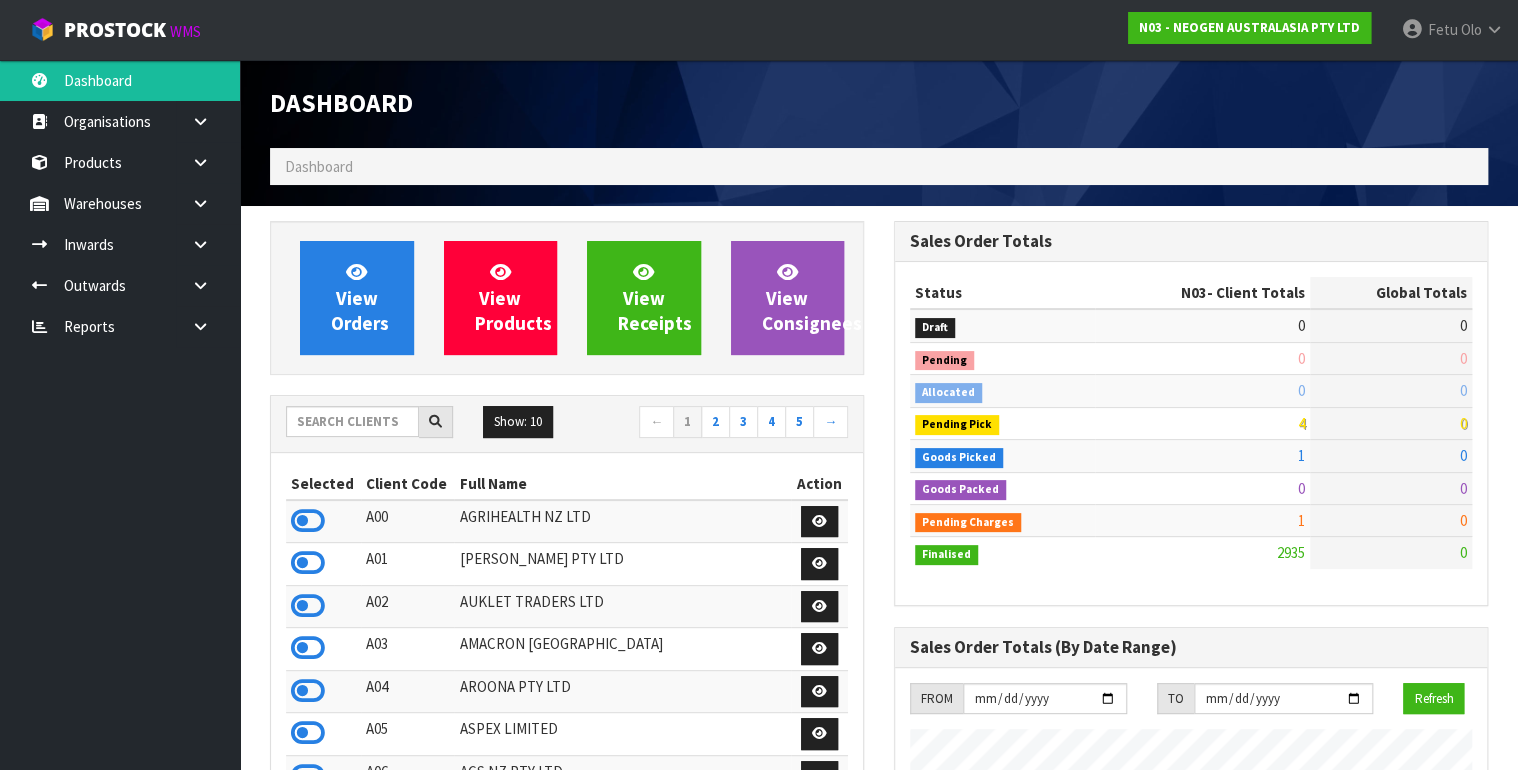scroll, scrollTop: 998276, scrollLeft: 999376, axis: both 